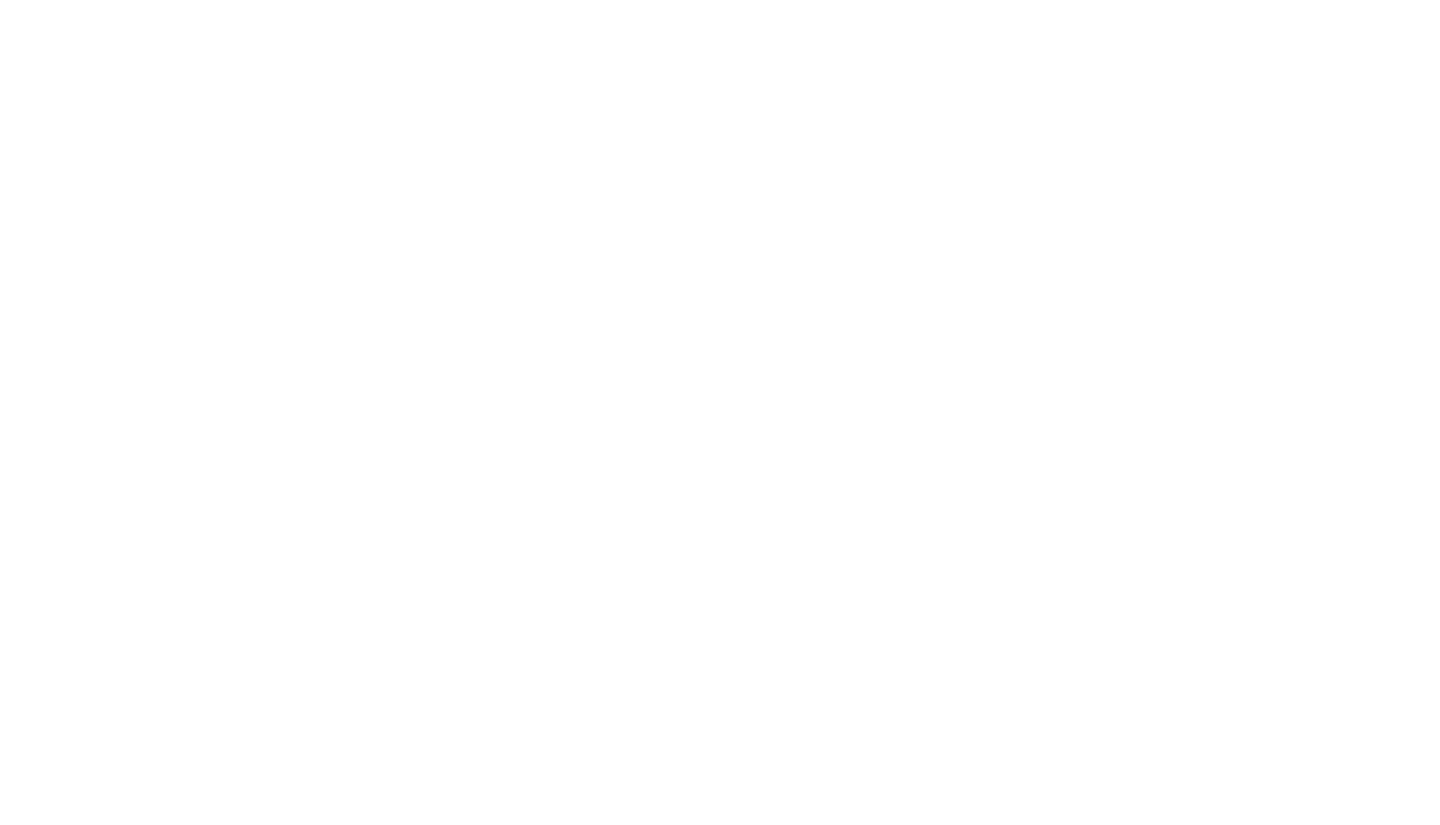 scroll, scrollTop: 0, scrollLeft: 0, axis: both 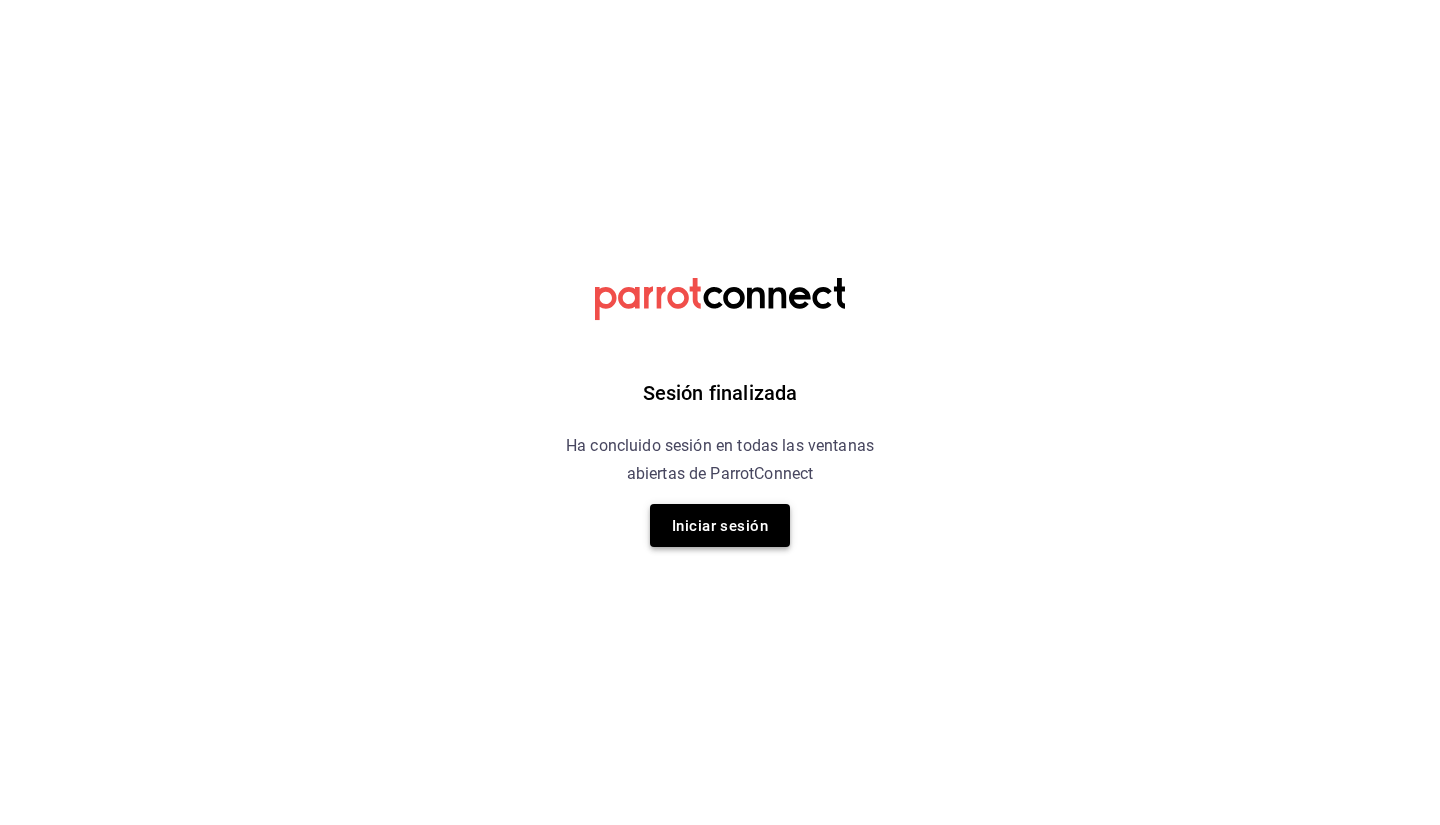 click on "Iniciar sesión" at bounding box center [720, 525] 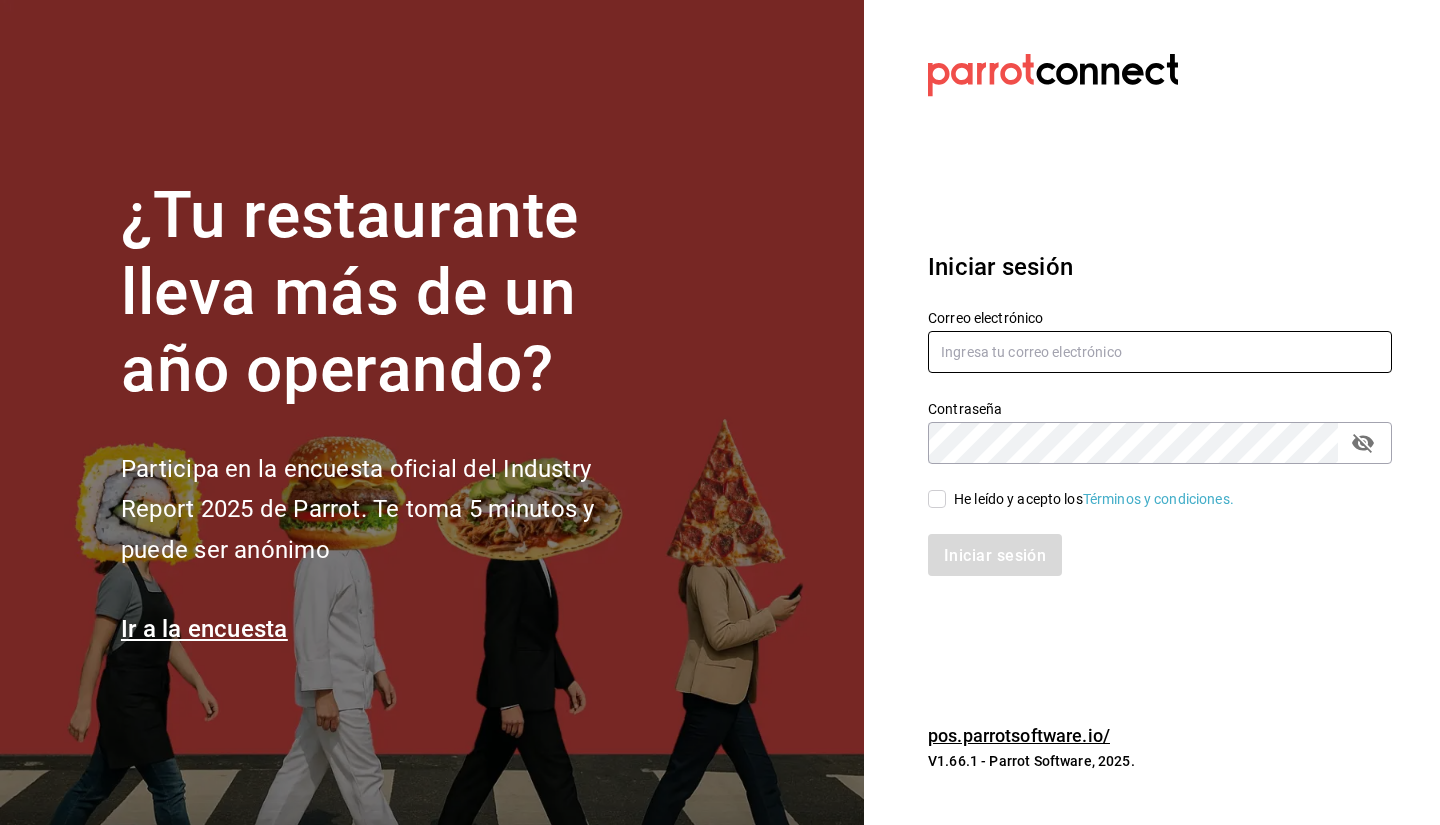 click at bounding box center (1160, 352) 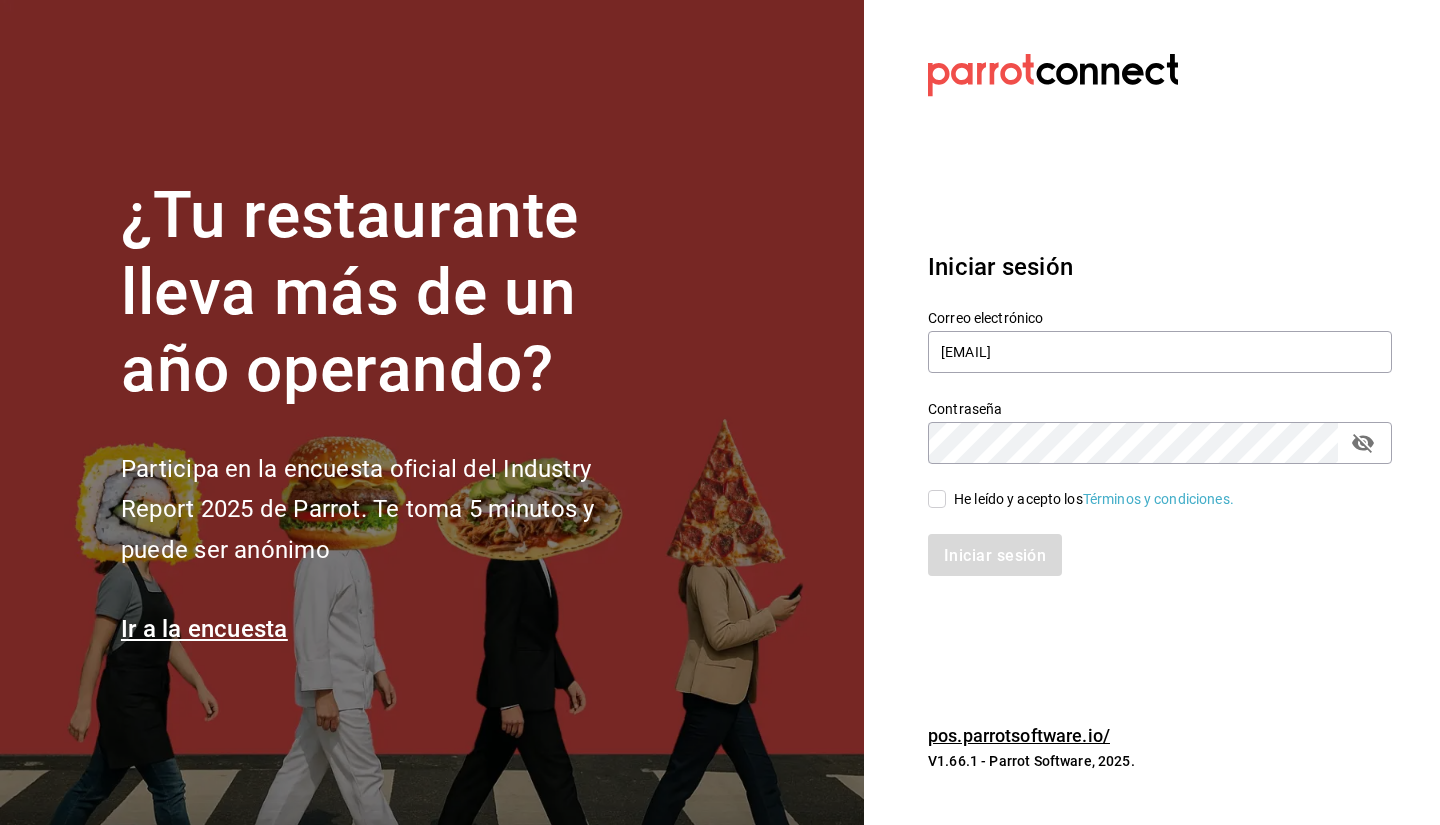 click on "He leído y acepto los  Términos y condiciones." at bounding box center (937, 499) 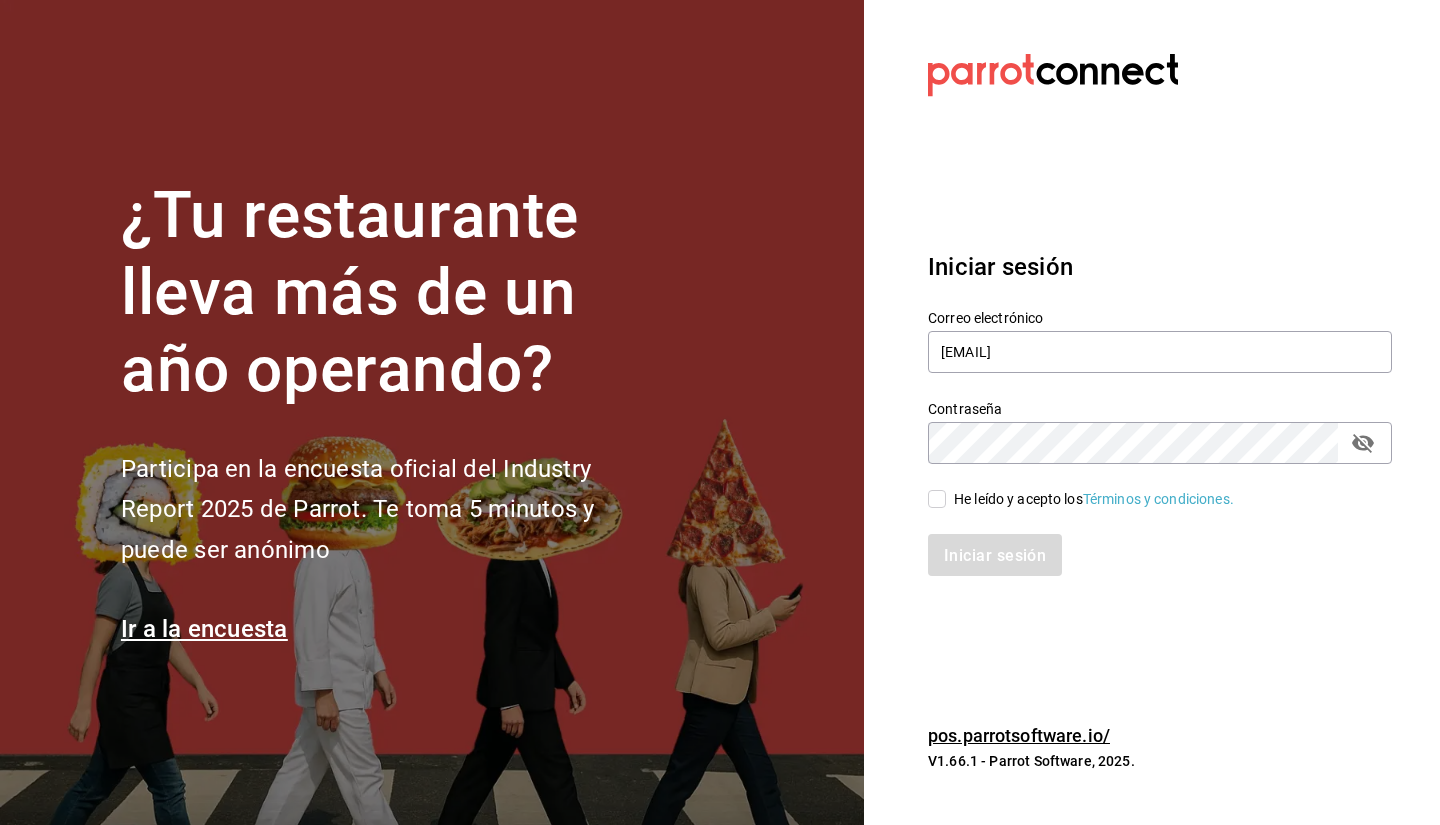 checkbox on "true" 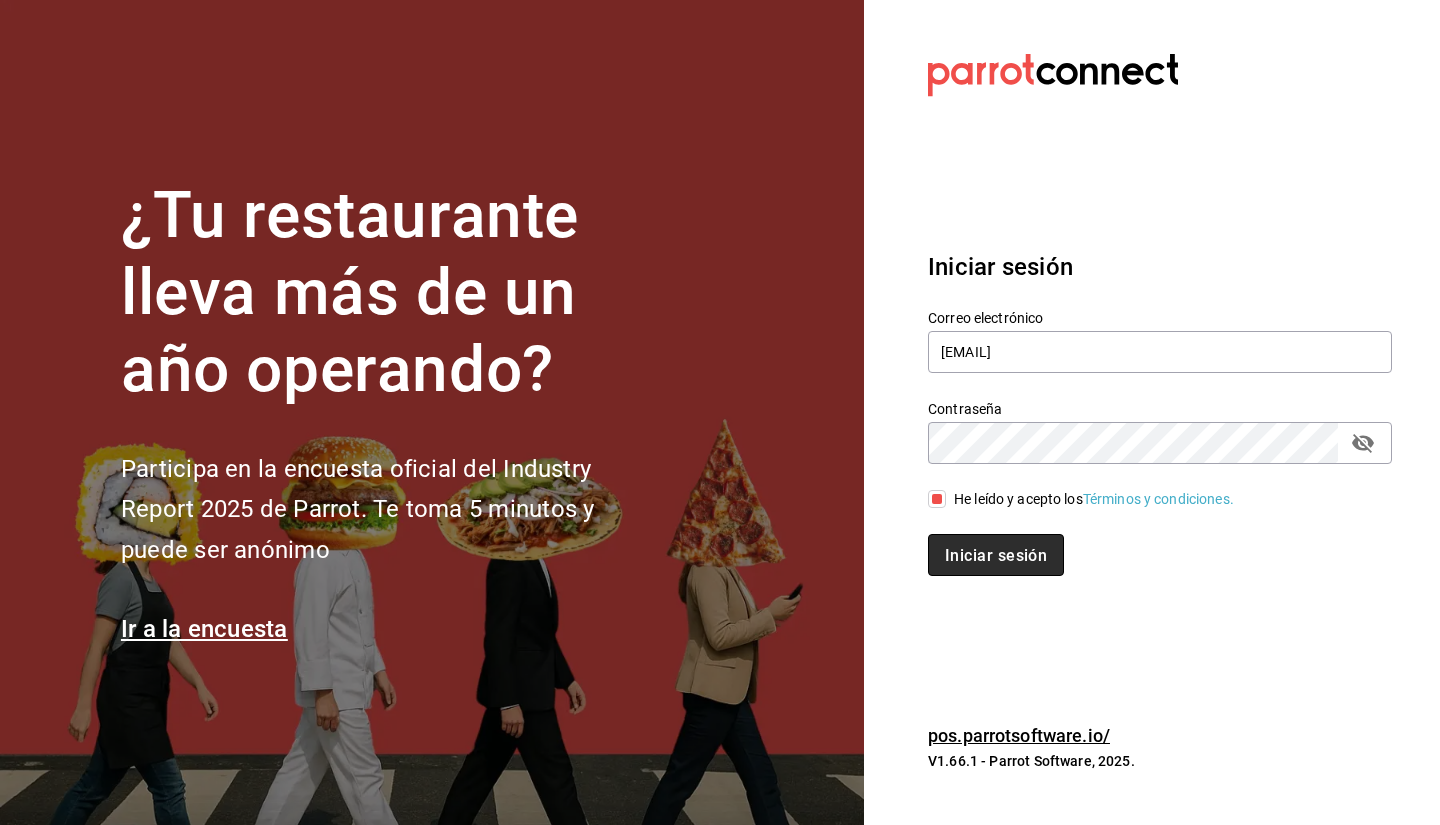 click on "Iniciar sesión" at bounding box center (996, 554) 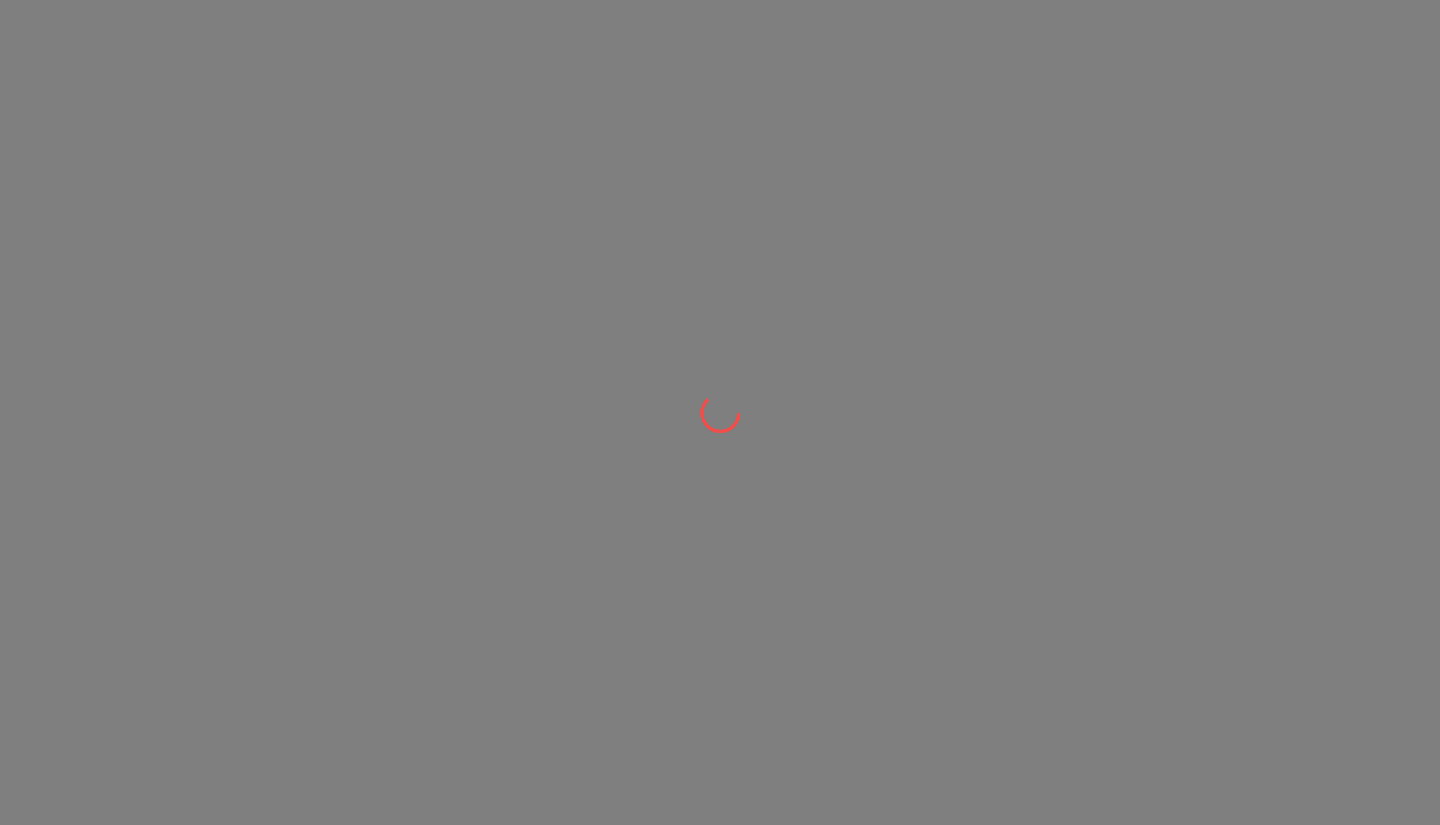 scroll, scrollTop: 0, scrollLeft: 0, axis: both 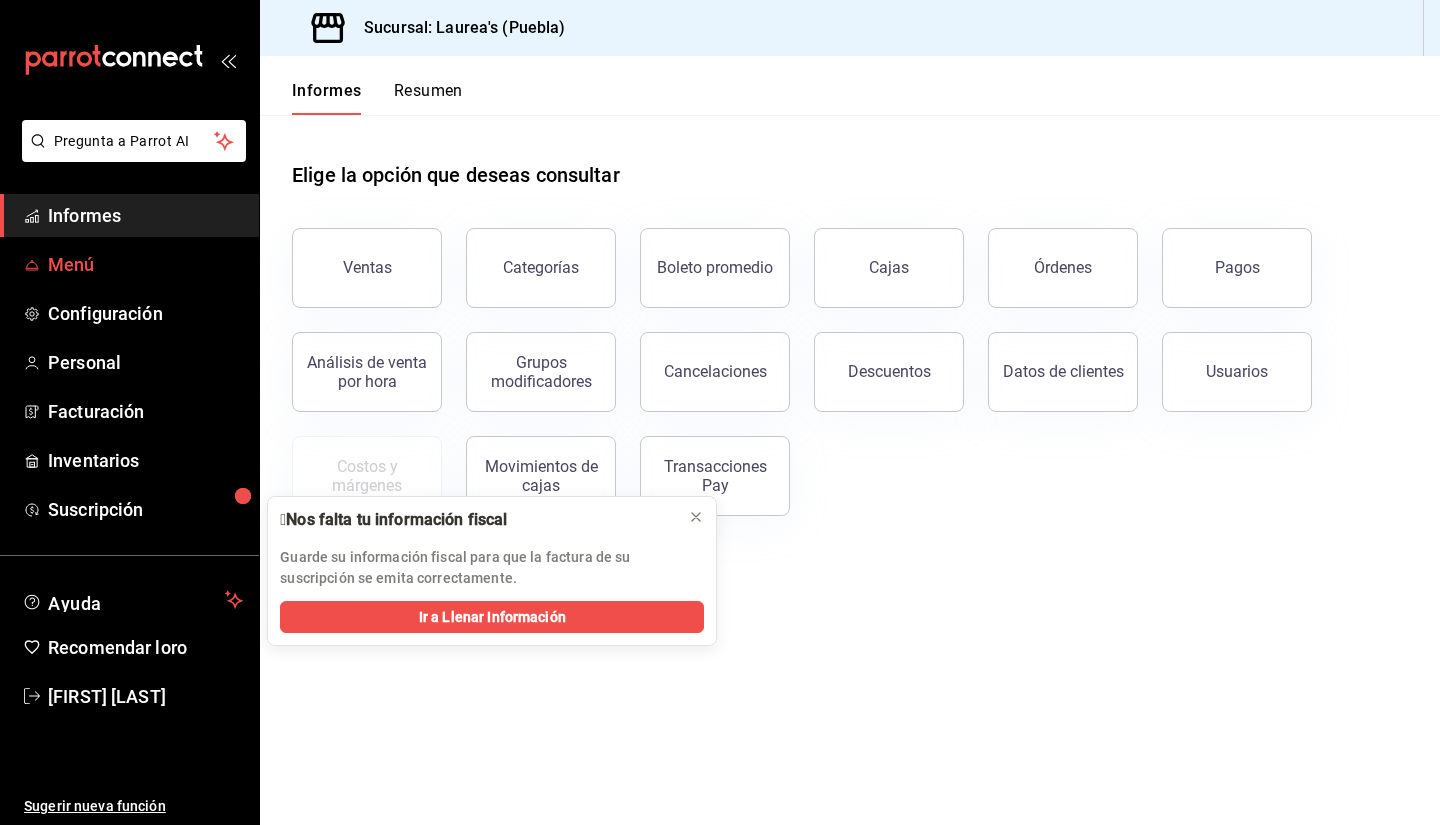 click on "Menú" at bounding box center (71, 264) 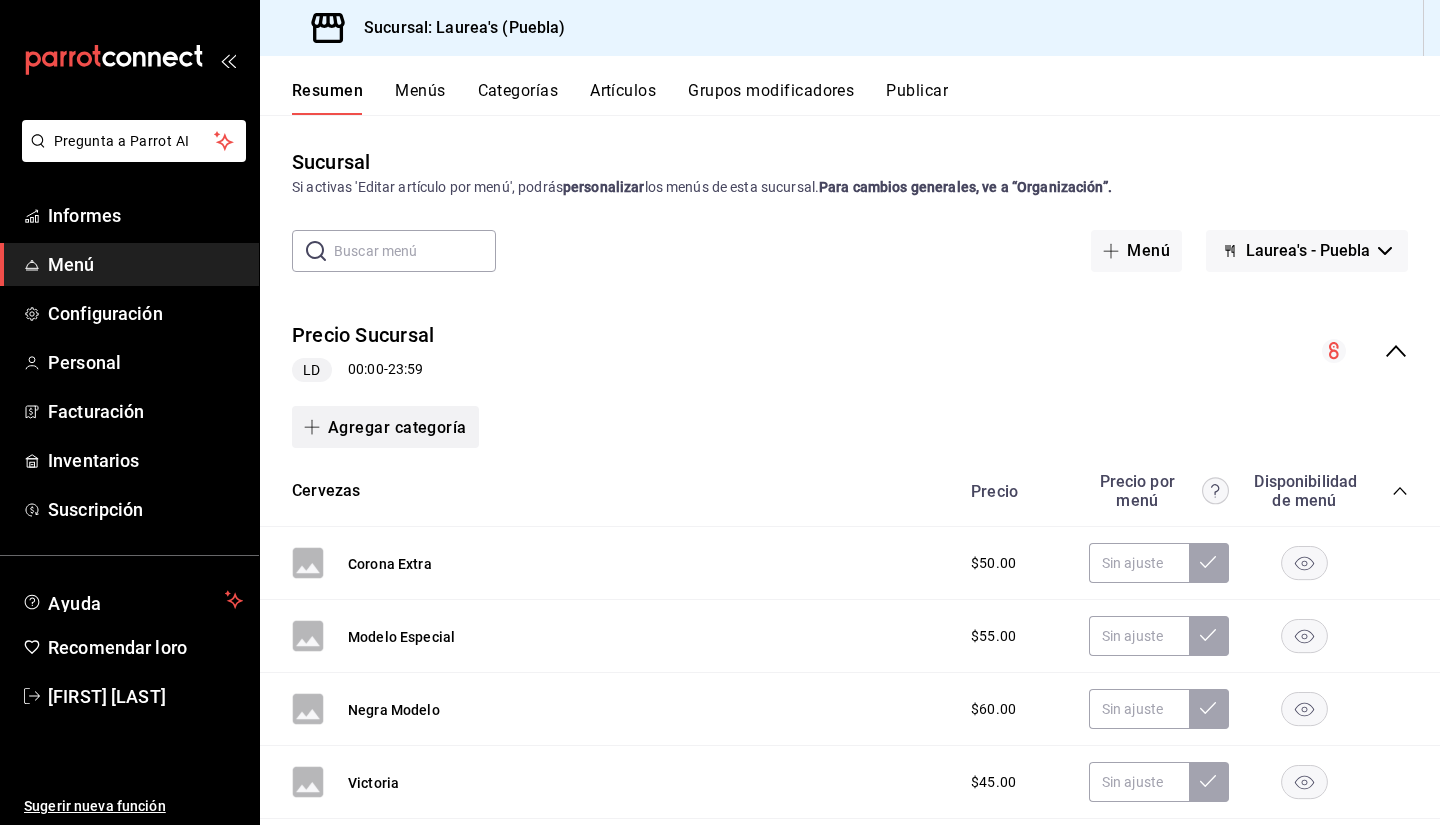 click on "Agregar categoría" at bounding box center (397, 427) 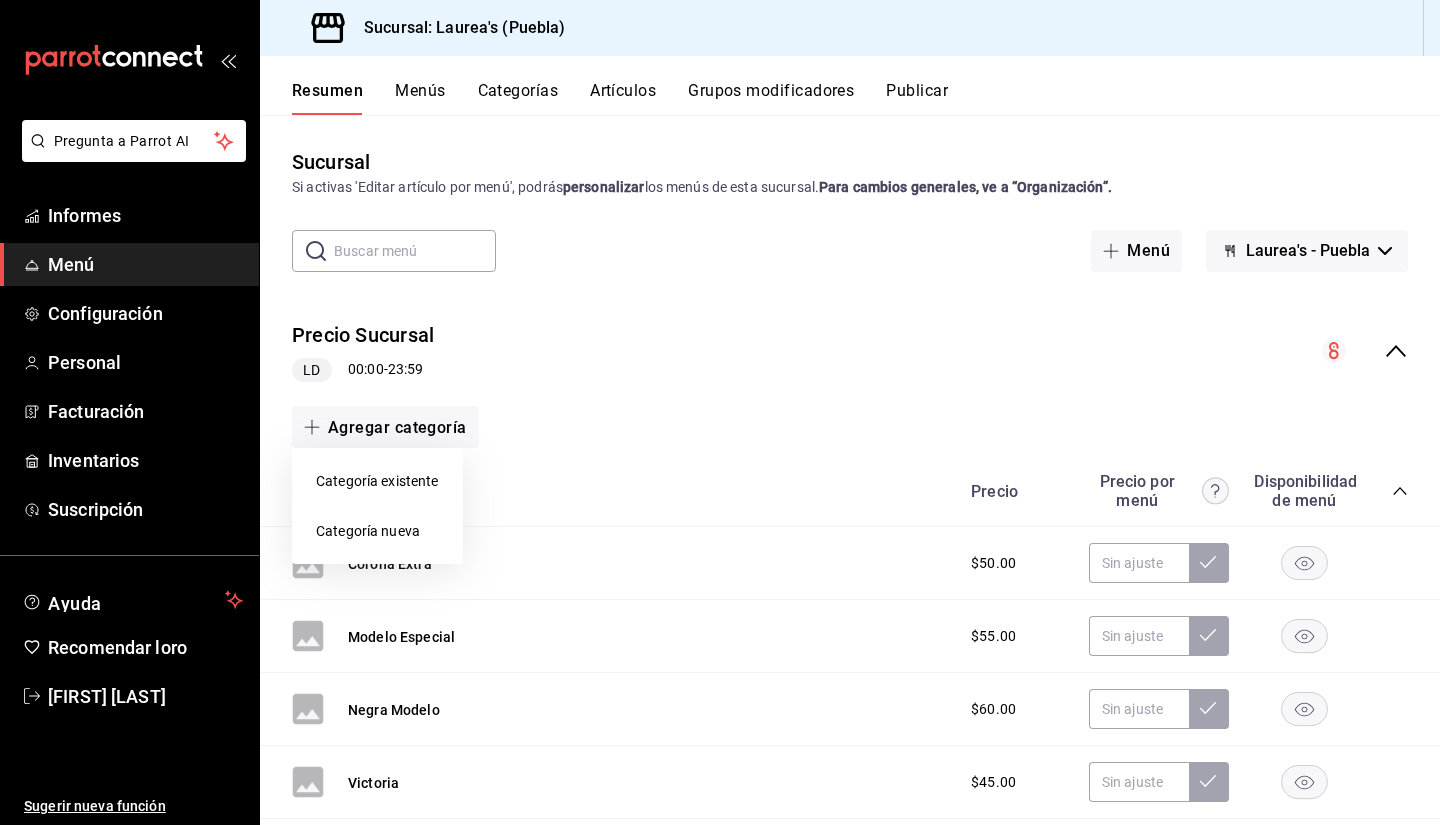 click on "Categoría nueva" at bounding box center (377, 531) 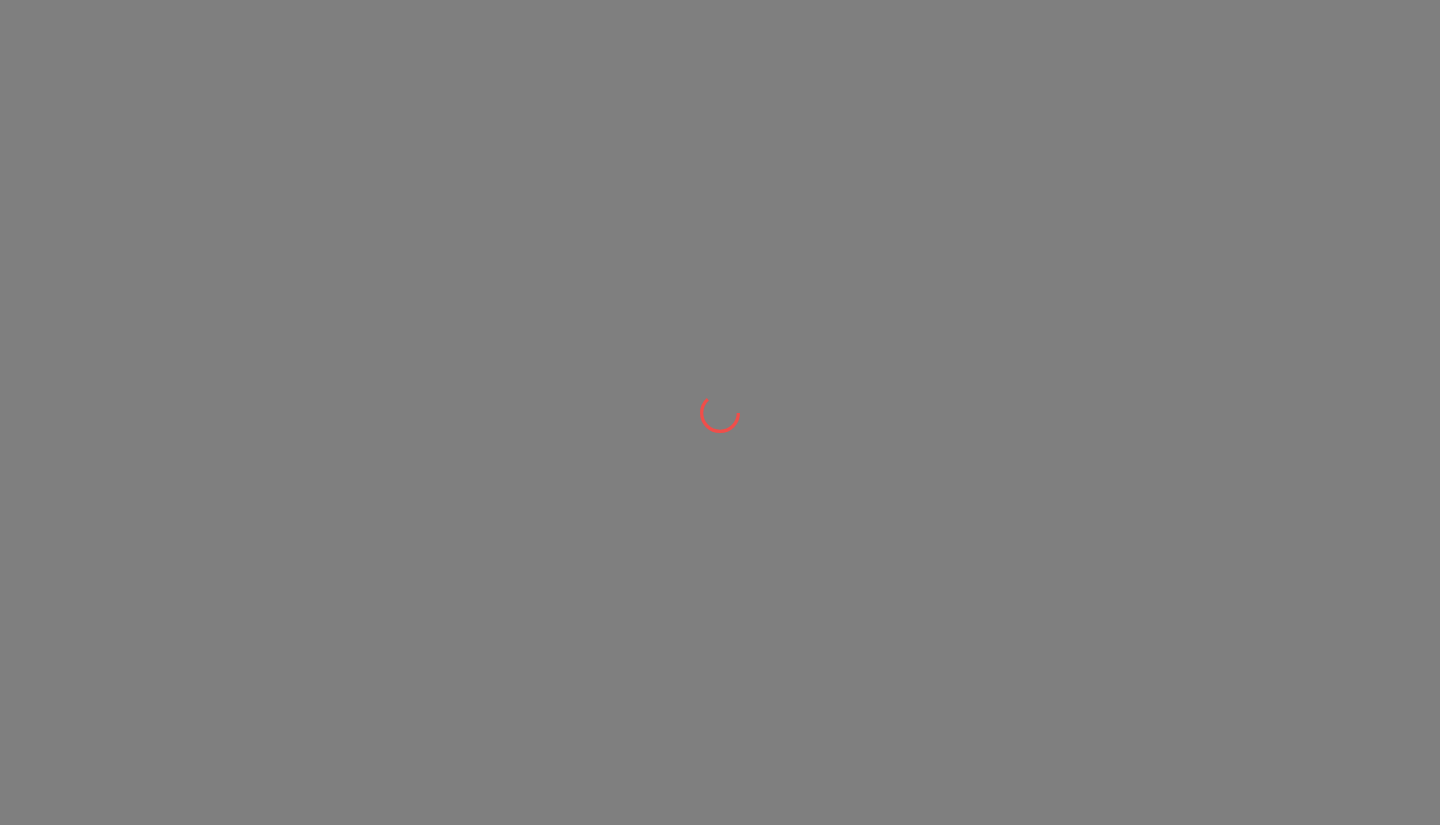 scroll, scrollTop: 0, scrollLeft: 0, axis: both 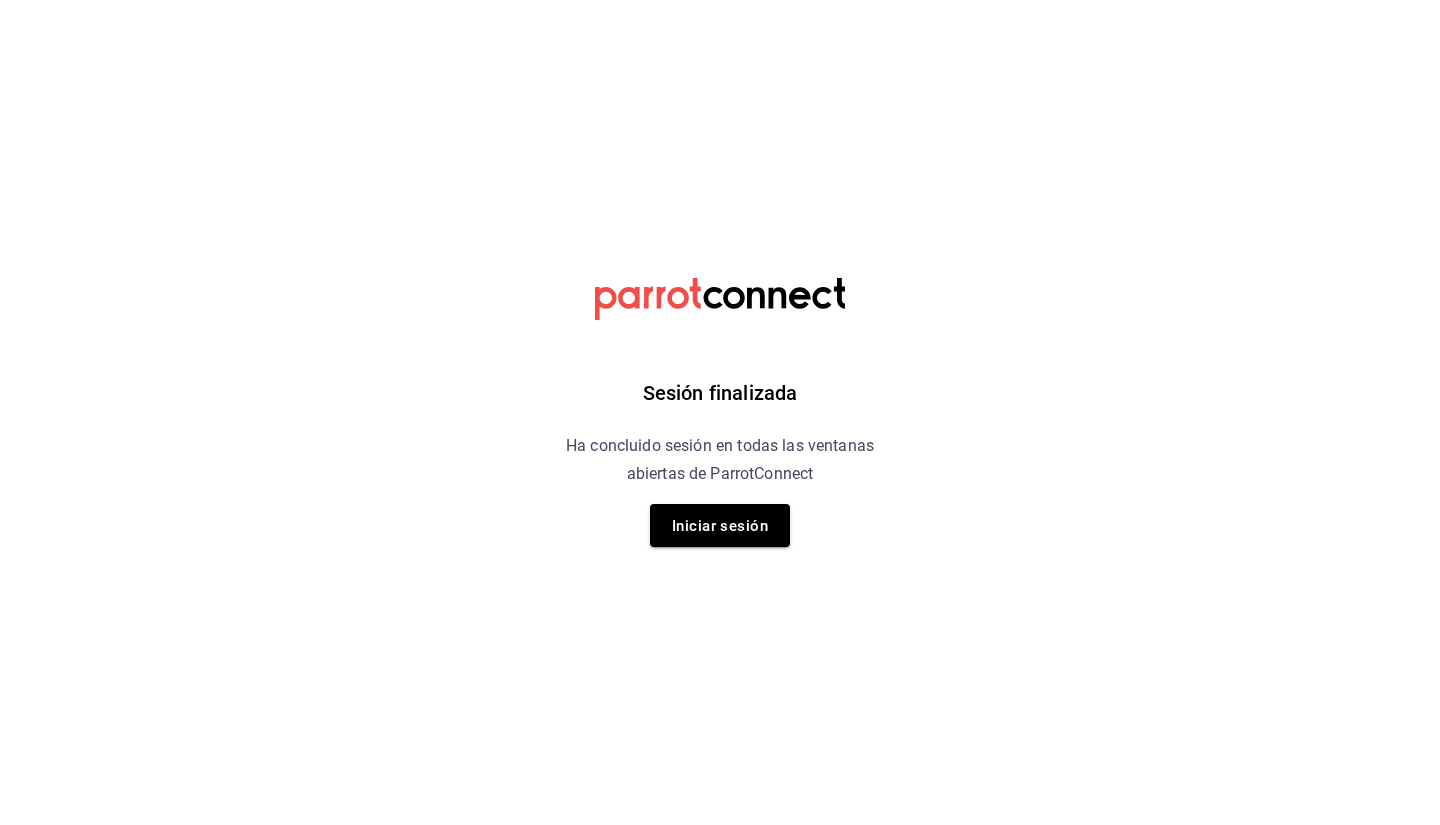 click on "Iniciar sesión" at bounding box center [720, 526] 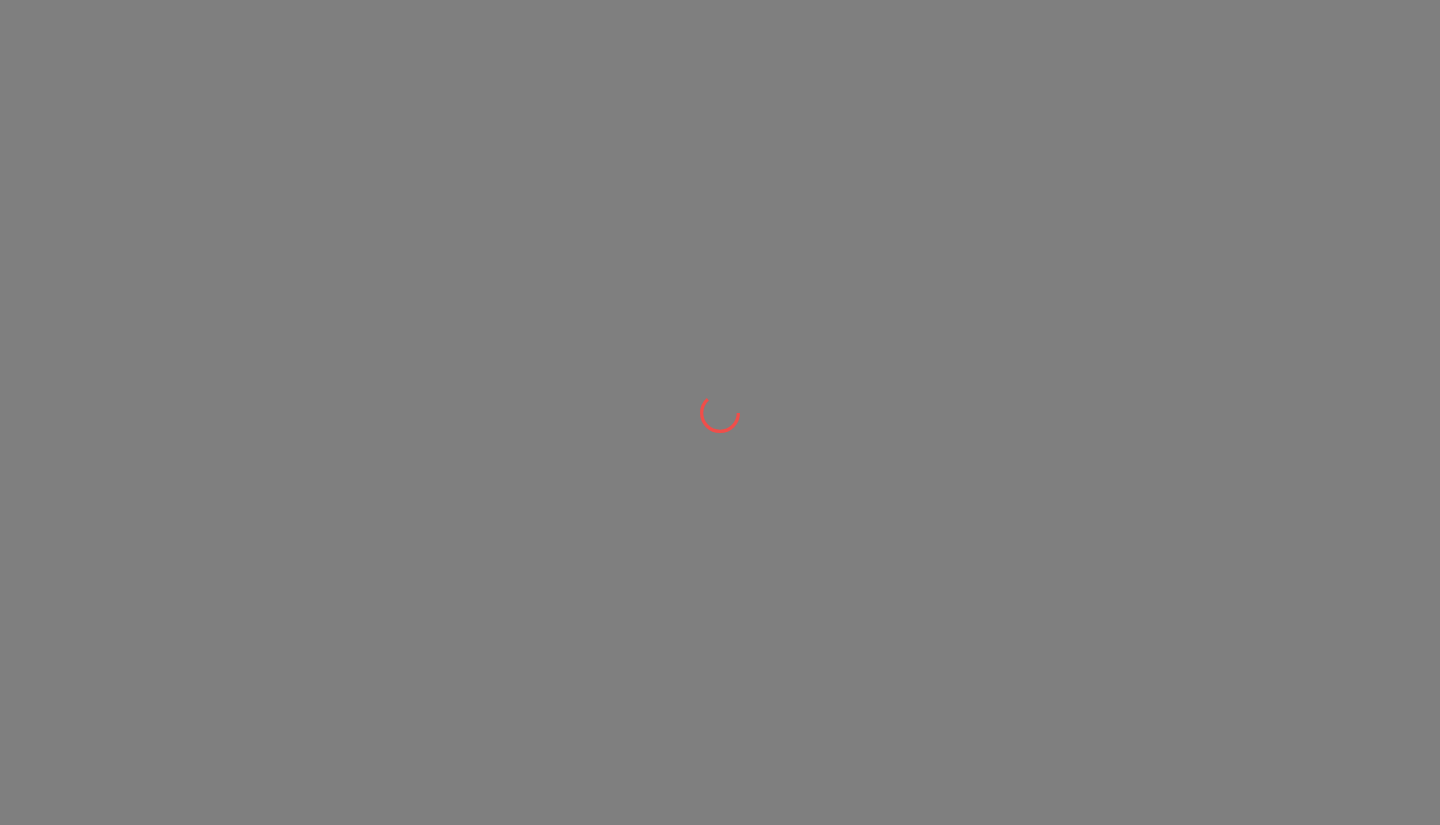scroll, scrollTop: 0, scrollLeft: 0, axis: both 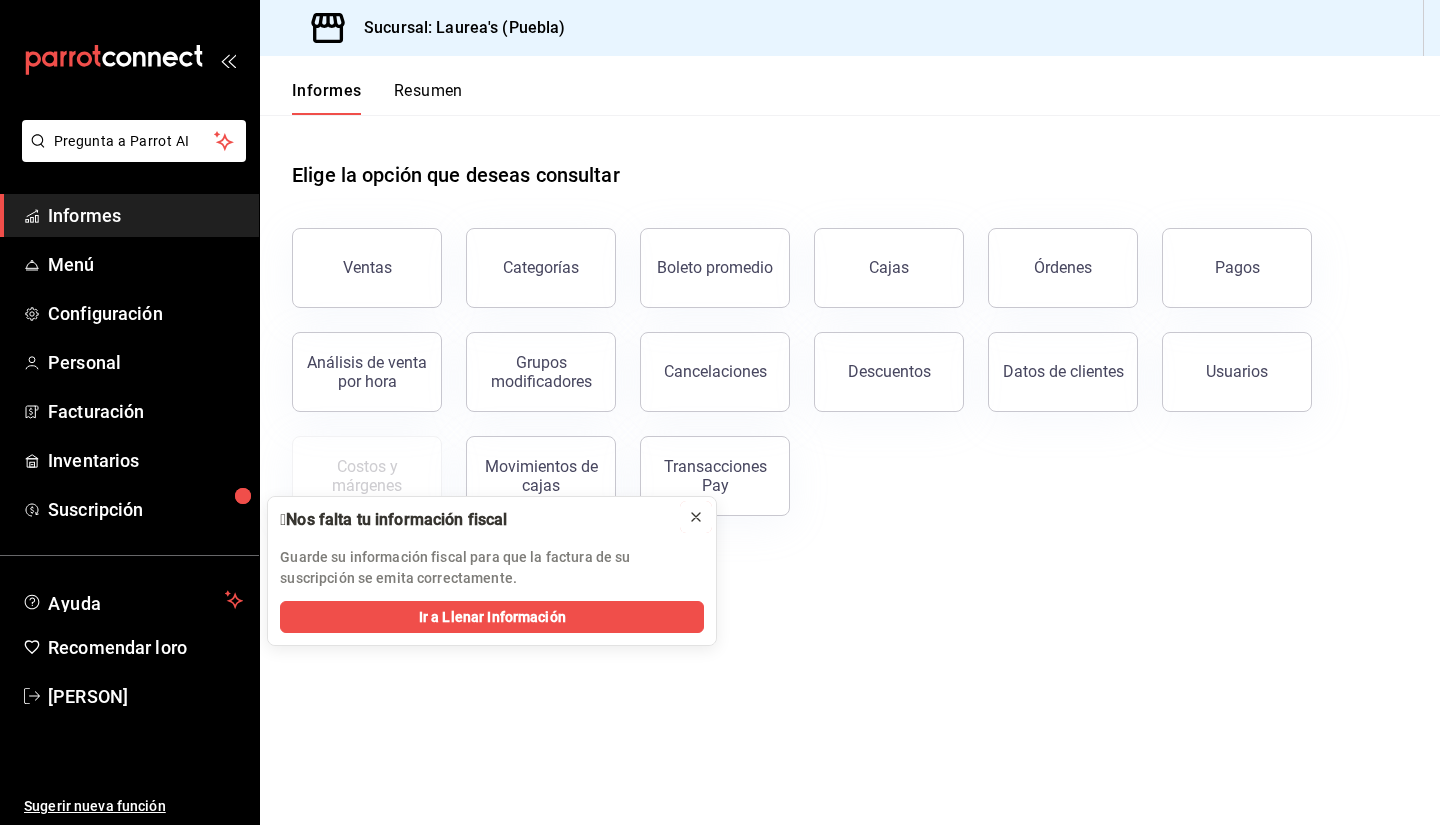 click 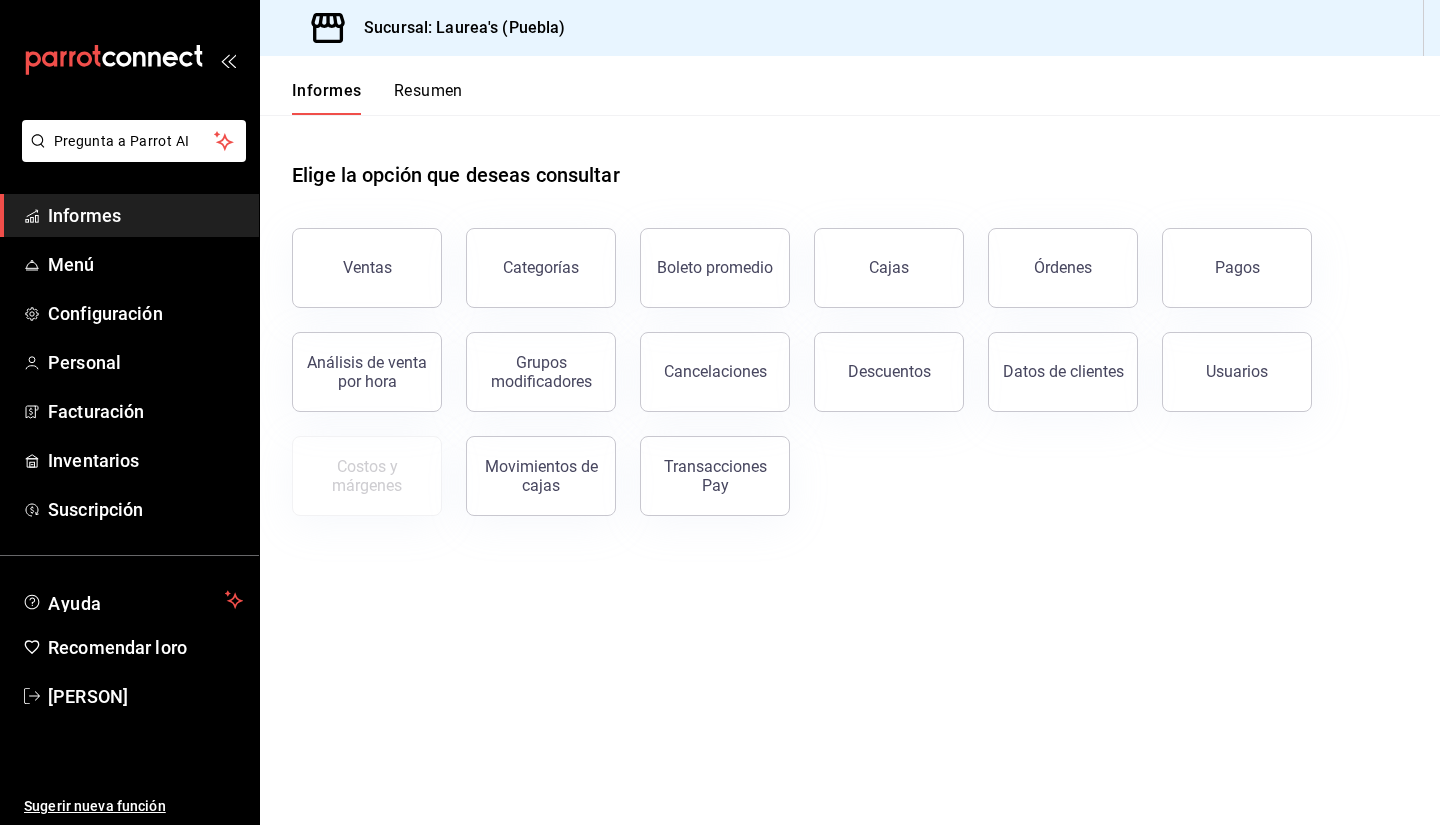 click on "Elige la opción que deseas consultar Ventas Categorías Boleto promedio Cajas Órdenes Pagos Análisis de venta por hora Grupos modificadores Cancelaciones Descuentos Datos de clientes Usuarios Costos y márgenes Movimientos de cajas Transacciones Pay" at bounding box center (850, 470) 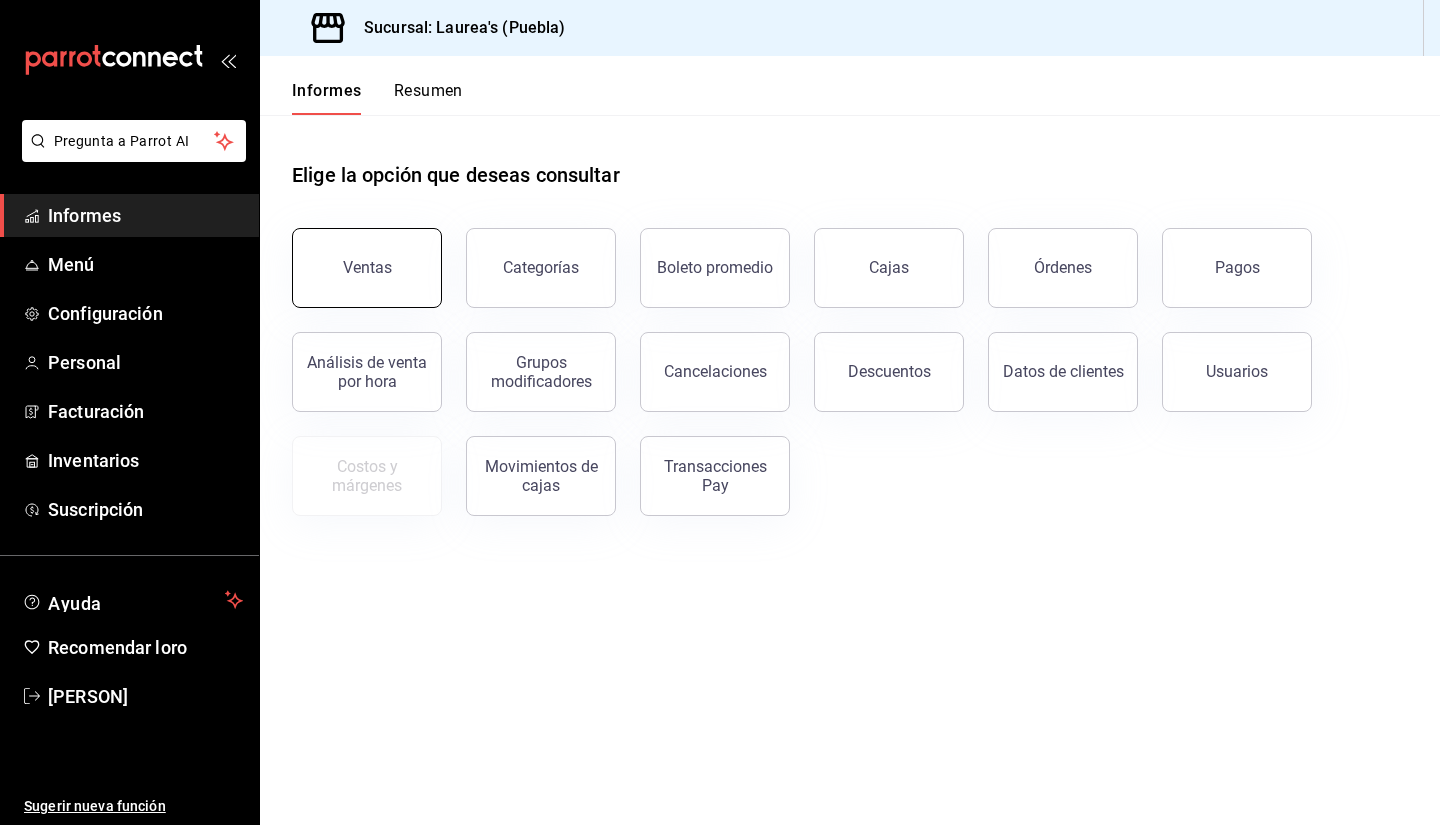 click on "Ventas" at bounding box center [367, 267] 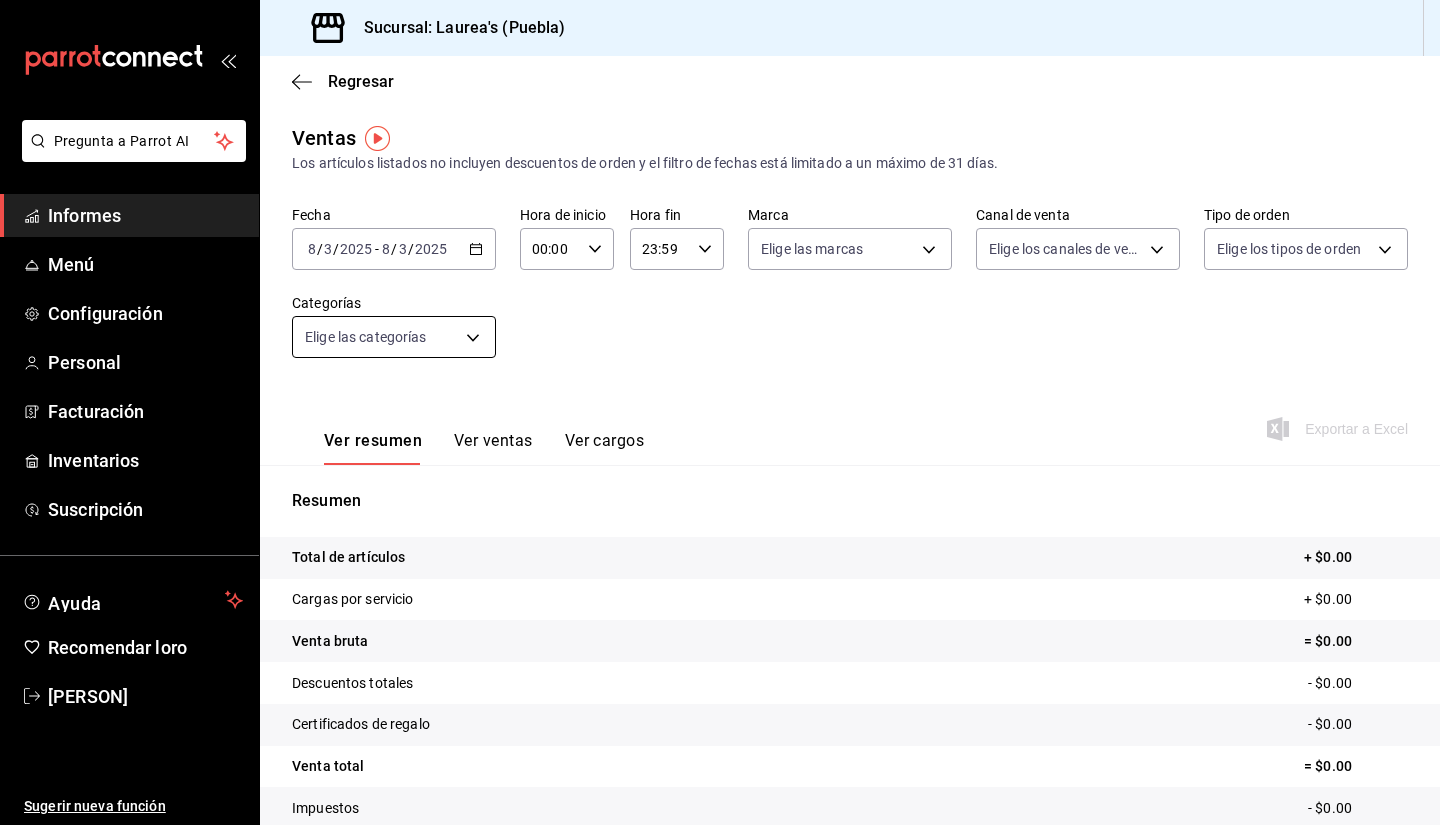 click on "Pregunta a Parrot AI Informes   Menú   Configuración   Personal   Facturación   Inventarios   Suscripción   Ayuda Recomendar loro   [PERSON]   Sugerir nueva función   Sucursal: Laurea's ([CITY]) Regresar Ventas Los artículos listados no incluyen descuentos de orden y el filtro de fechas está limitado a un máximo de 31 días. Fecha 2025-08-03 8 / 3 / 2025 - 2025-08-03 8 / 3 / 2025 Hora de inicio 00:00 Hora de inicio Hora fin 23:59 Hora fin Marca Elige las marcas Canal de venta Elige los canales de venta Tipo de orden Elige los tipos de orden Categorías Elige las categorías Ver resumen Ver ventas Ver cargos Exportar a Excel Resumen Total de artículos + $0.00 Cargas por servicio + $0.00 Venta bruta = $0.00 Descuentos totales - $0.00 Certificados de regalo - $0.00 Venta total = $0.00 Impuestos - $0.00 Venta neta = $0.00 Texto original Valora esta traducción Tu opinión servirá para ayudar a mejorar el Traductor de Google Pregunta a Parrot AI Informes   Menú   Configuración   Personal" at bounding box center (720, 412) 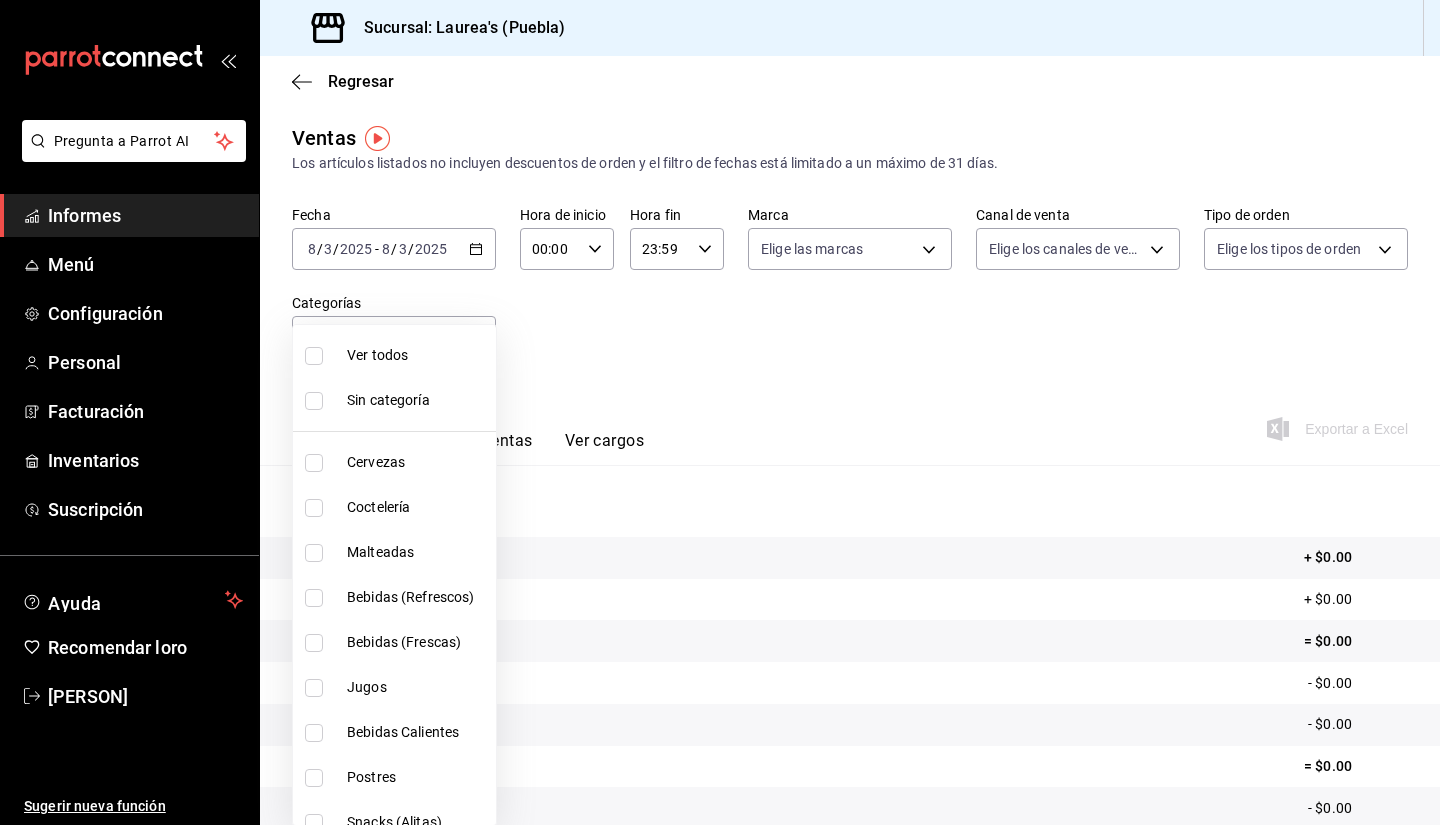 scroll, scrollTop: 0, scrollLeft: 0, axis: both 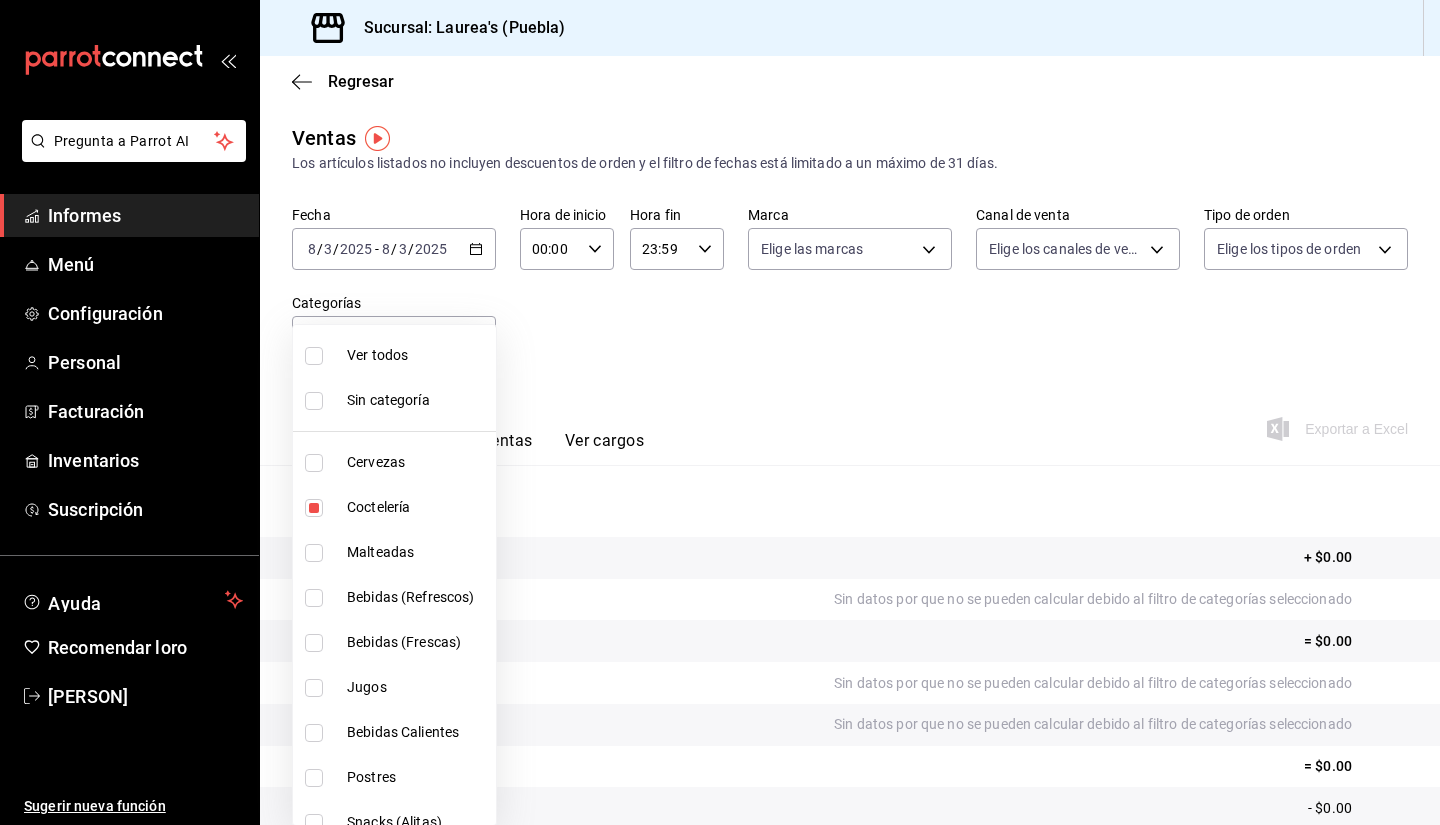click at bounding box center [720, 412] 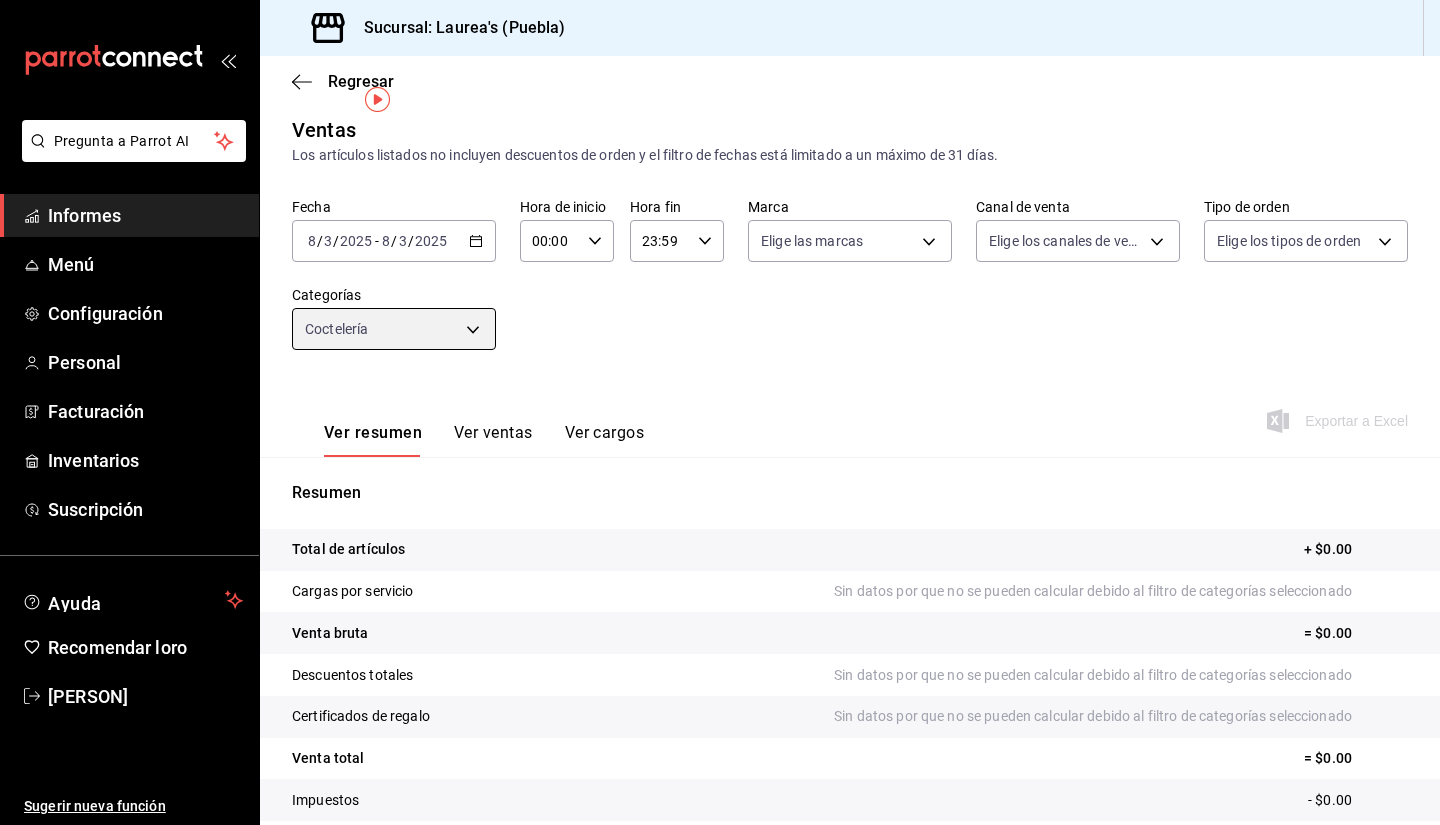 scroll, scrollTop: 0, scrollLeft: 0, axis: both 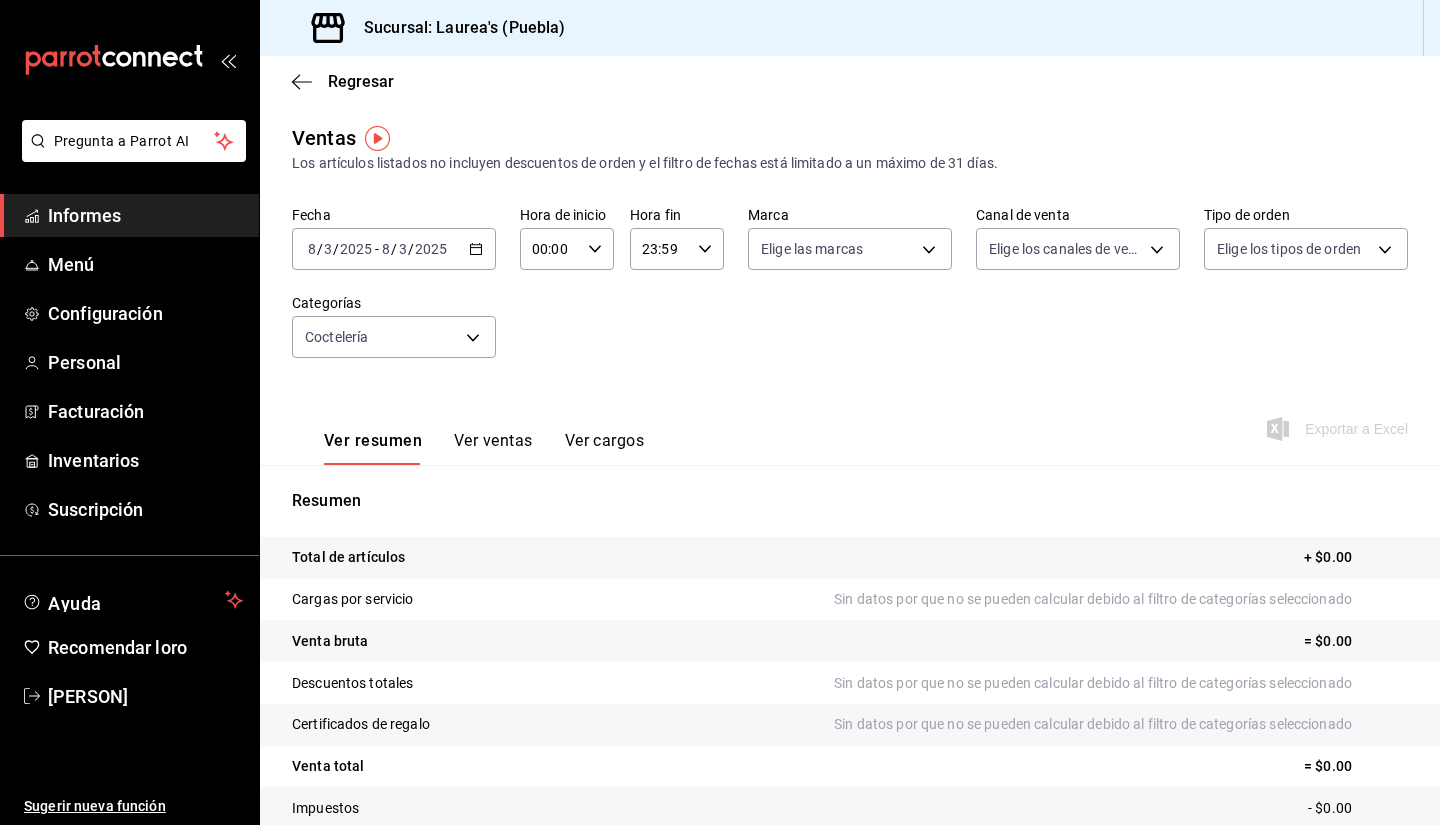 click on "3" at bounding box center [403, 249] 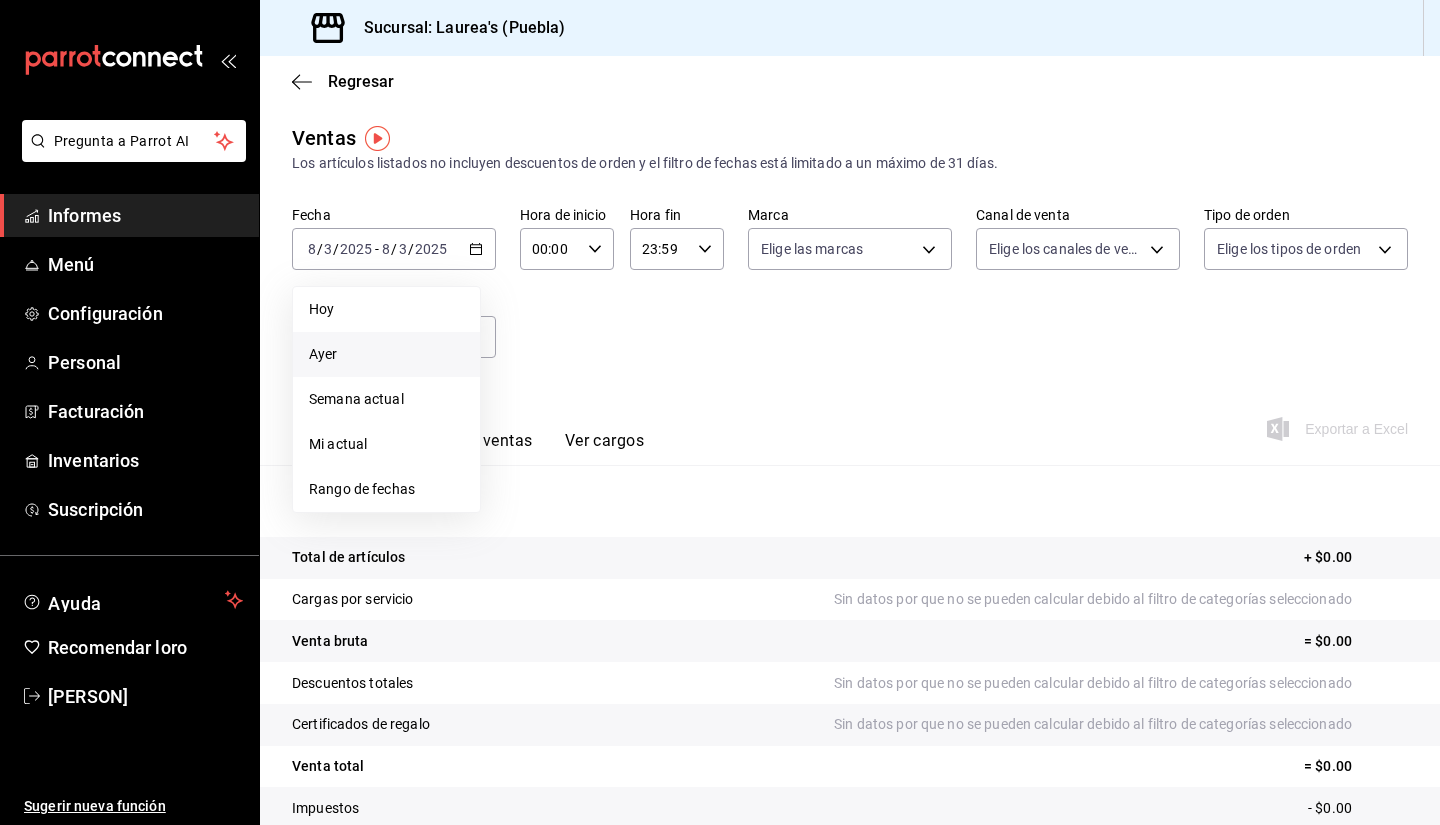 click on "Ayer" at bounding box center [386, 354] 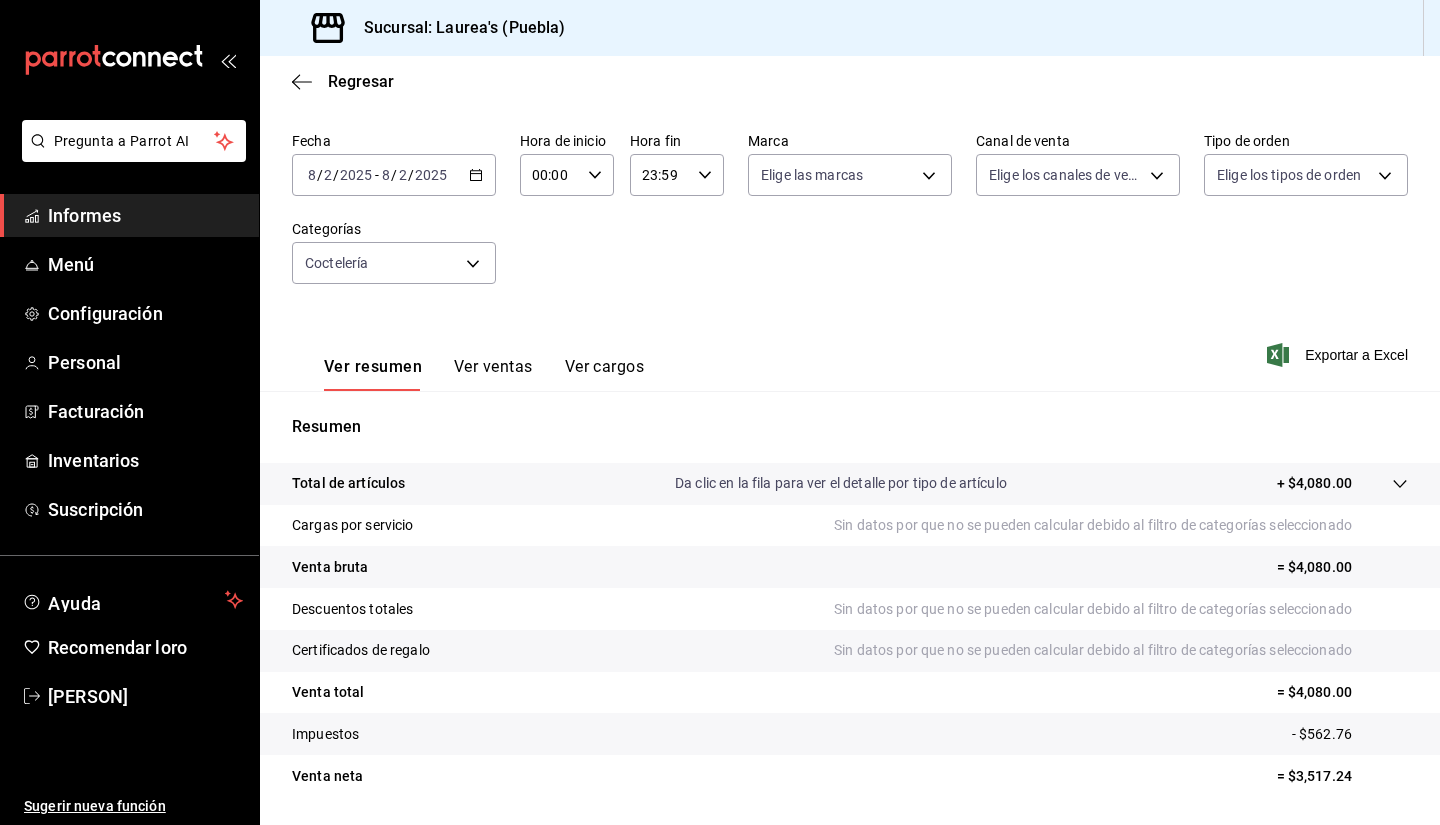 scroll, scrollTop: 134, scrollLeft: 0, axis: vertical 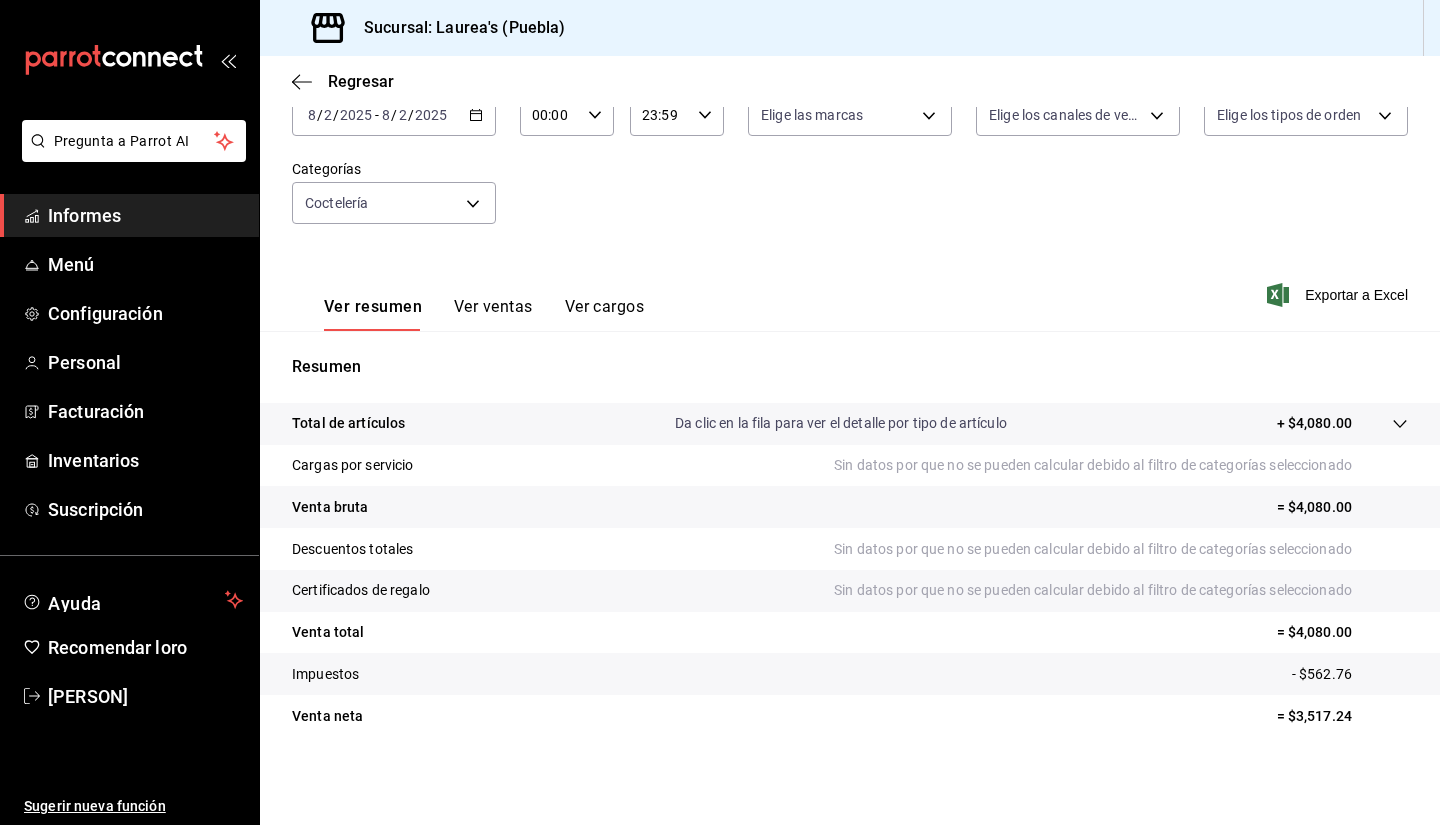 click on "Ver ventas" at bounding box center (493, 306) 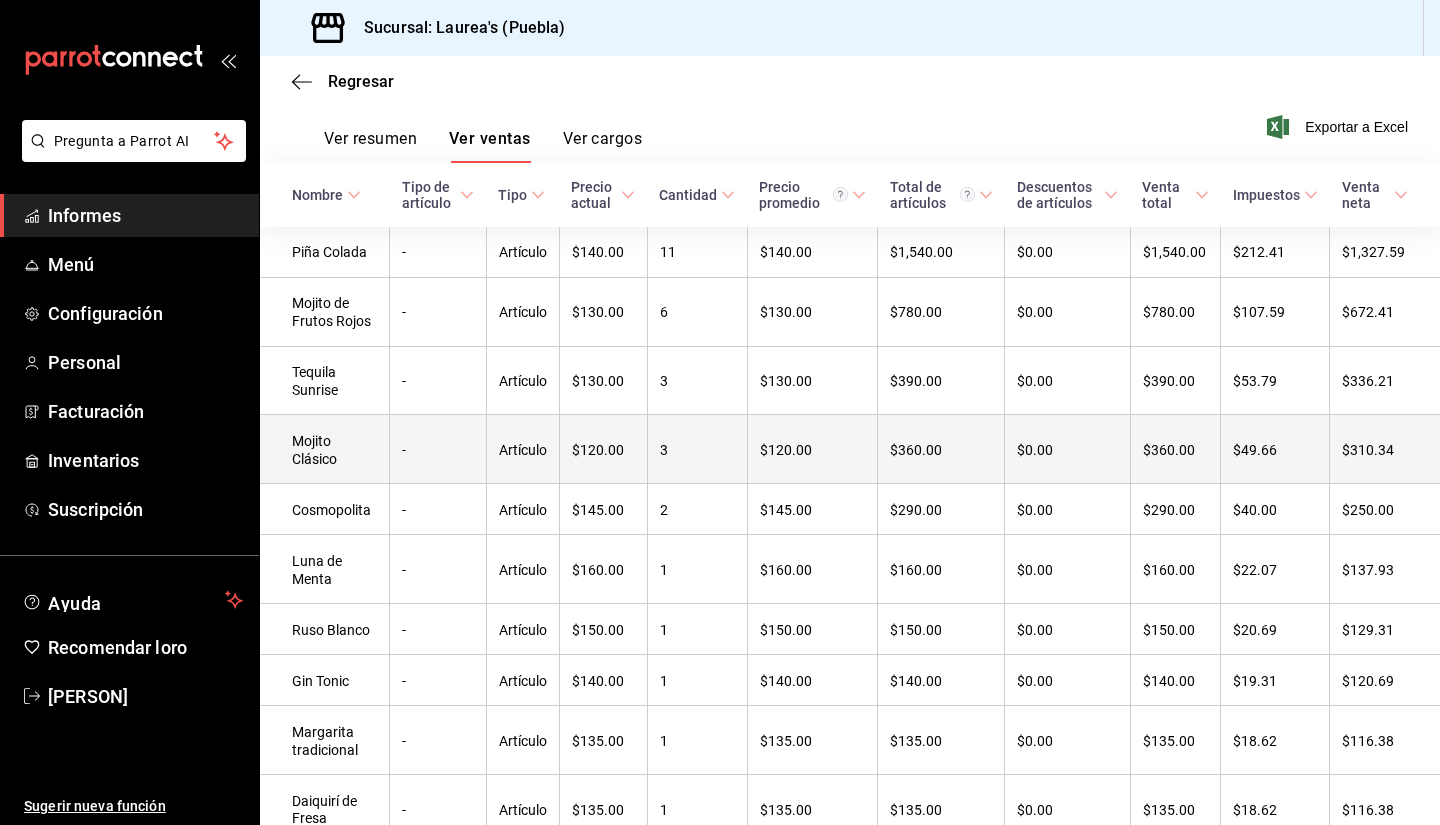 scroll, scrollTop: 402, scrollLeft: 0, axis: vertical 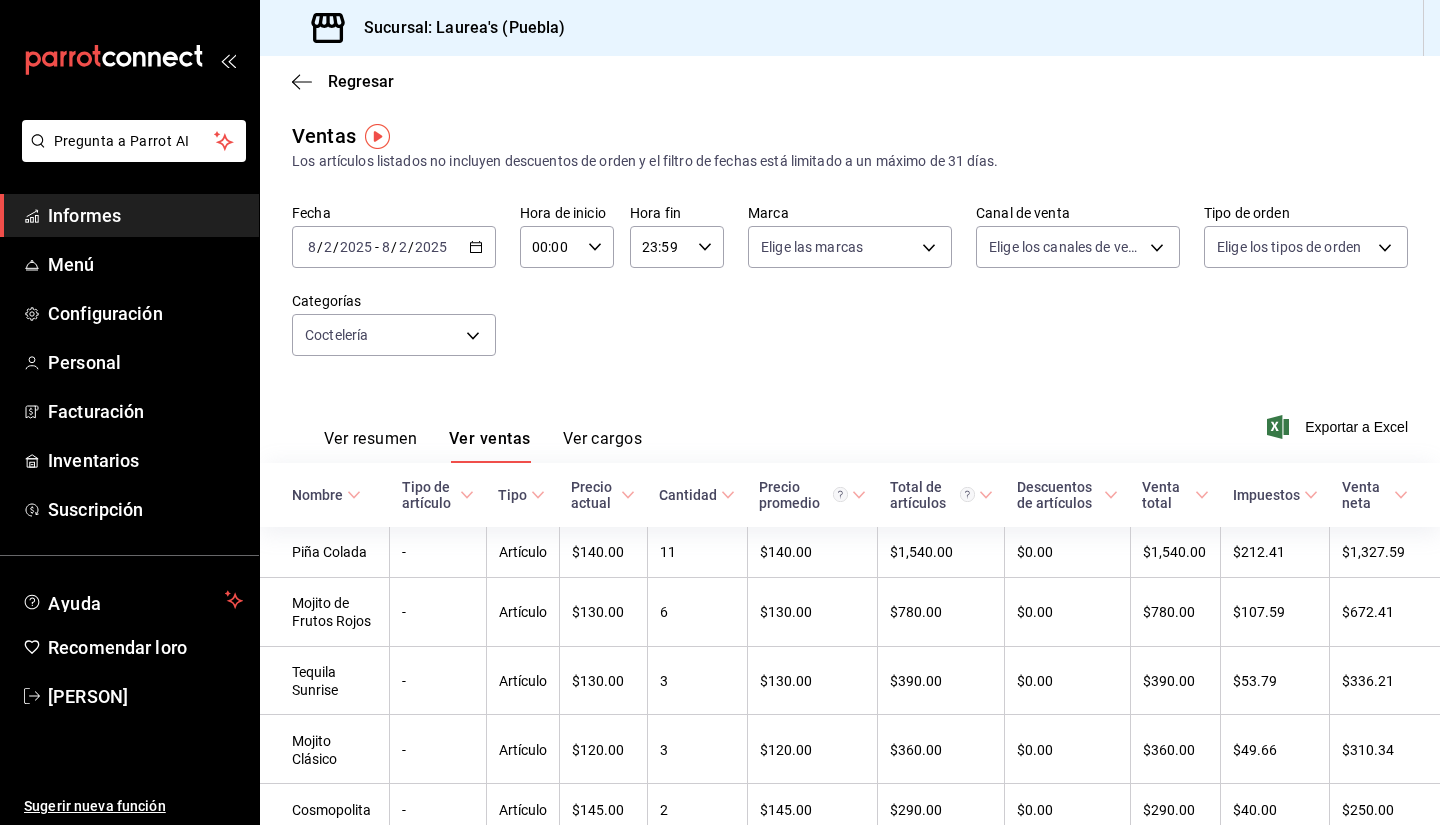 click on "2025-08-02 8 / 2 / 2025 - 2025-08-02 8 / 2 / 2025" at bounding box center [394, 247] 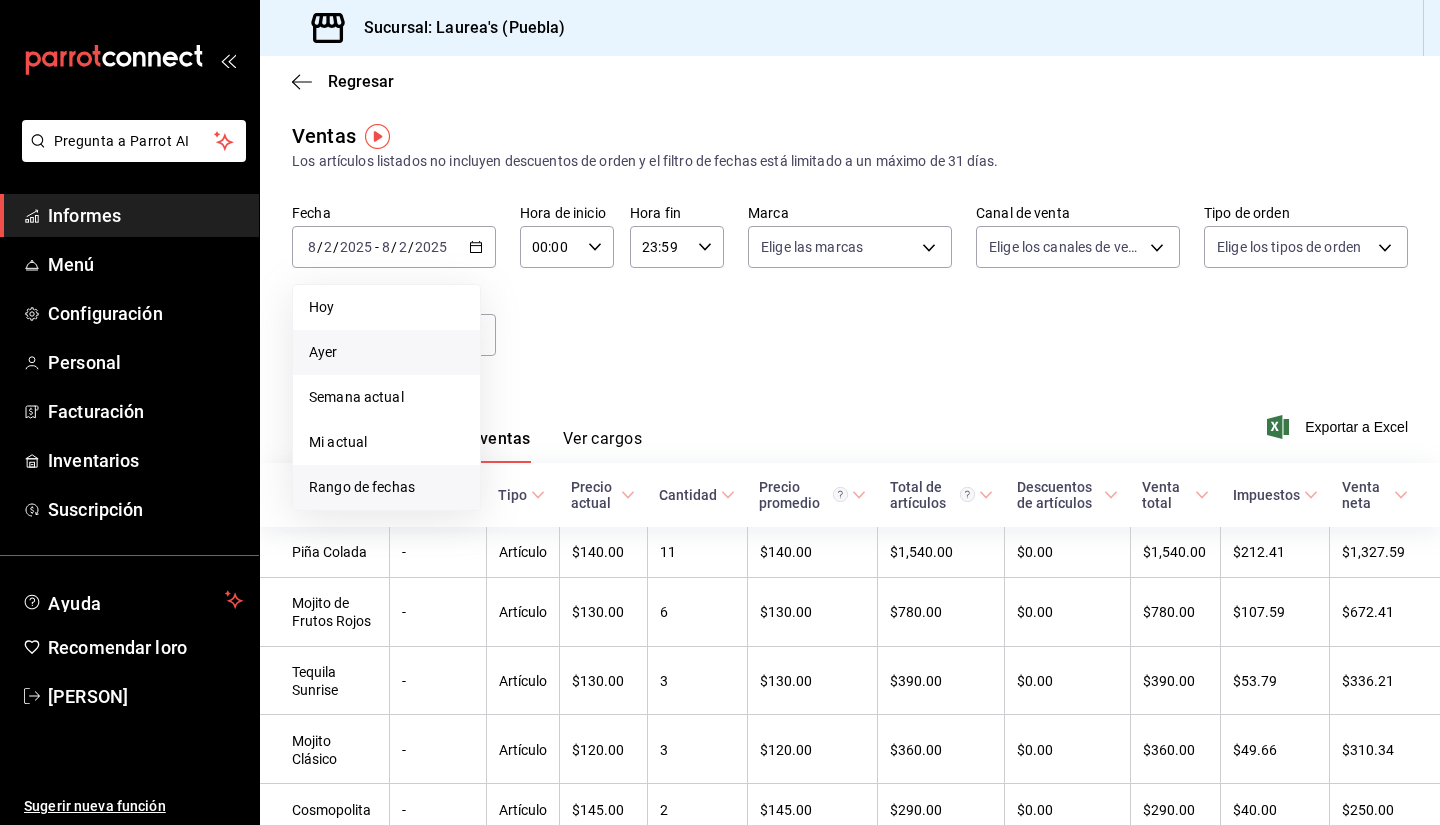 click on "Rango de fechas" at bounding box center (362, 487) 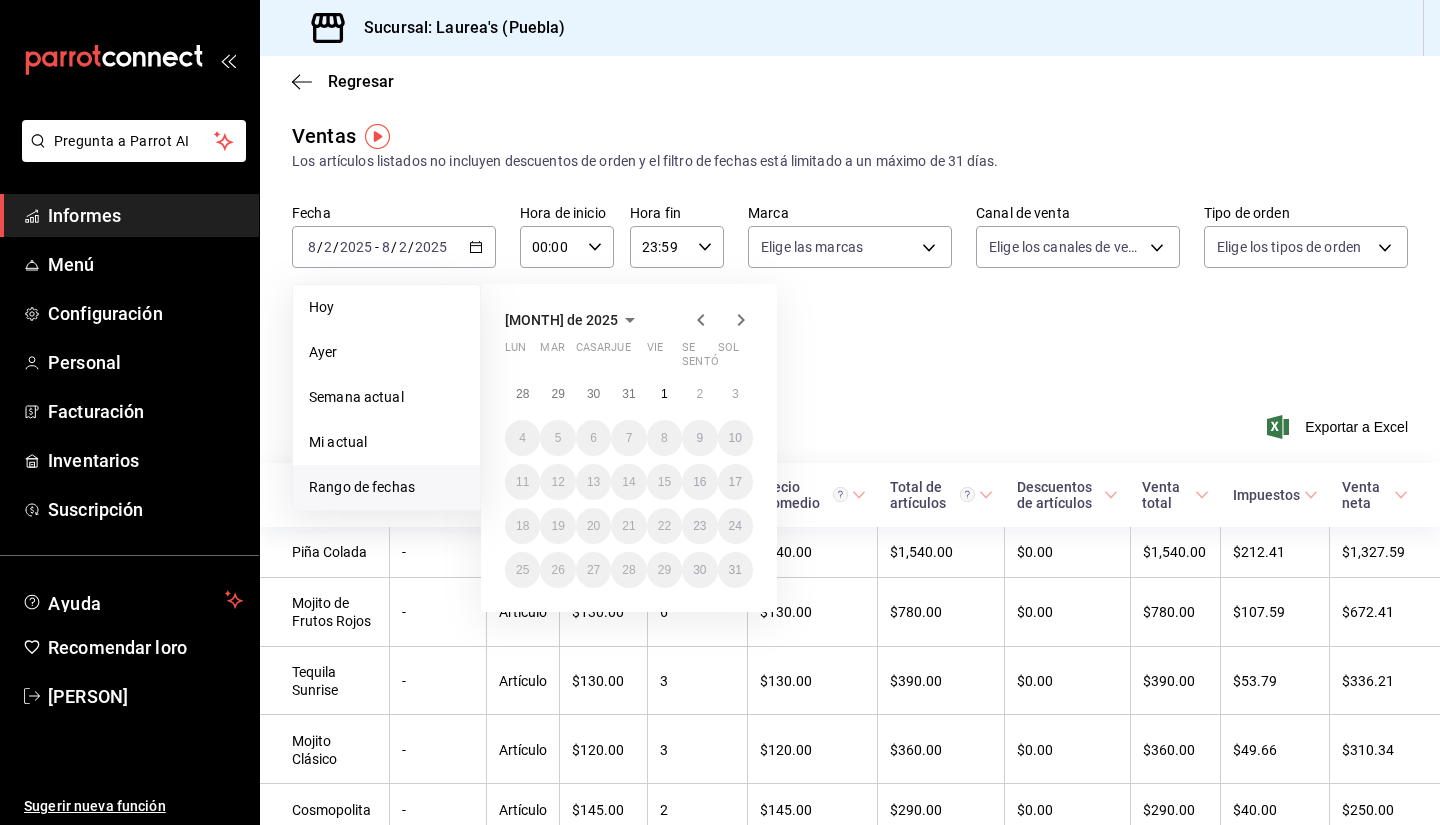 click 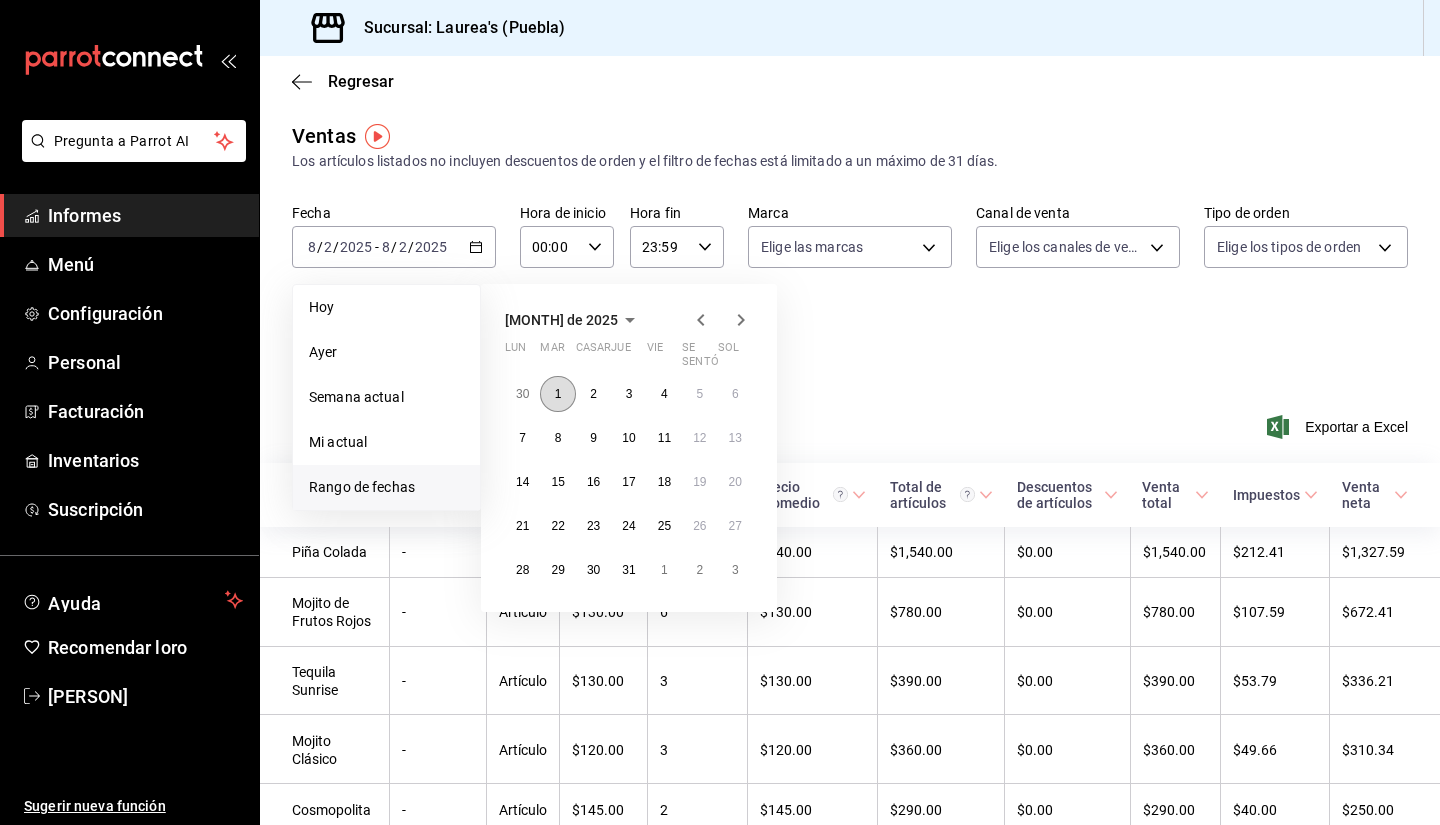 click on "1" at bounding box center [558, 394] 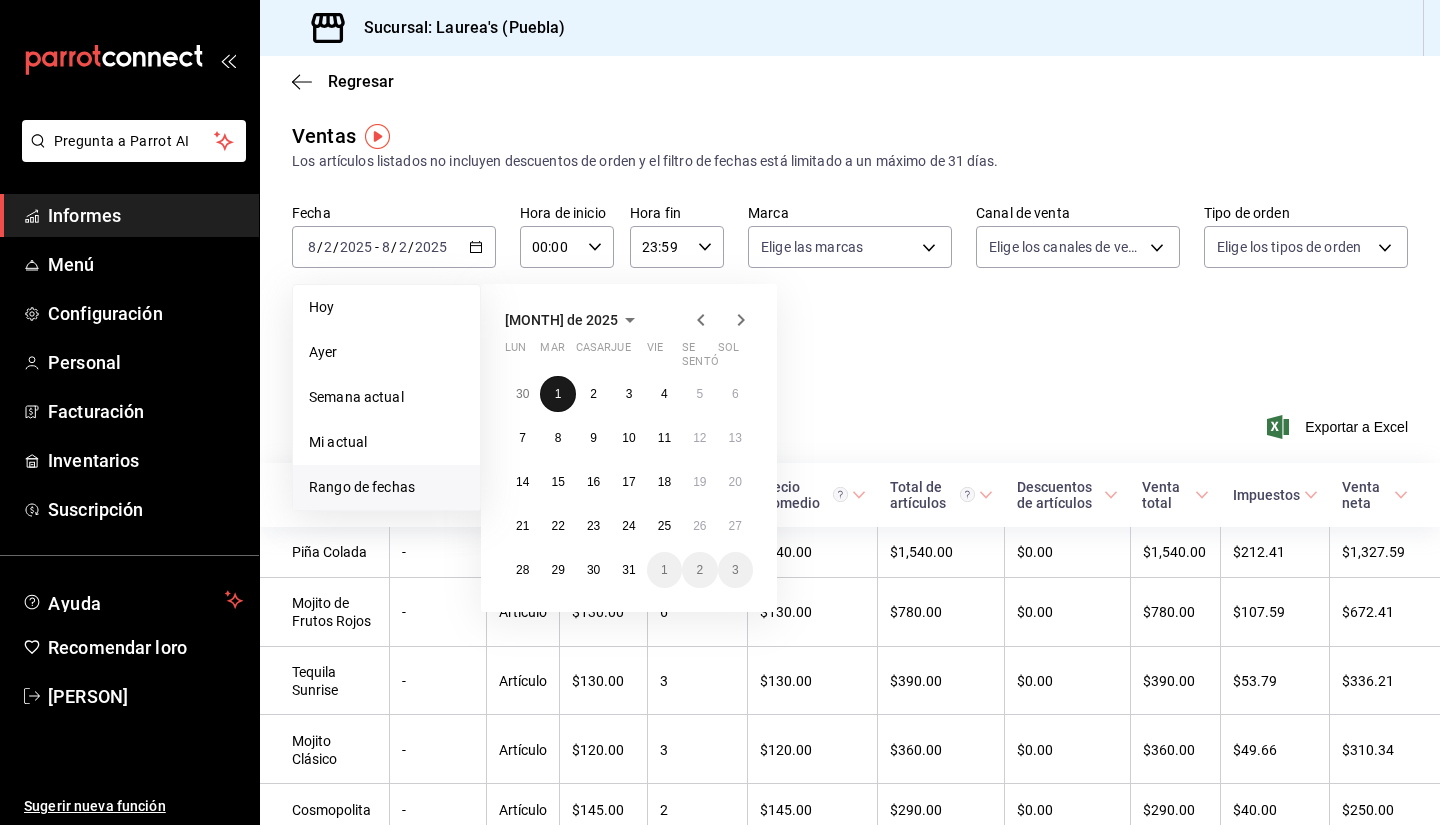 click on "1" at bounding box center (558, 394) 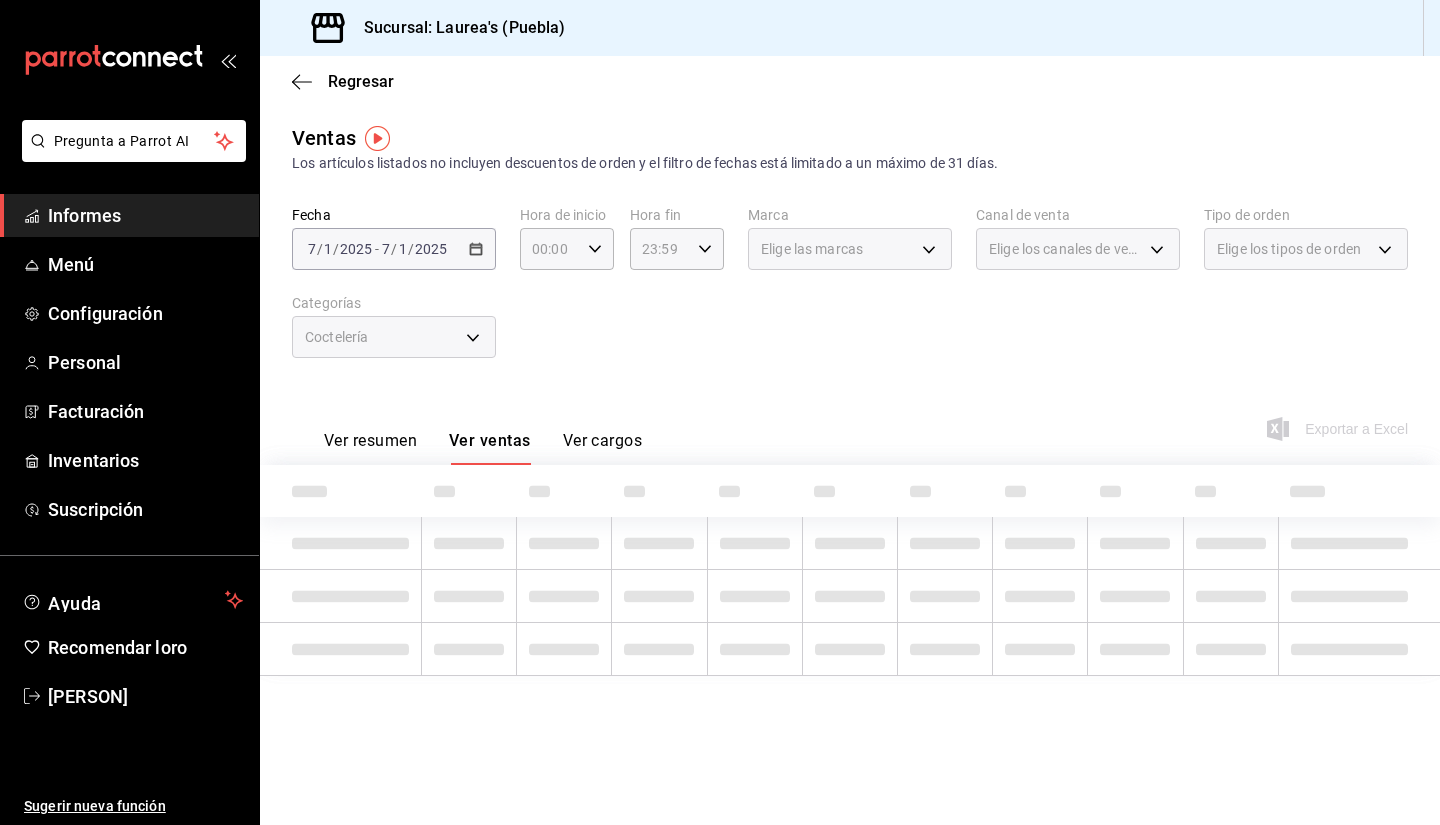 scroll, scrollTop: 0, scrollLeft: 0, axis: both 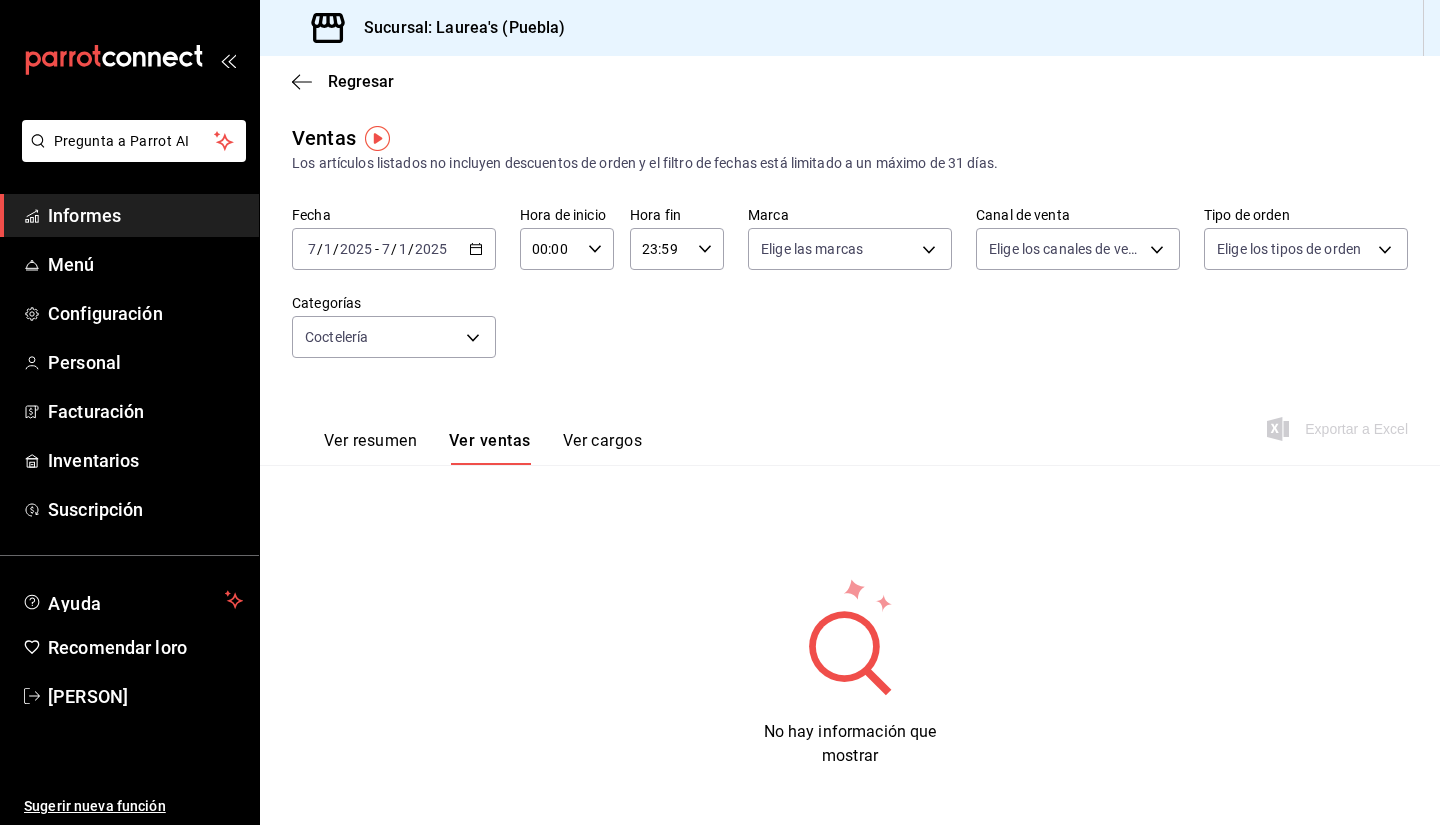 click on "2025" at bounding box center (431, 249) 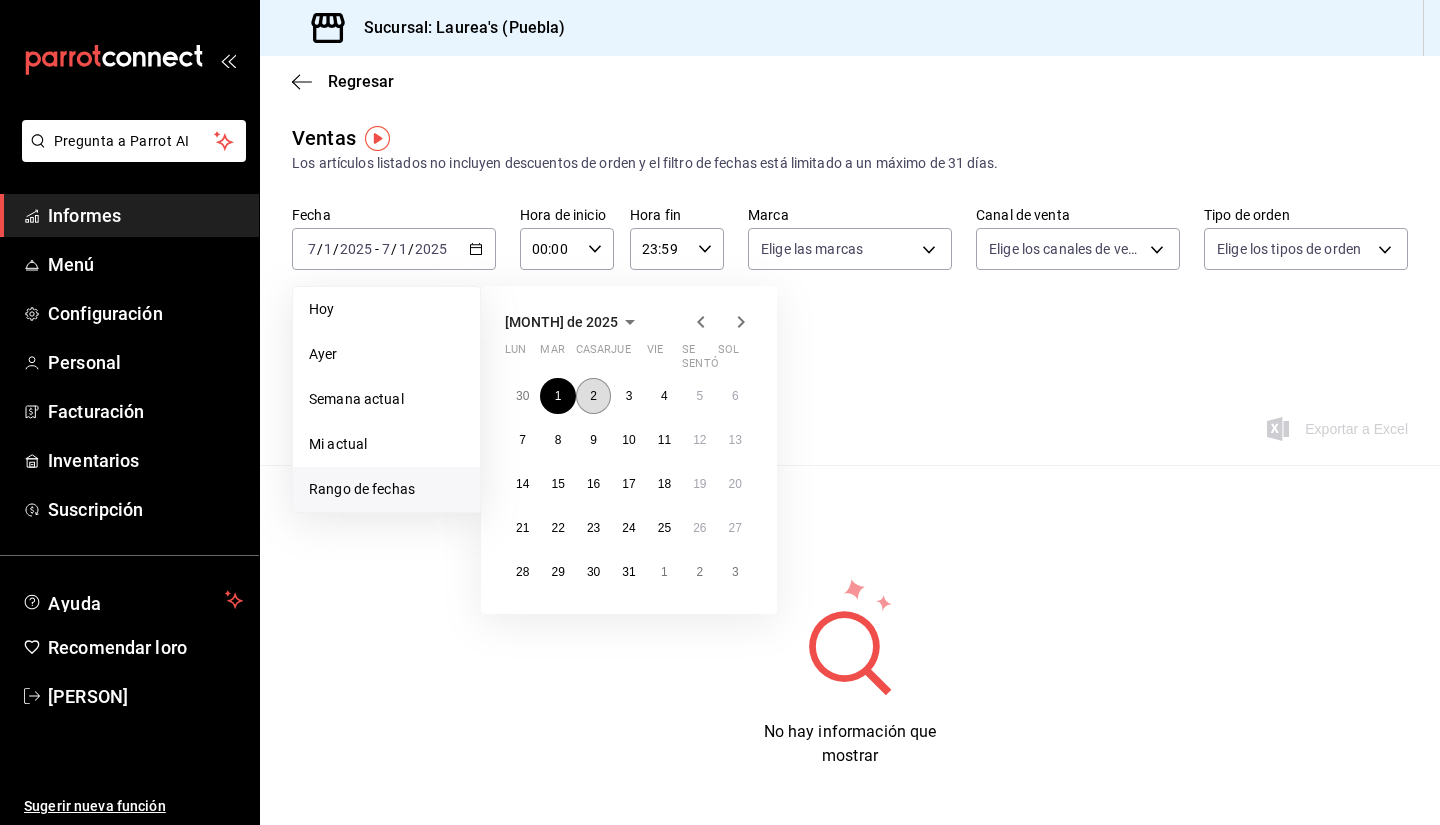 click on "2" at bounding box center [593, 396] 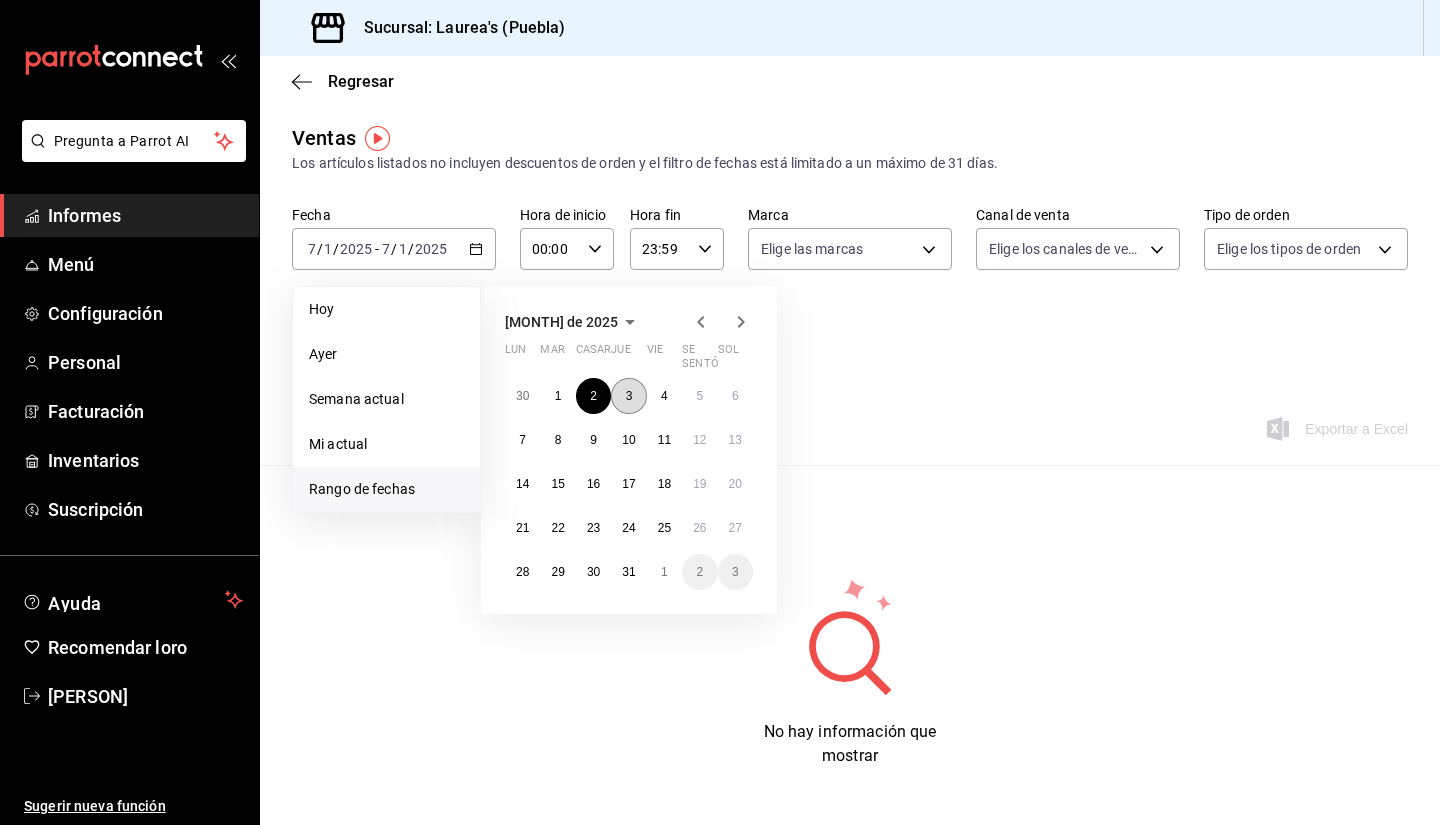 click on "3" at bounding box center [628, 396] 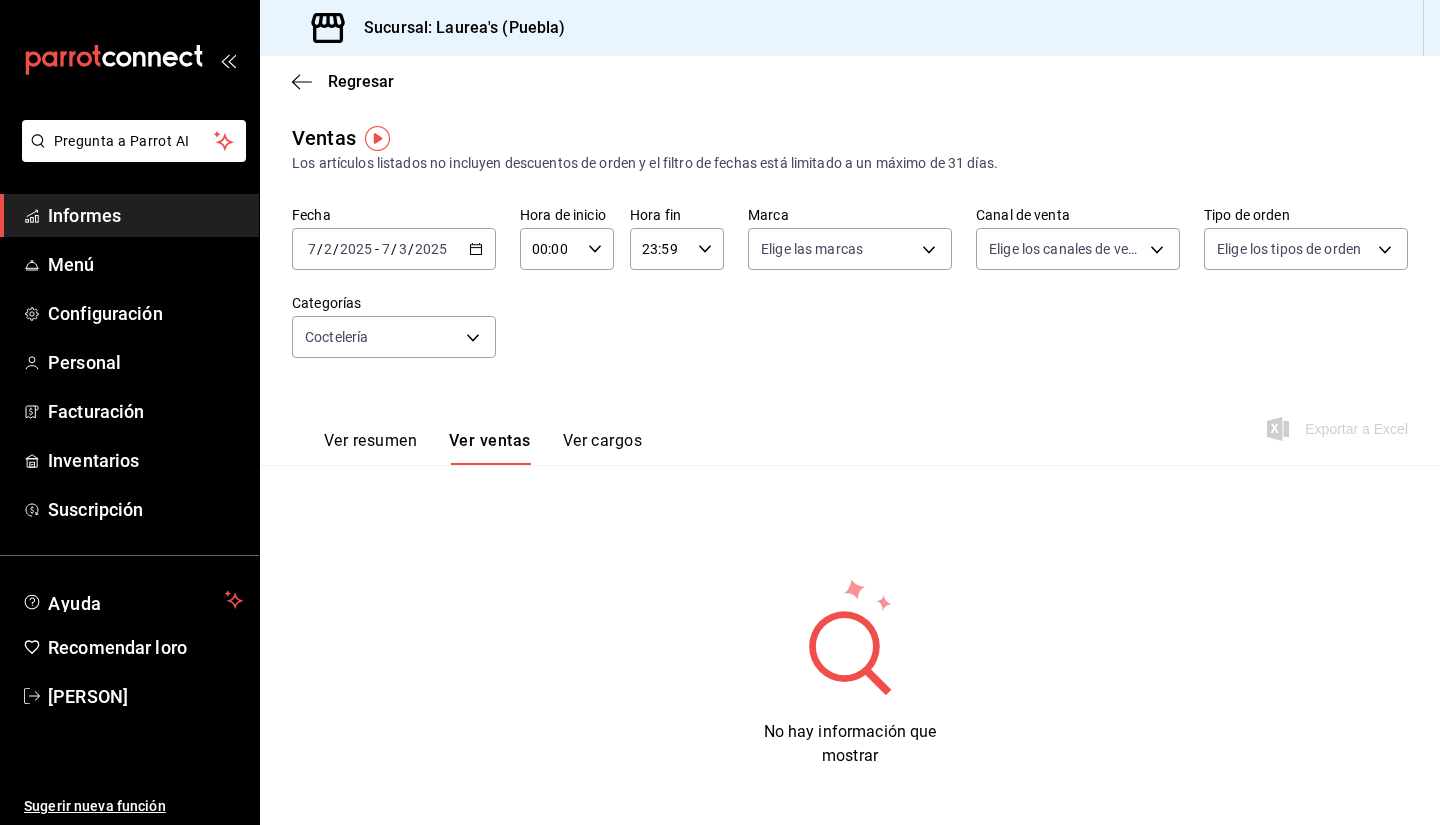 click on "/" at bounding box center (394, 249) 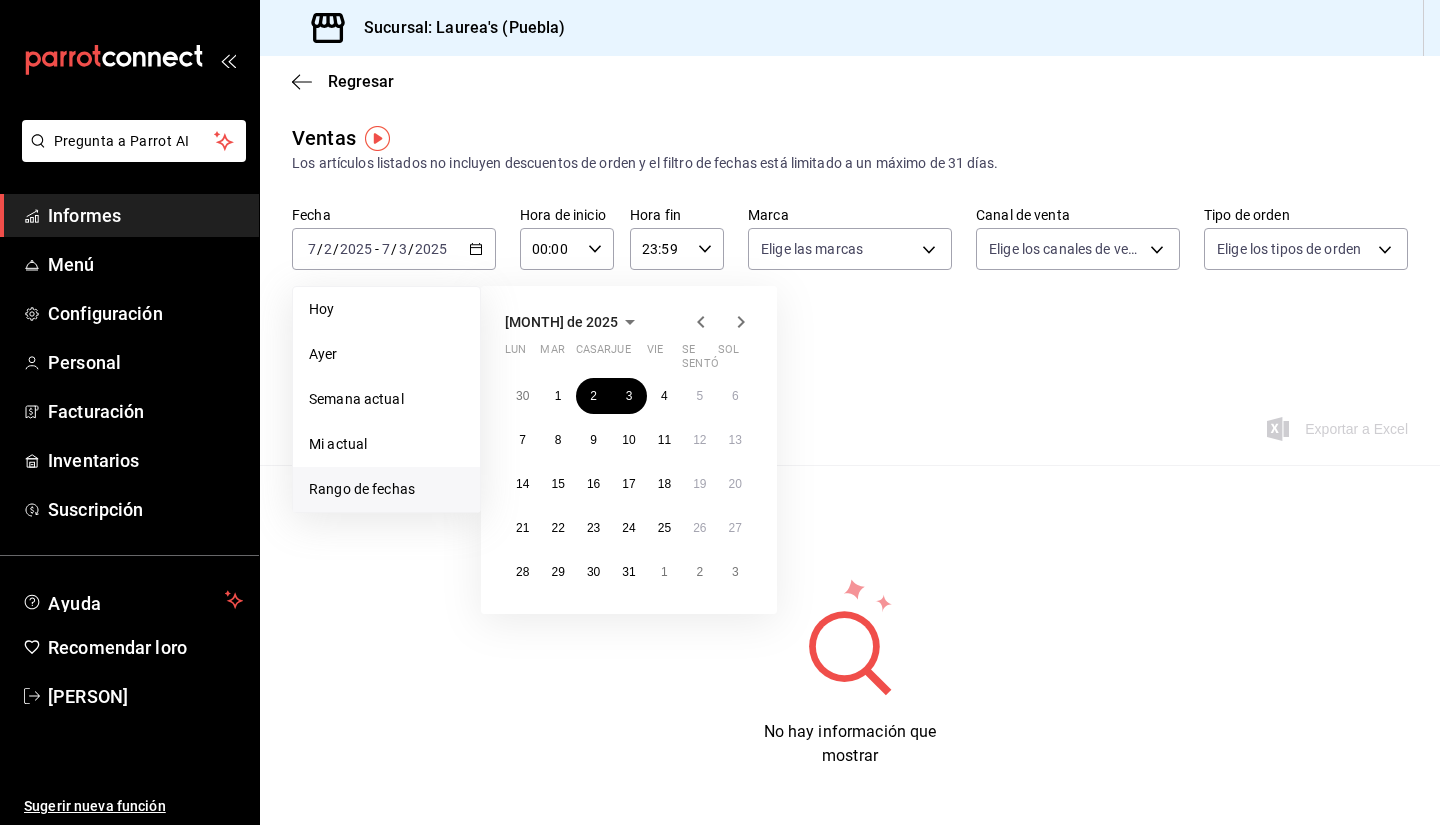 click 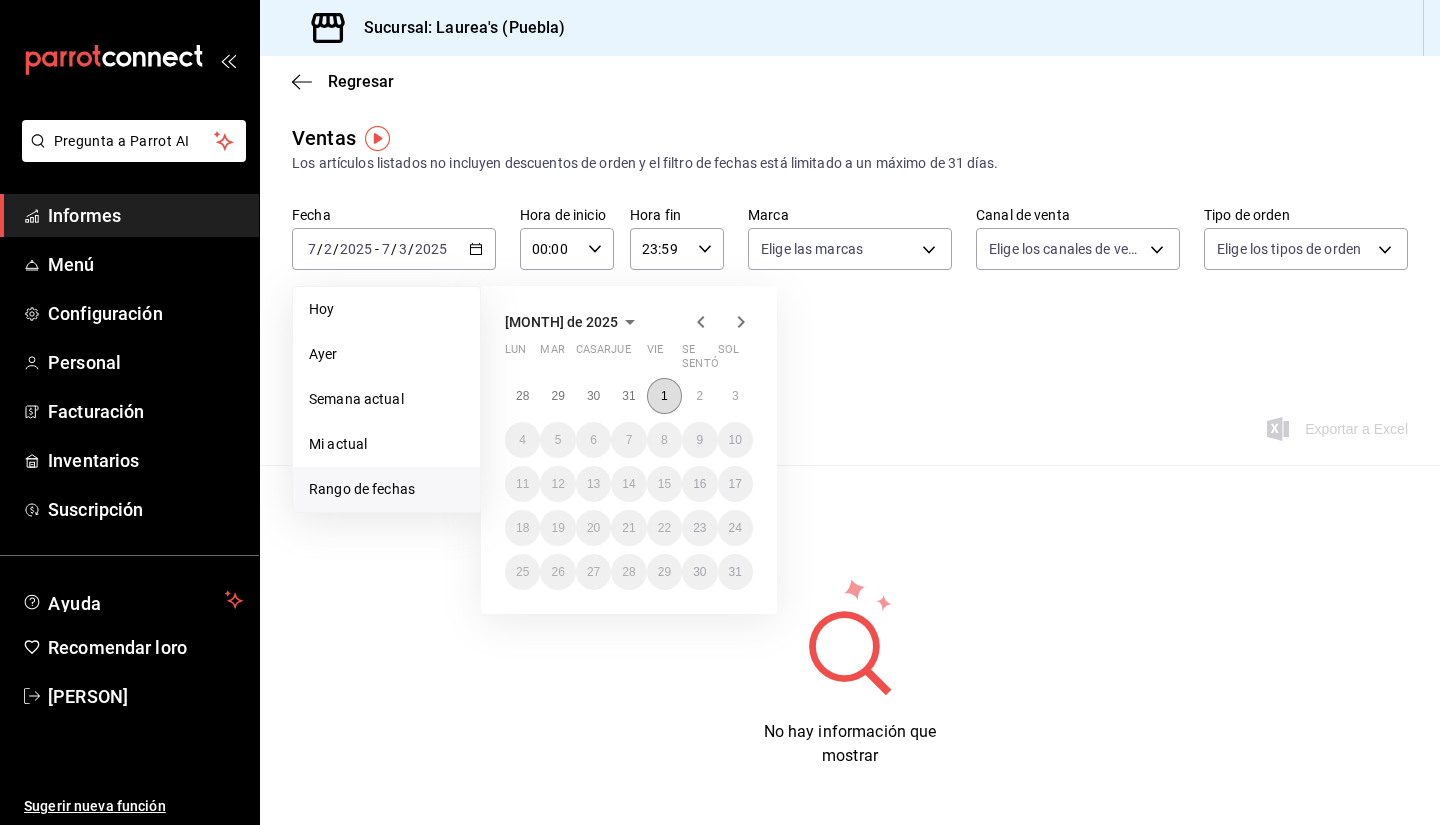 click on "1" at bounding box center (664, 396) 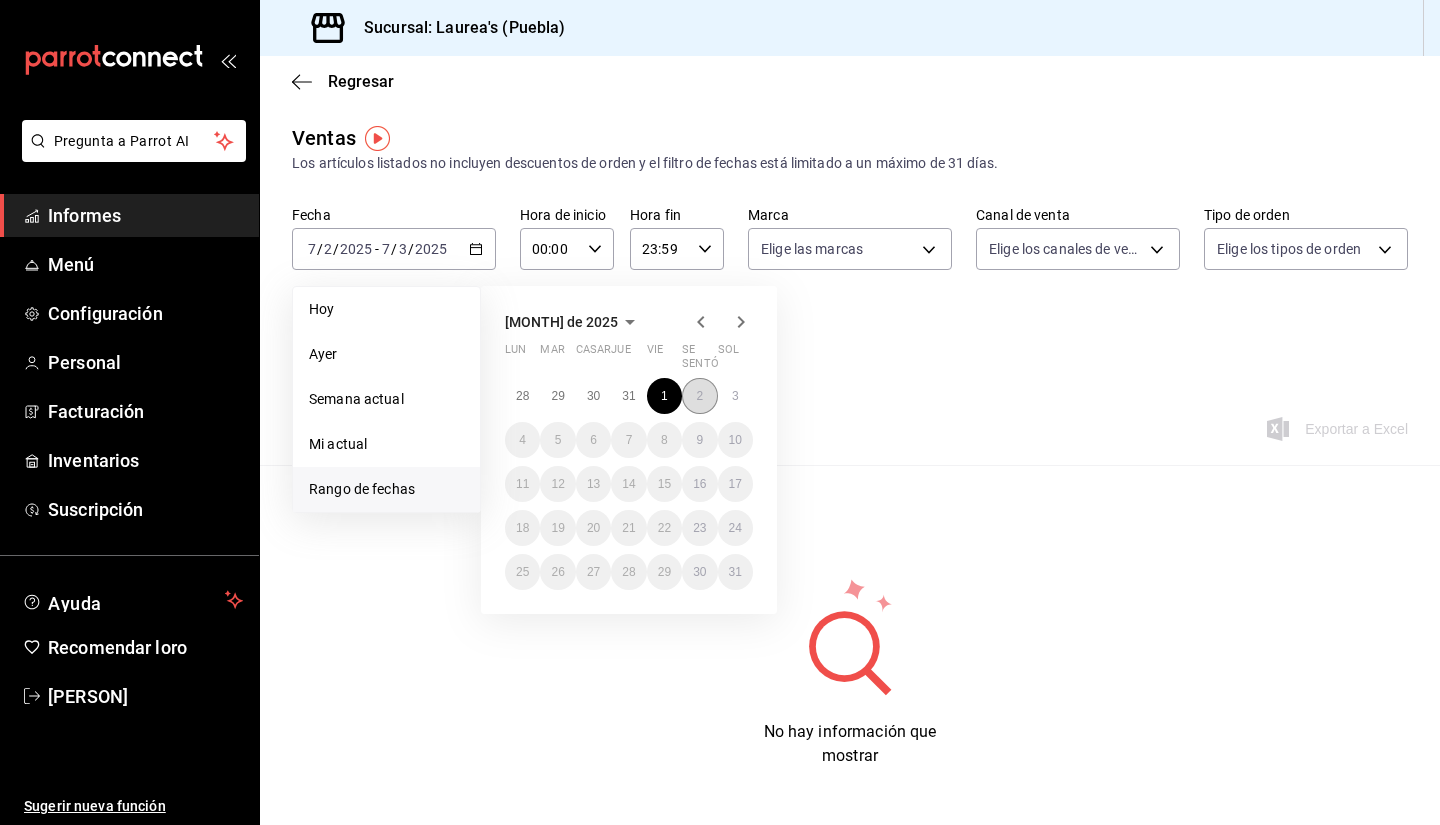 click on "2" at bounding box center (699, 396) 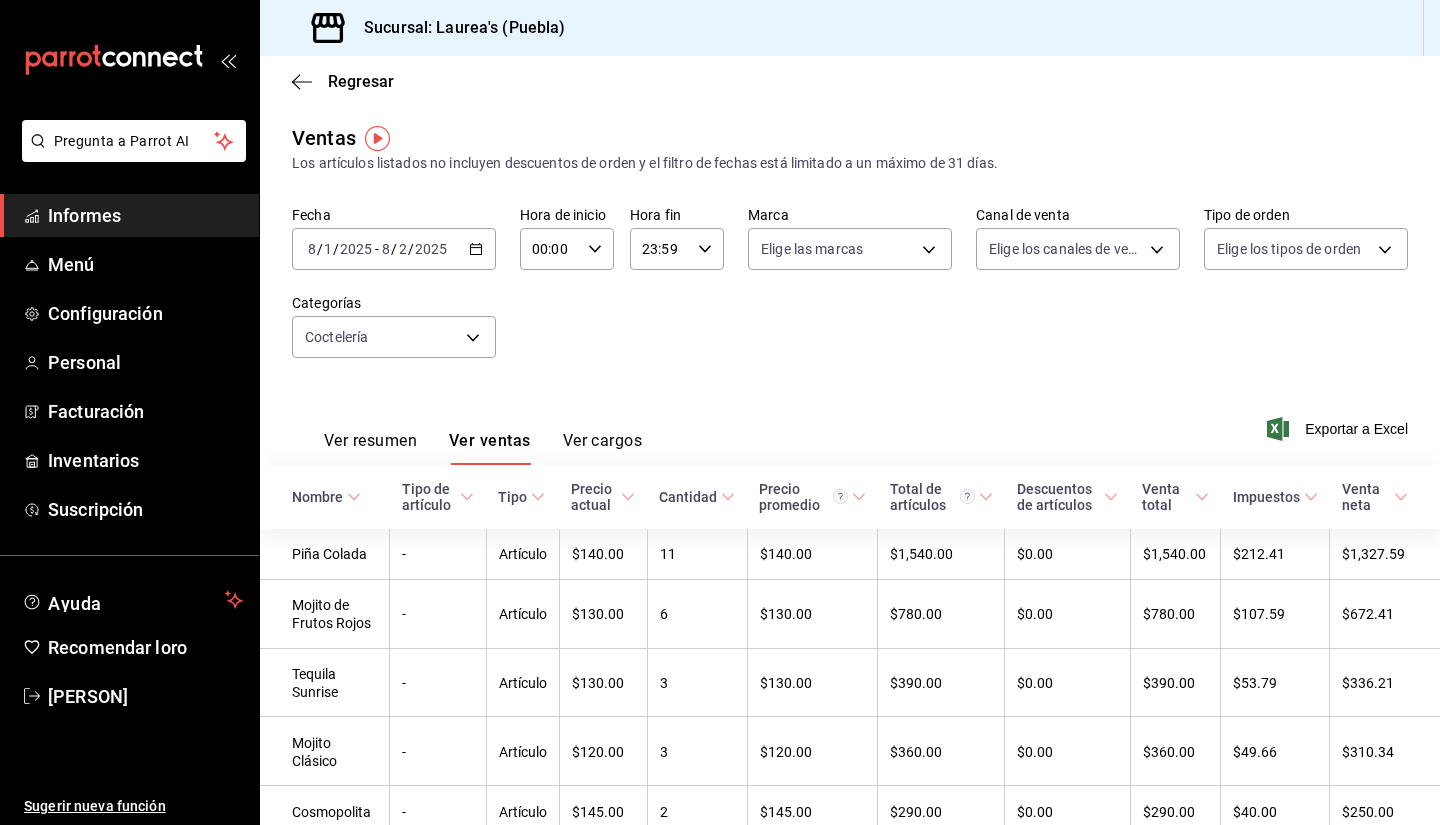 click on "2025" at bounding box center (431, 249) 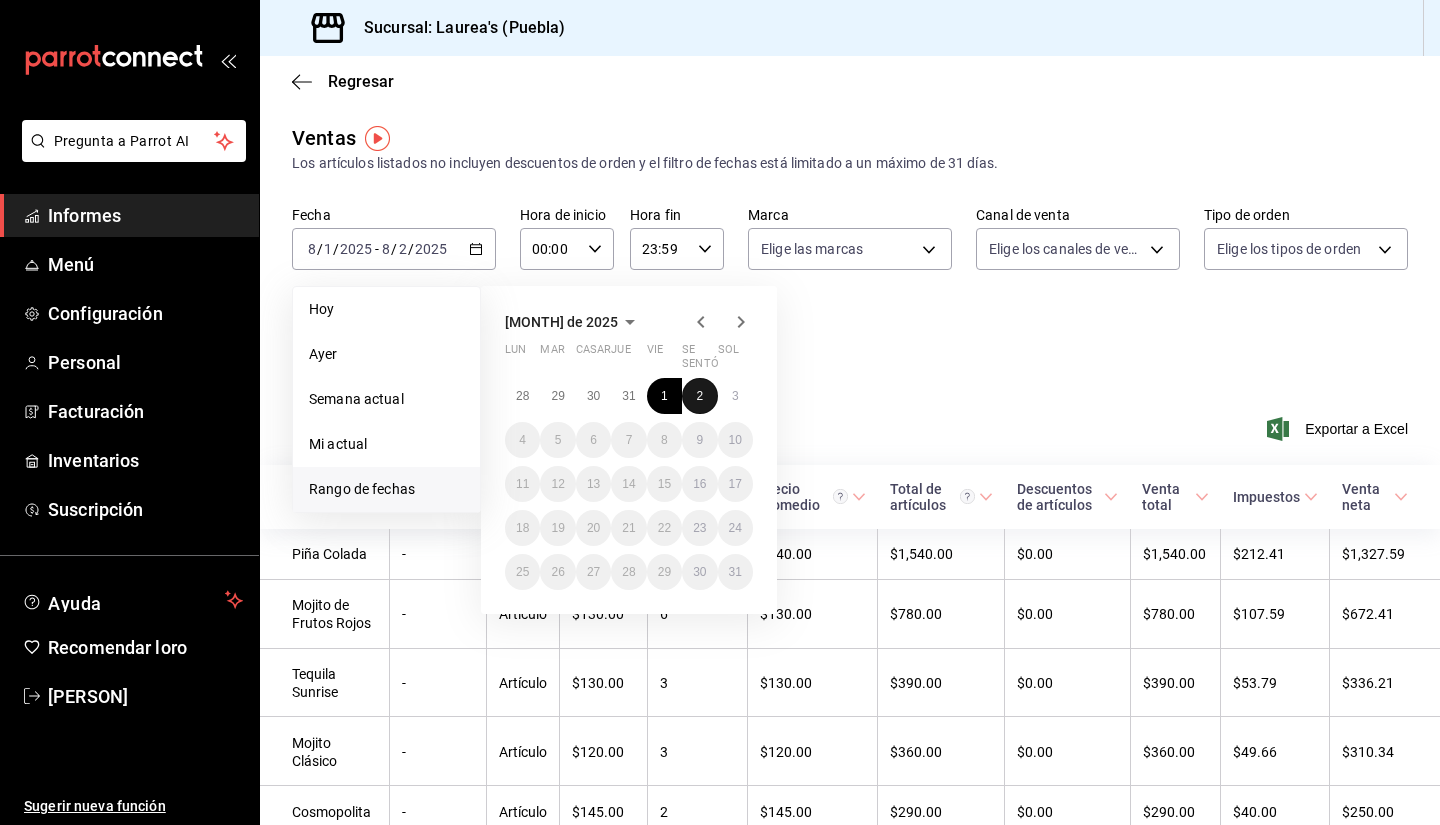 click on "2" at bounding box center [699, 396] 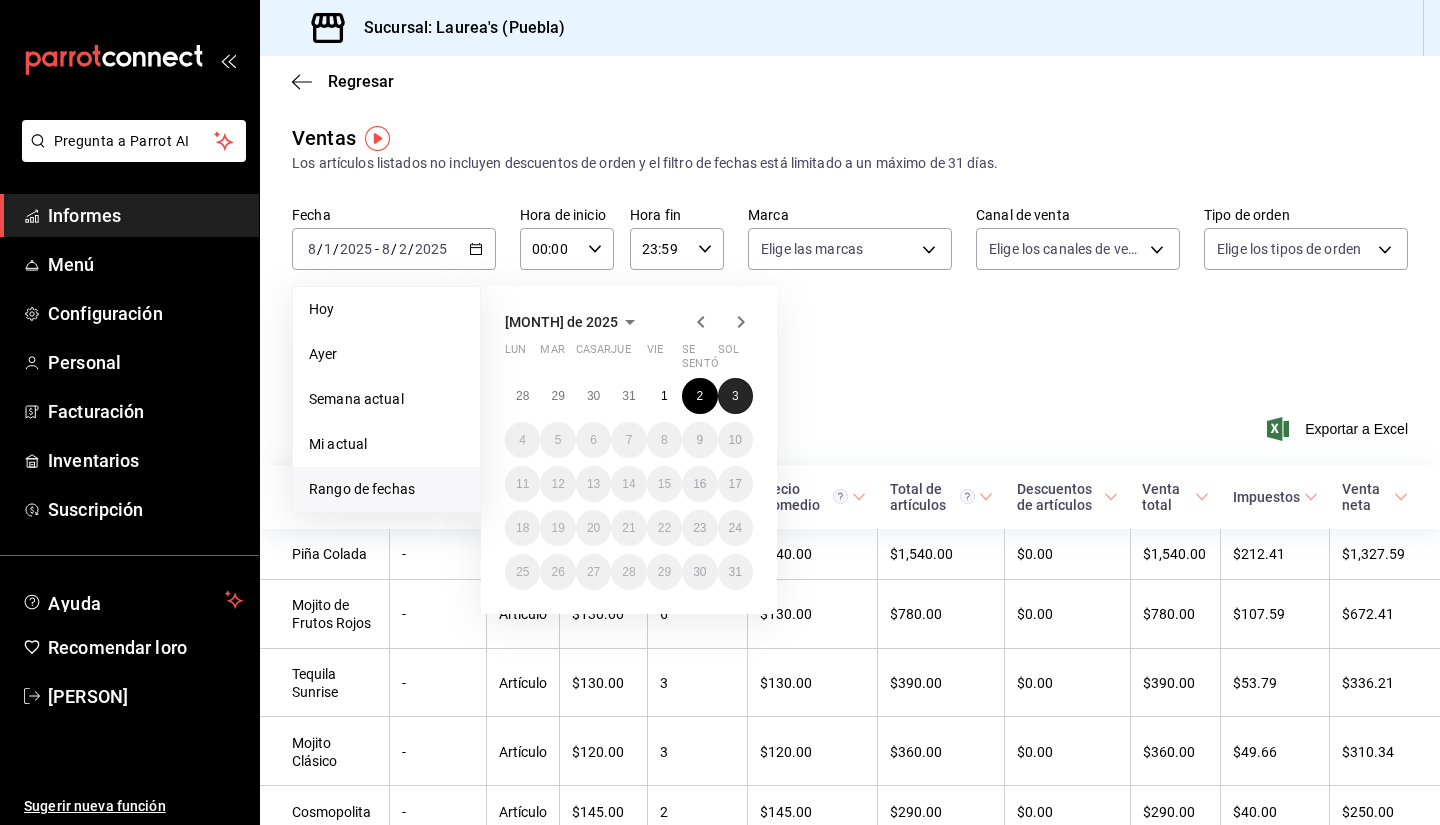 click on "3" at bounding box center [735, 396] 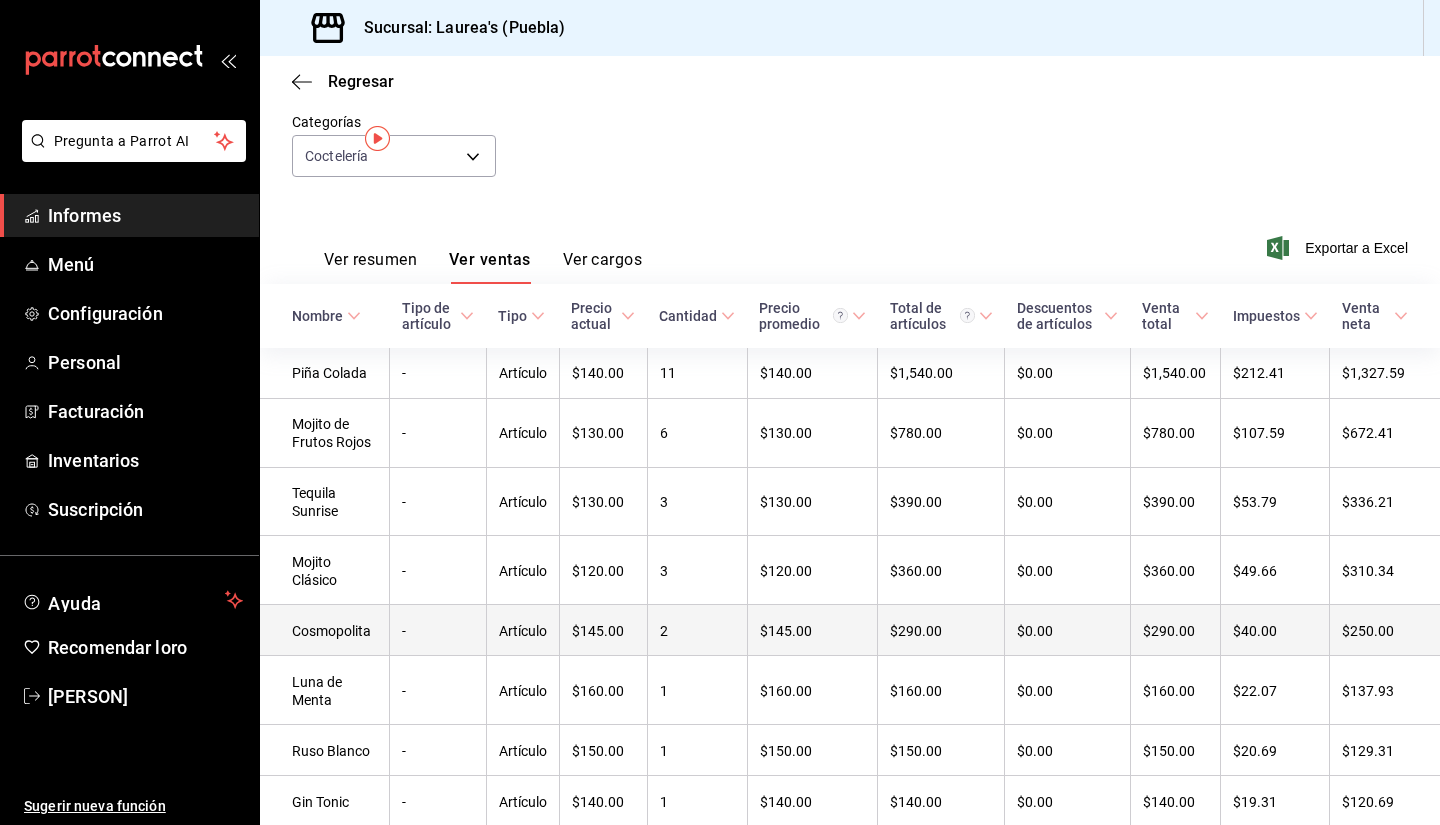 scroll, scrollTop: 0, scrollLeft: 0, axis: both 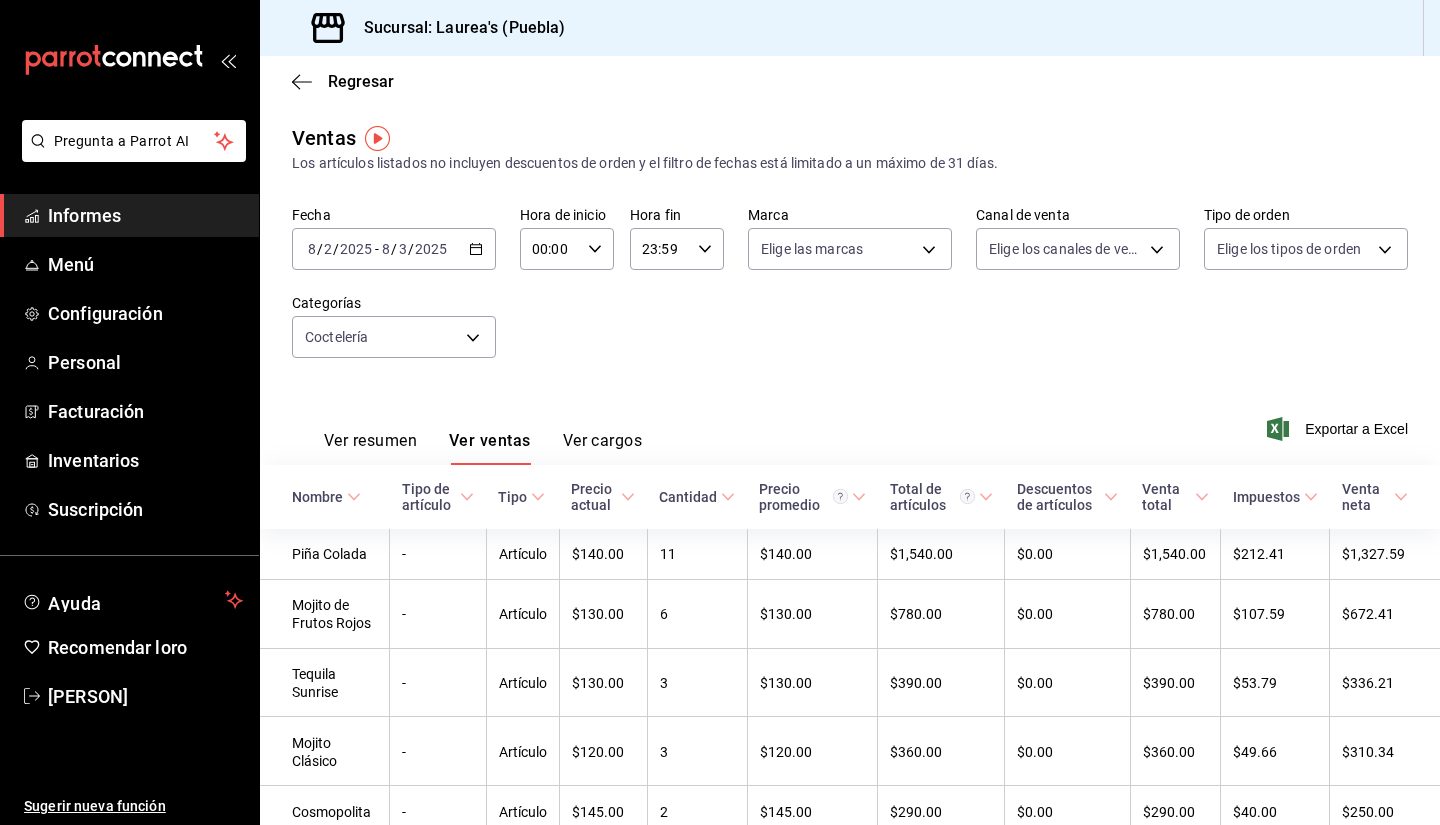 click on "Ver resumen" at bounding box center (370, 440) 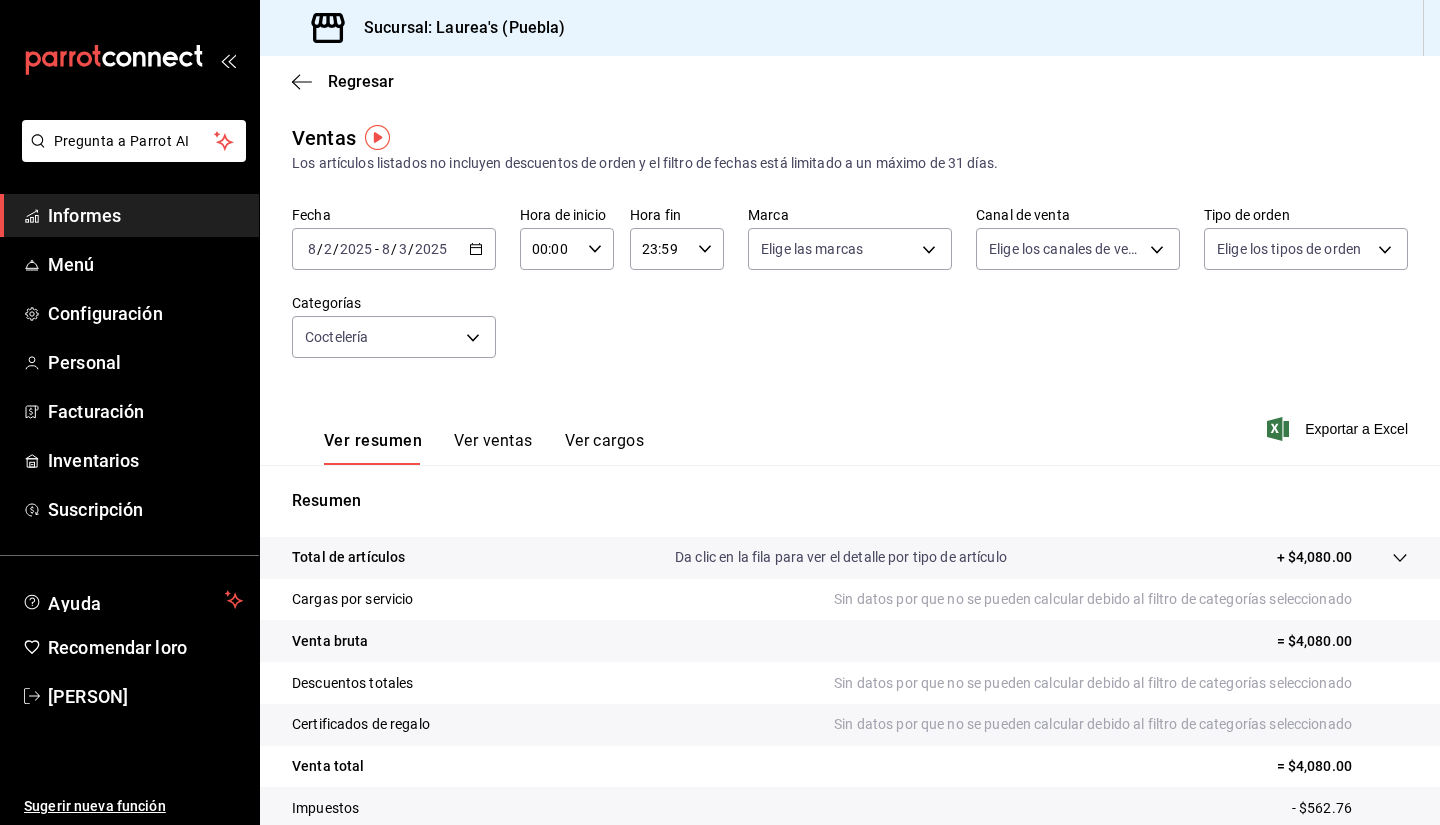 scroll, scrollTop: 0, scrollLeft: 0, axis: both 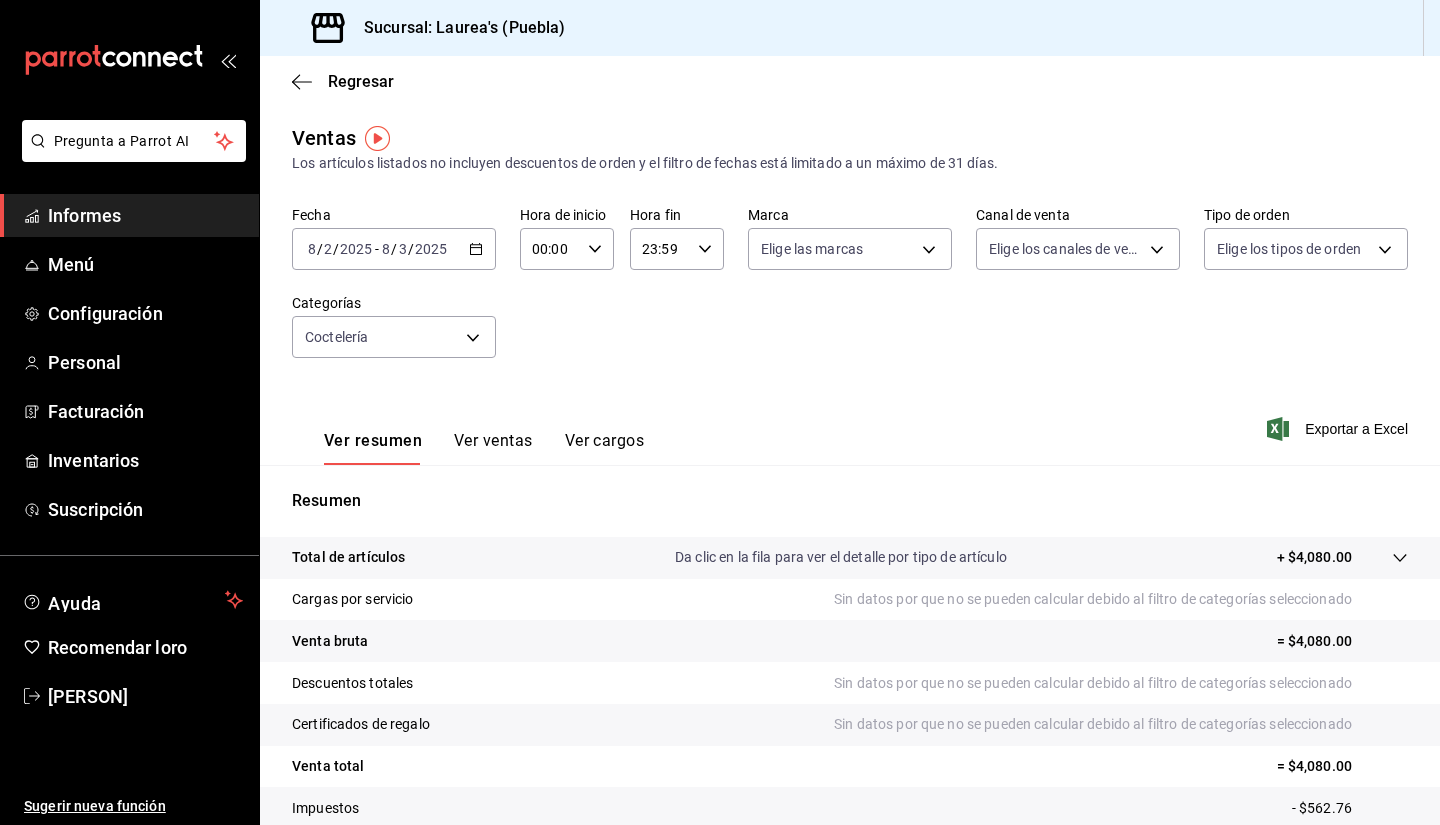 click on "Da clic en la fila para ver el detalle por tipo de artículo" at bounding box center (841, 557) 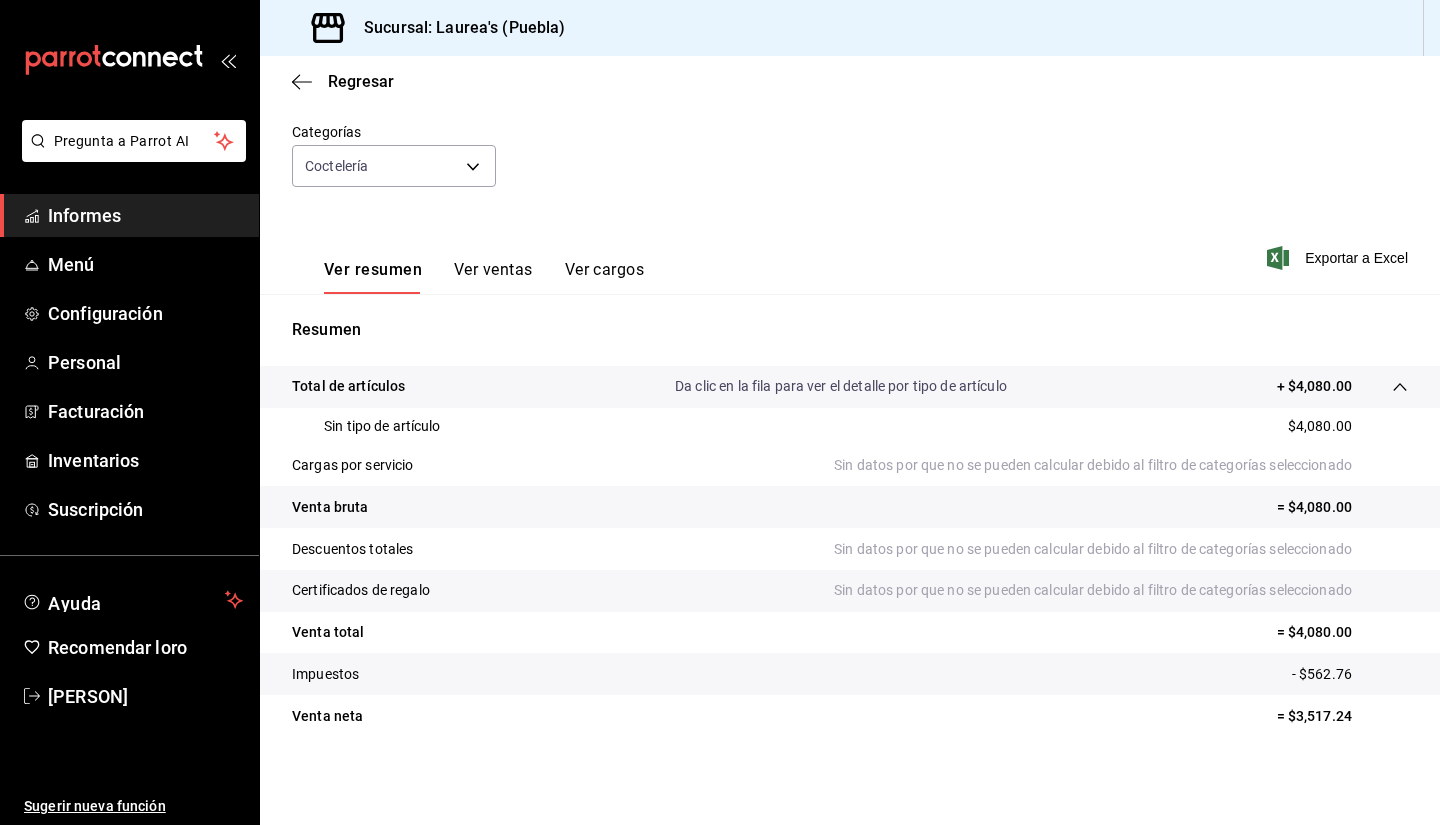 scroll, scrollTop: 0, scrollLeft: 0, axis: both 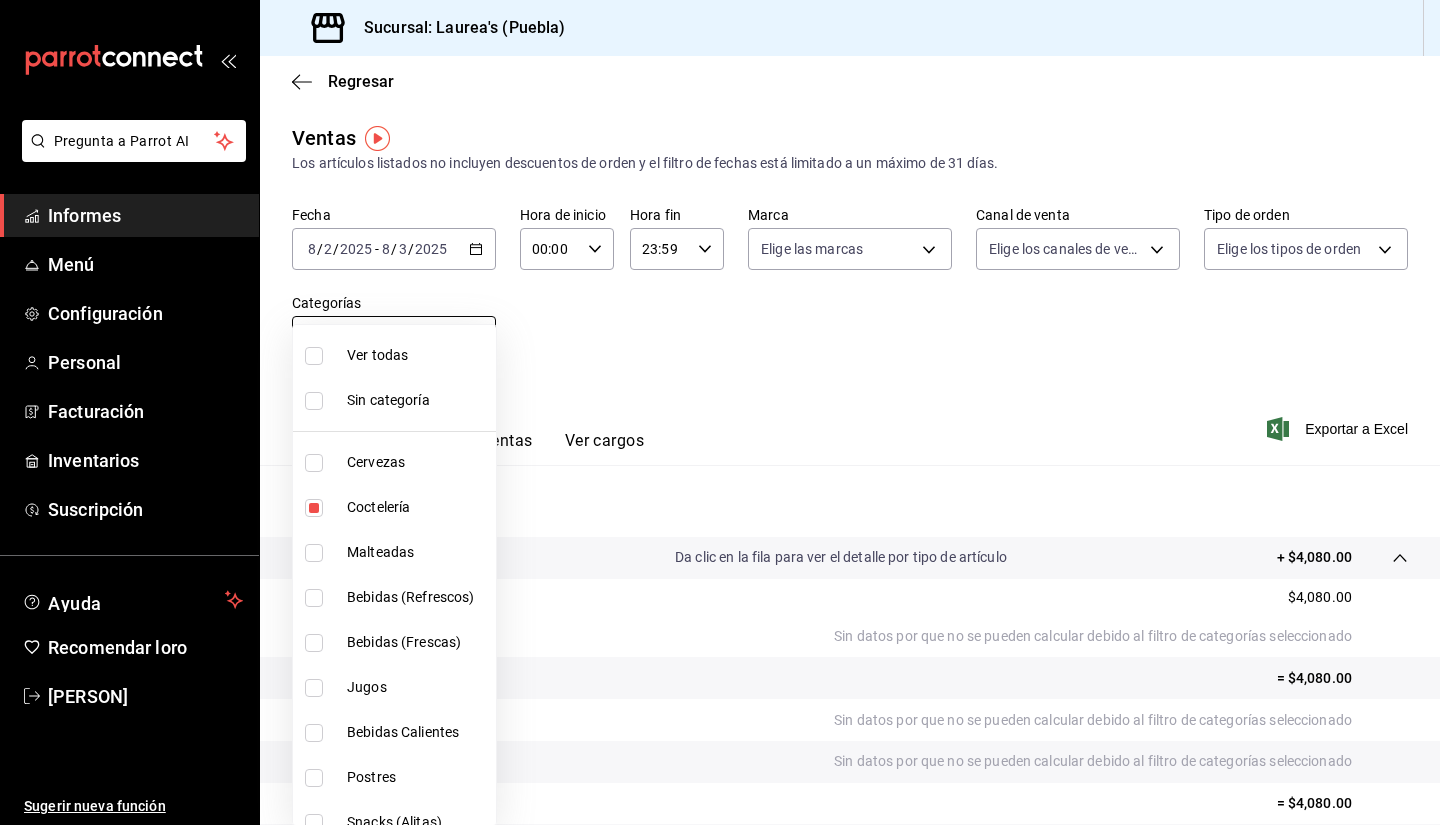 click on "Pregunta a Parrot AI Informes   Menú   Configuración   Personal   Facturación   Inventarios   Suscripción   Ayuda Recomendar loro   [PERSON]   Sugerir nueva función   Sucursal: Laurea's ([CITY]) Regresar Ventas Los artículos listados no incluyen descuentos de orden y el filtro de fechas está limitado a un máximo de 31 días. Fecha 2025-08-02 8 / 2 / 2025 - 2025-08-03 8 / 3 / 2025 Hora de inicio 00:00 Hora de inicio Hora fin 23:59 Hora fin Marca Elige las marcas Canal de venta Elige los canales de venta Tipo de orden Elige los tipos de orden Categorías Coctelería [UUID] Ver resumen Ver ventas Ver cargos Exportar a Excel Resumen Total de artículos Da clic en la fila para ver el detalle por tipo de artículo + $4,080.00 Sin tipo de artículo $4,080.00 Cargas por servicio Sin datos por que no se pueden calcular debido al filtro de categorías seleccionado Venta bruta = $4,080.00 Descuentos totales Certificados de regalo Venta total = $4,080.00 Impuestos - $562.76" at bounding box center (720, 412) 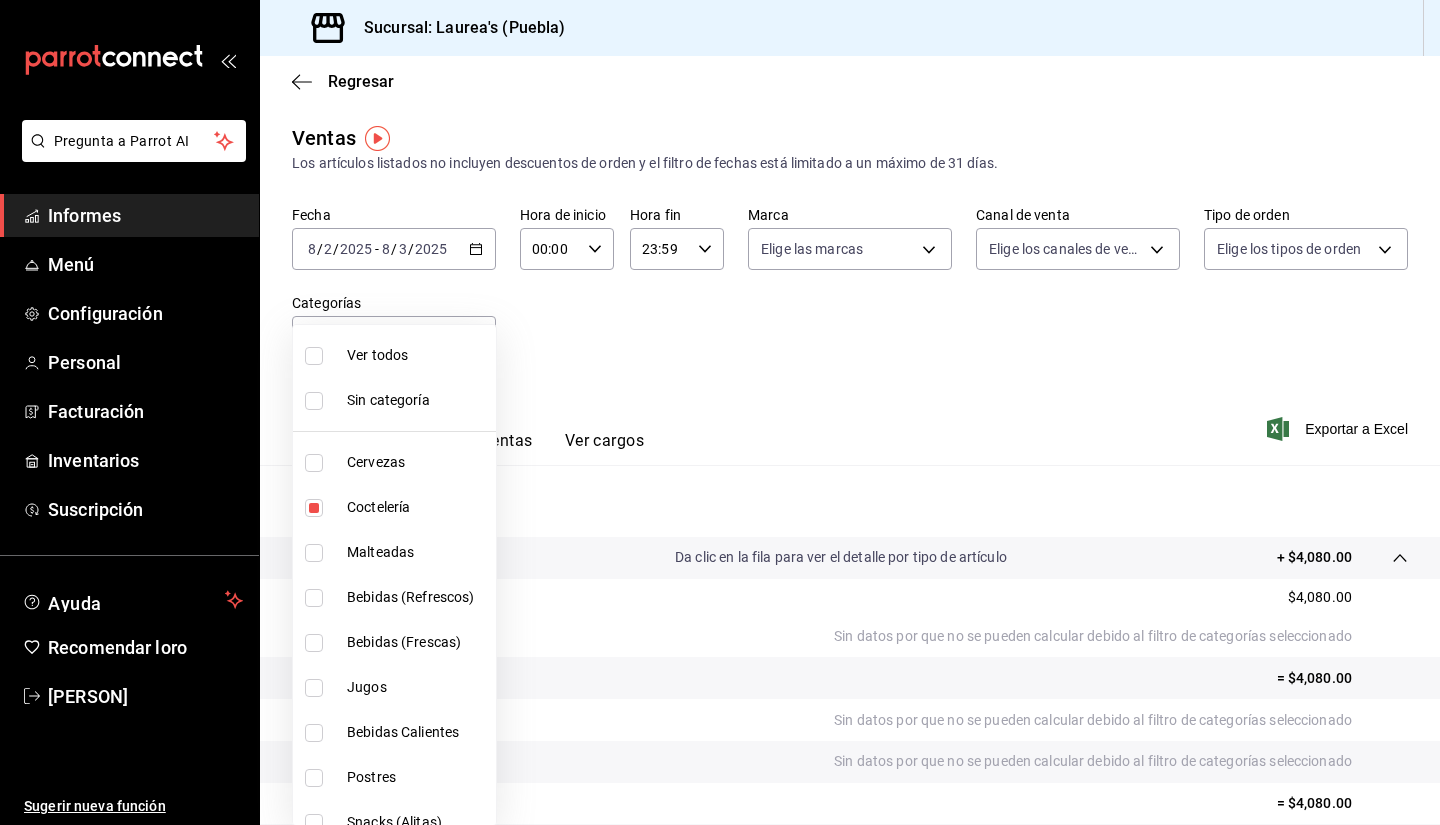 click on "Cervezas" at bounding box center (417, 462) 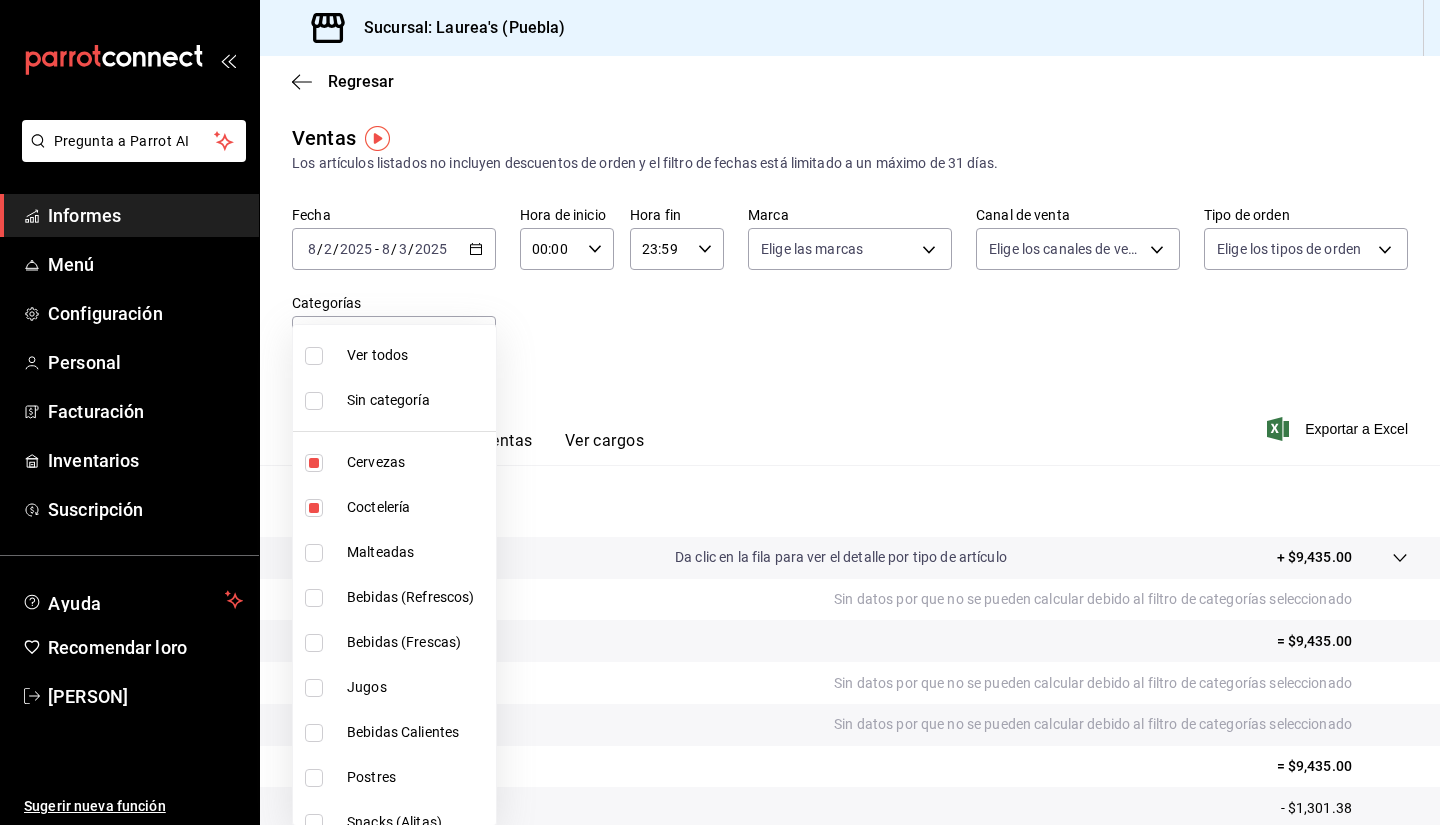 click at bounding box center (720, 412) 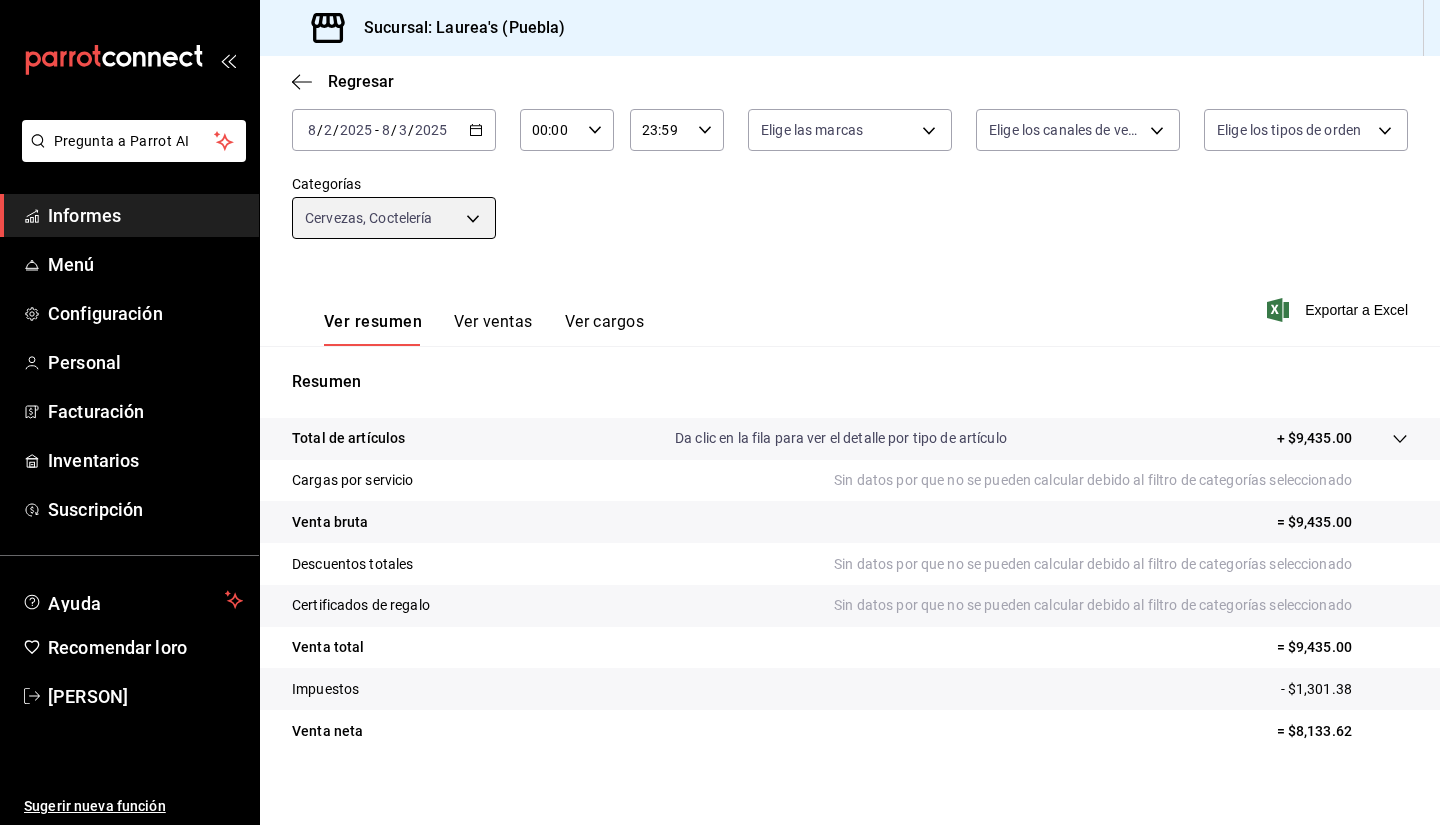 scroll, scrollTop: 134, scrollLeft: 0, axis: vertical 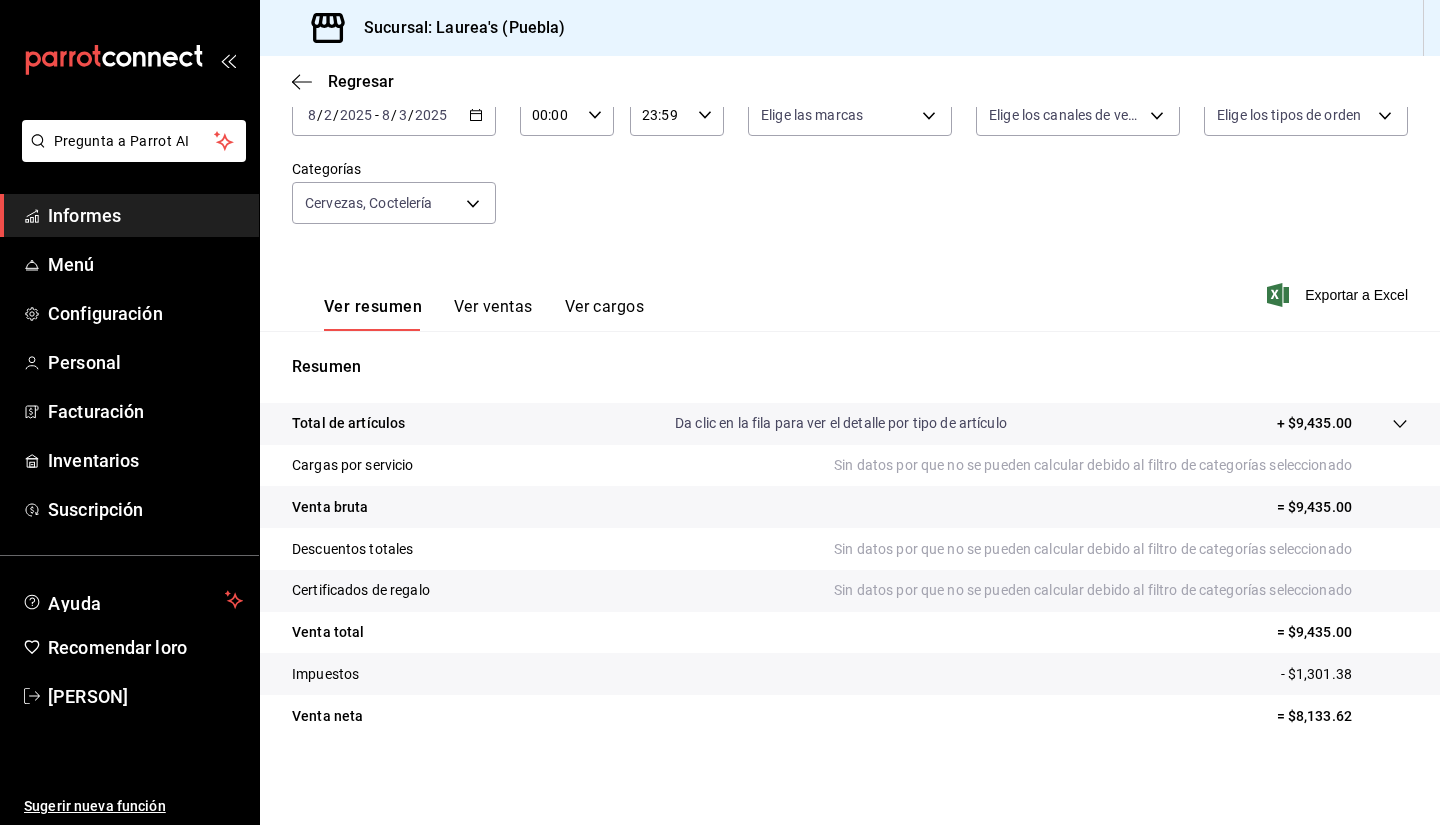 click on "Ver ventas" at bounding box center [493, 306] 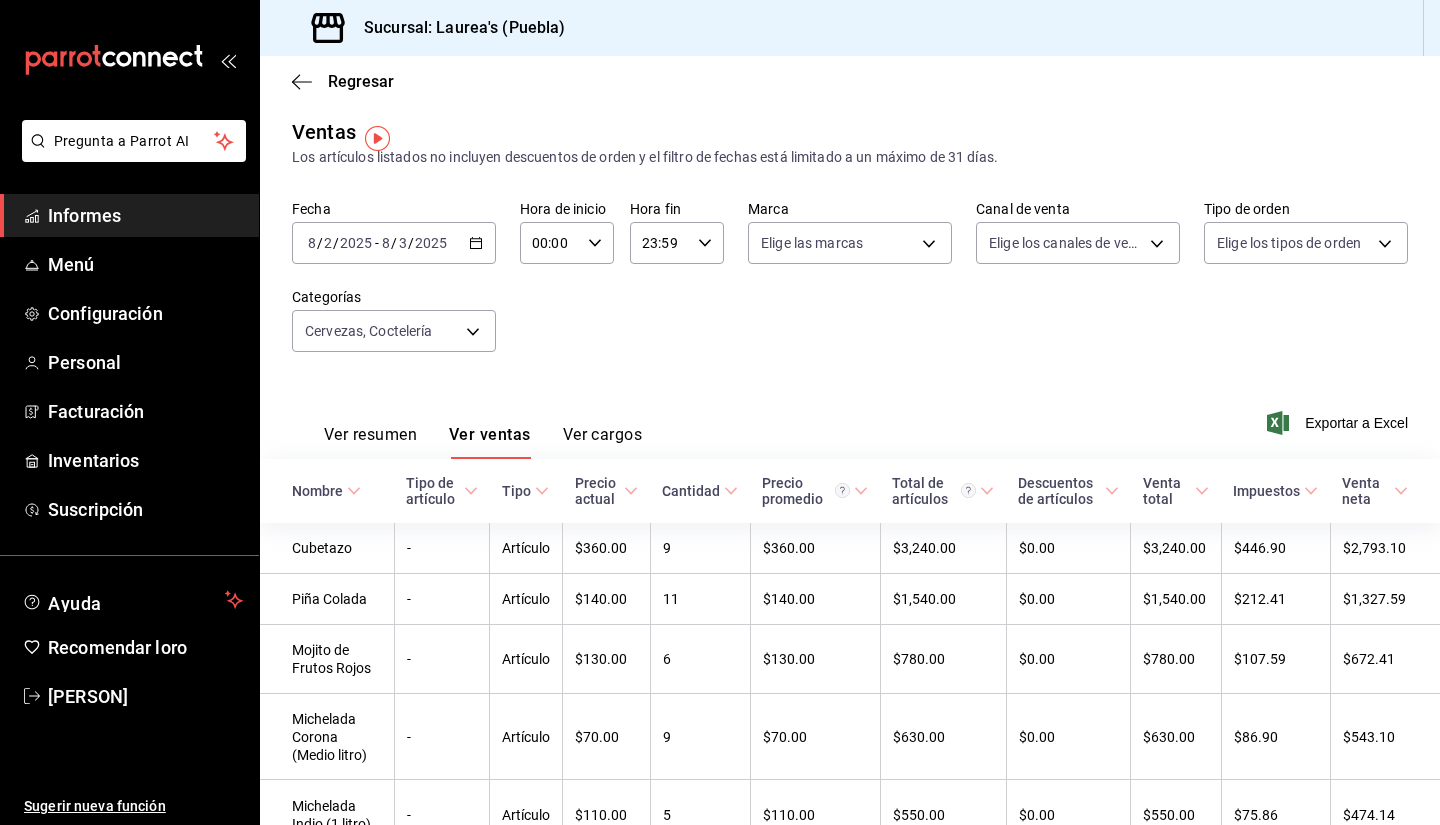 scroll, scrollTop: 0, scrollLeft: 0, axis: both 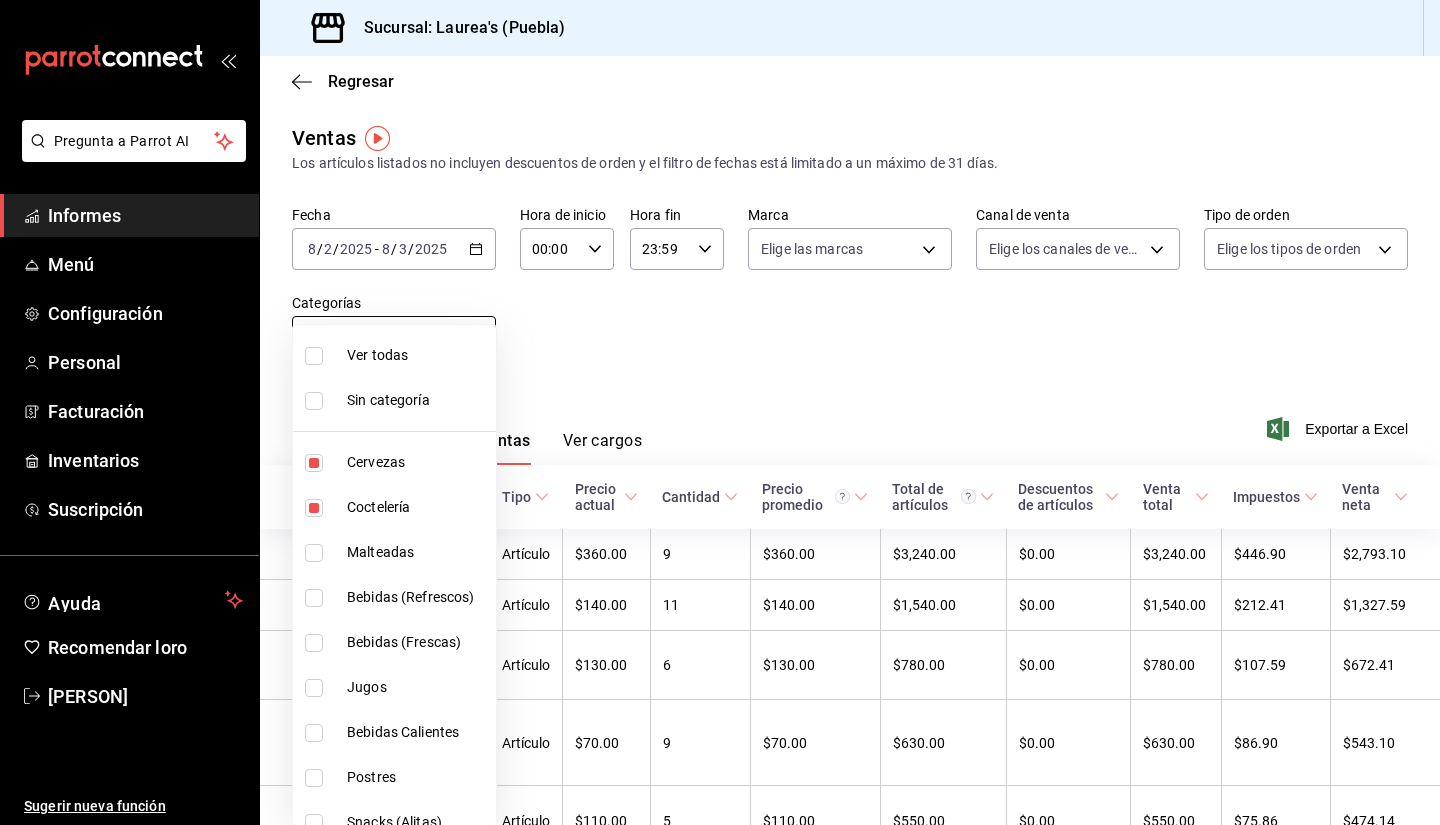 click on "Pregunta a Parrot AI Informes   Menú   Configuración   Personal   Facturación   Inventarios   Suscripción   Ayuda Recomendar loro   [PERSON]   Sugerir nueva función   Sucursal: Laurea's ([CITY]) Regresar Ventas Los artículos listados no incluyen descuentos de orden y el filtro de fechas está limitado a un máximo de 31 días. Fecha 2025-08-02 8 / 2 / 2025 - 2025-08-03 8 / 3 / 2025 Hora de inicio 00:00 Hora de inicio Hora fin 23:59 Hora fin Marca Elige las marcas Canal de venta Elige los canales de venta Tipo de orden Elige los tipos de orden Categorías Cervezas, Coctelería [UUID],[UUID] Ver resumen Ver ventas Ver cargos Exportar a Excel Nombre Tipo de artículo Tipo Precio actual Cantidad Precio promedio   Total de artículos   Descuentos de artículos Venta total Impuestos Venta neta Cubetazo - Artículo $360.00 9 $360.00 $3,240.00 $0.00 $3,240.00 $446.90 $2,793.10 Piña Colada - Artículo $140.00 11 $140.00 $1,540.00 $0.00 $1,540.00" at bounding box center (720, 412) 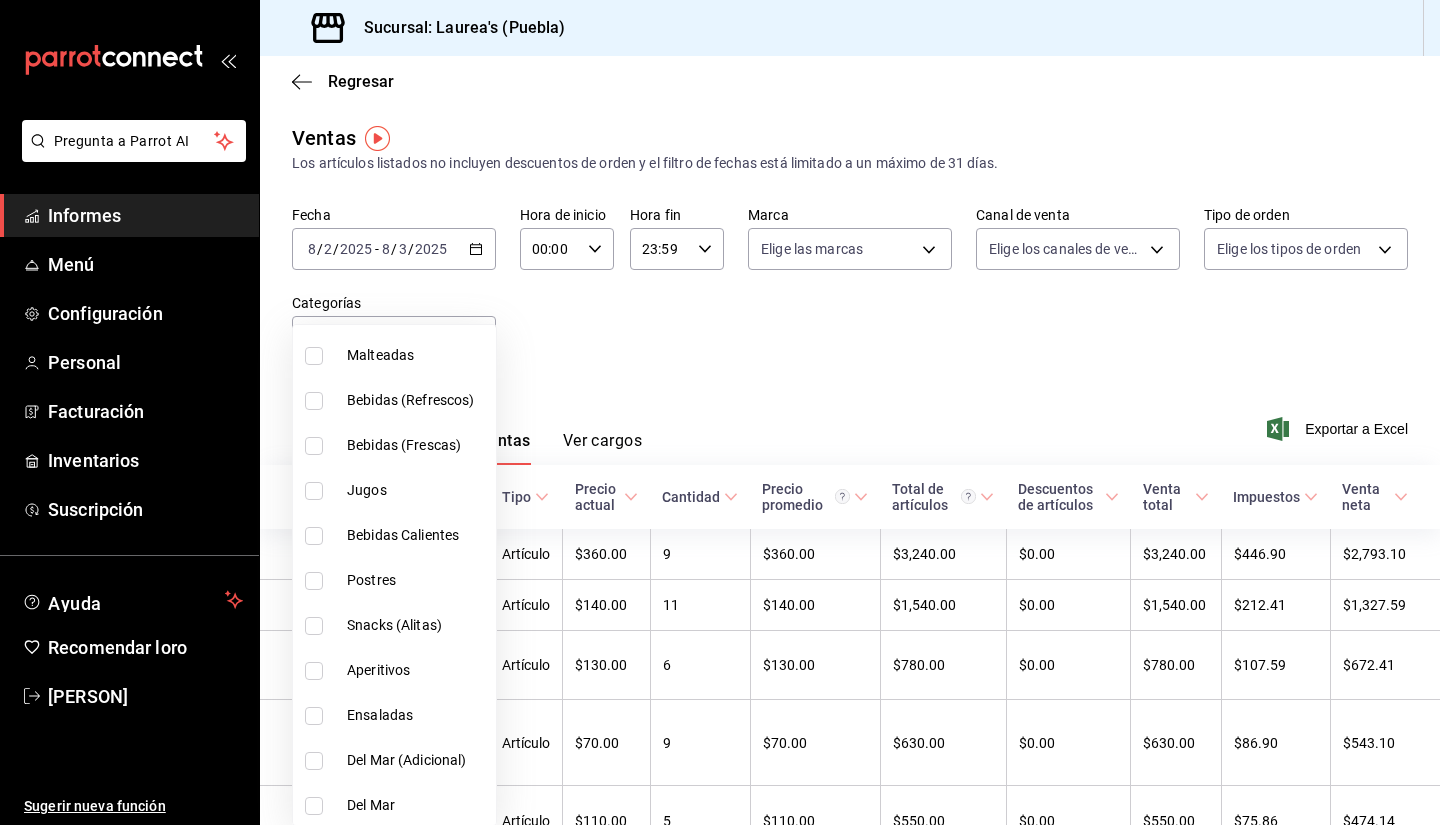 scroll, scrollTop: 170, scrollLeft: 0, axis: vertical 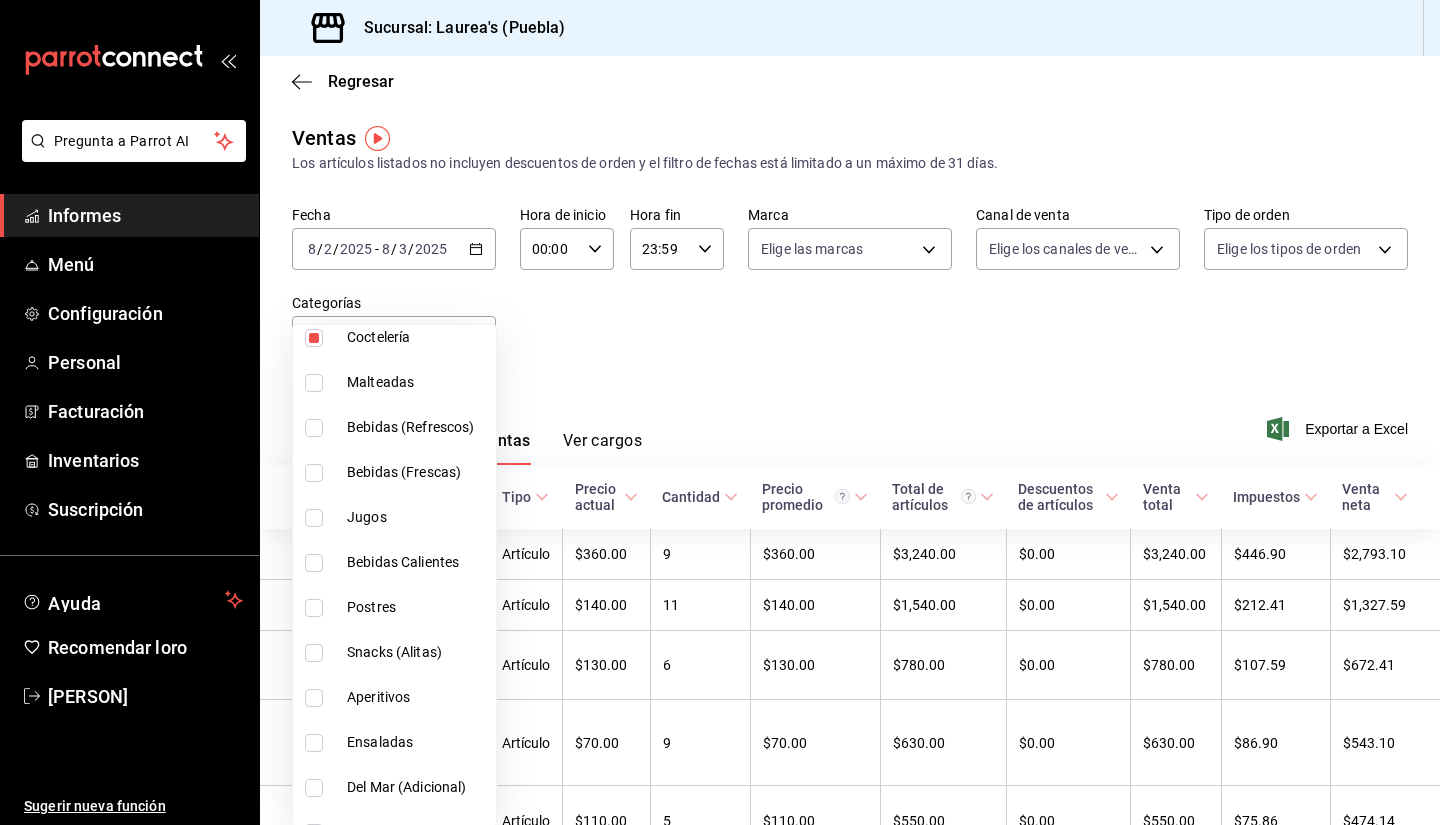 click on "Bebidas (Refrescos)" at bounding box center [394, 427] 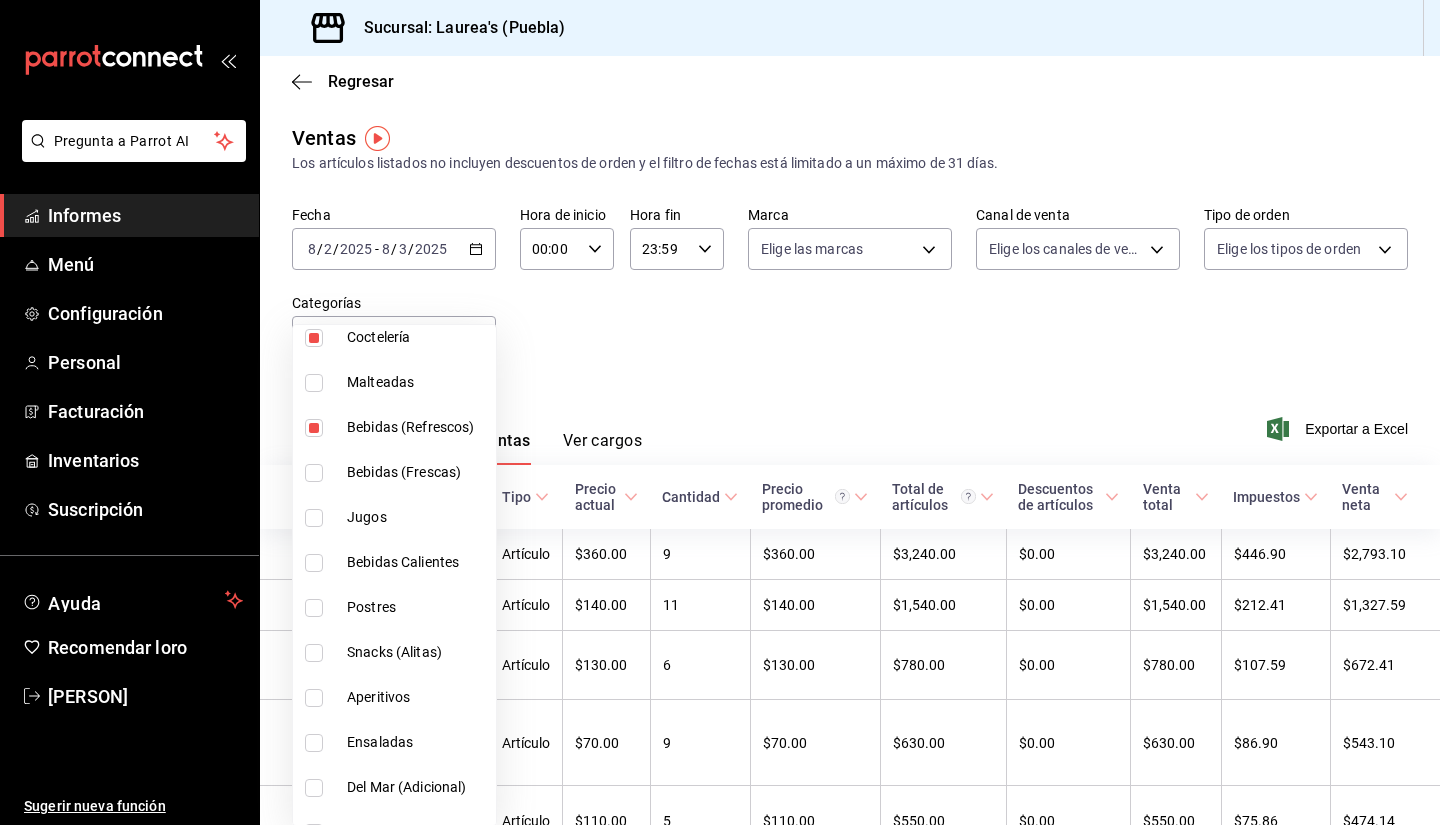 click at bounding box center (720, 412) 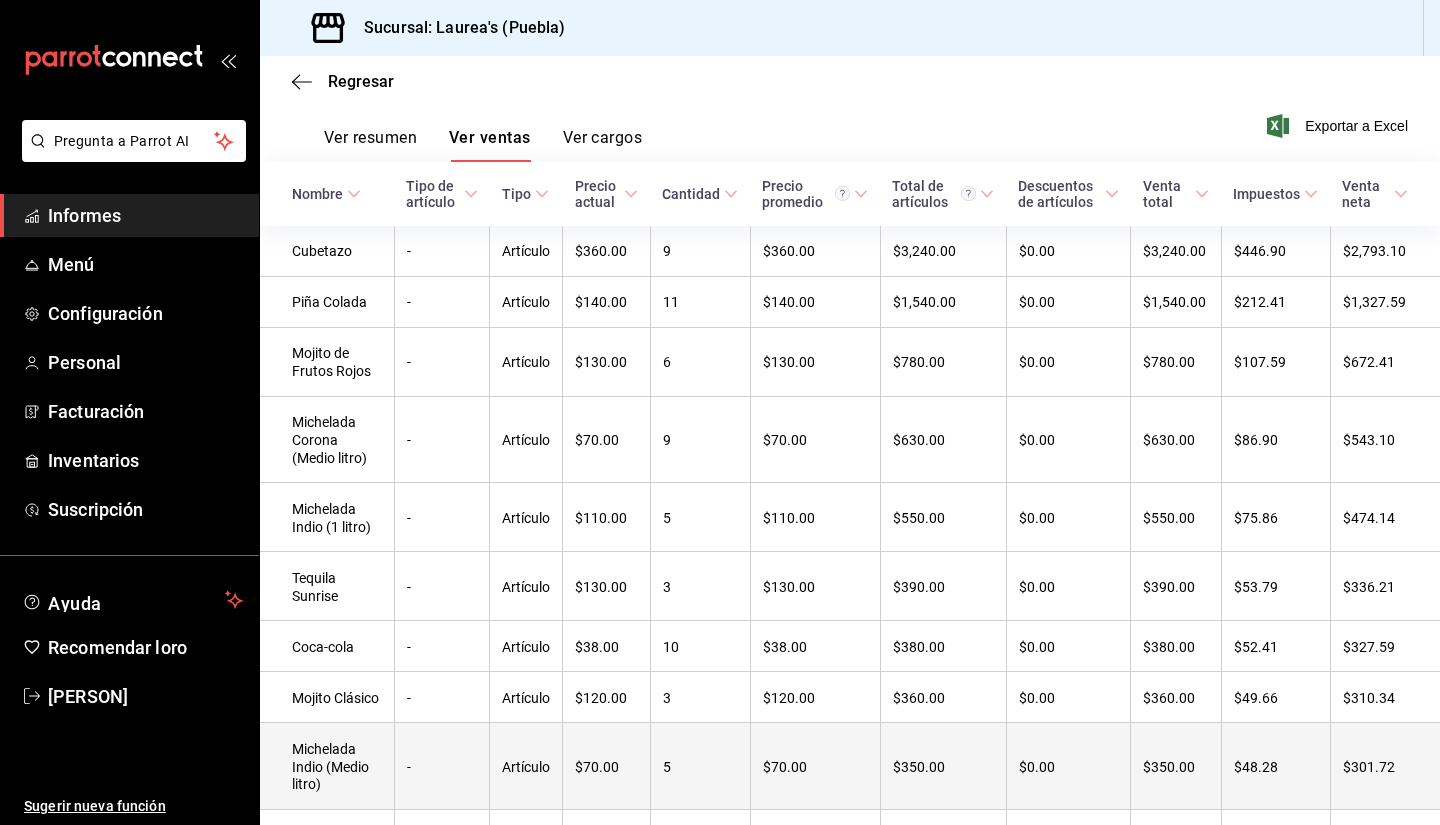 scroll, scrollTop: 0, scrollLeft: 0, axis: both 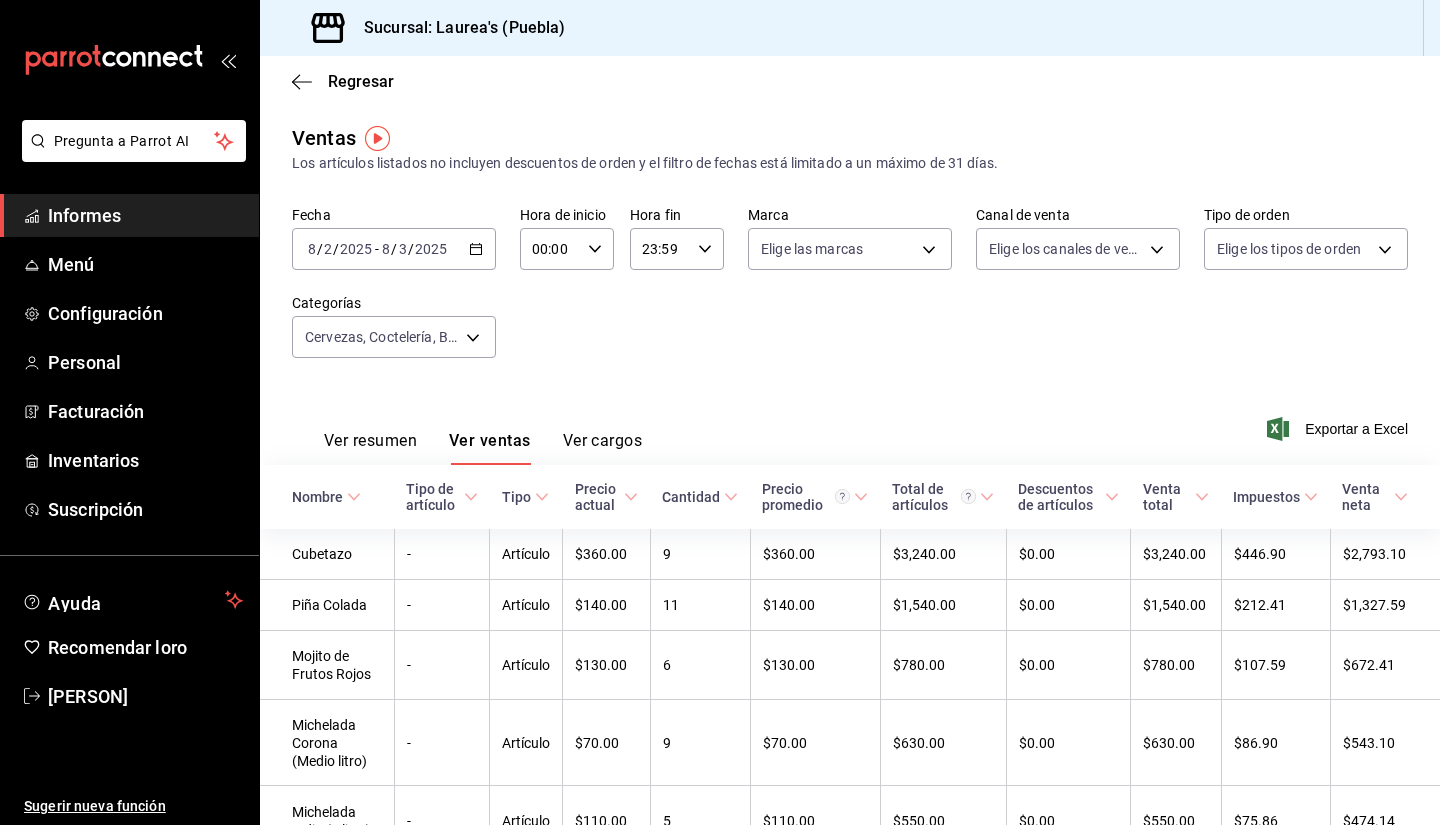 click on "Ver resumen Ver ventas Ver cargos" at bounding box center [467, 435] 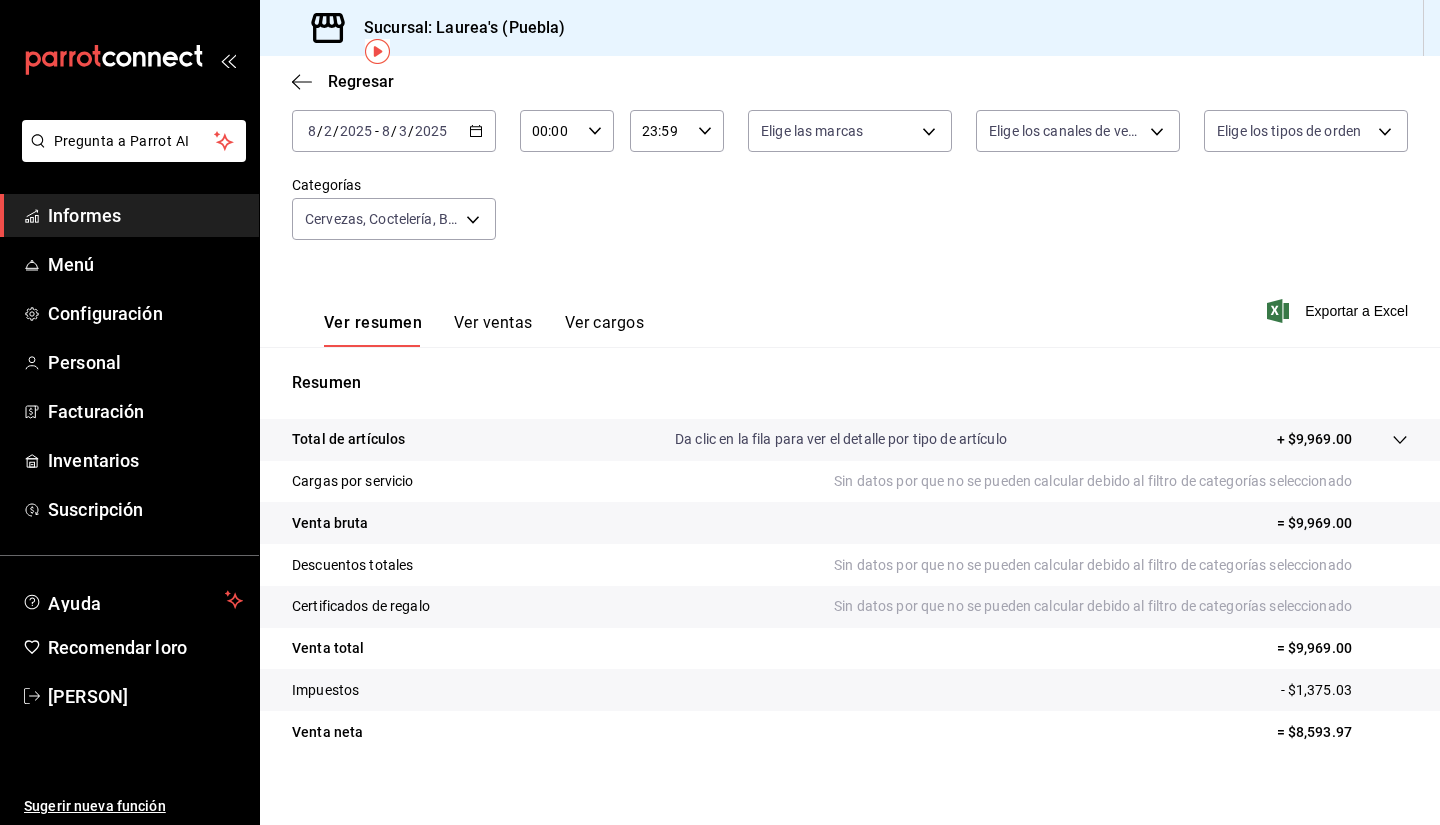 scroll, scrollTop: 134, scrollLeft: 0, axis: vertical 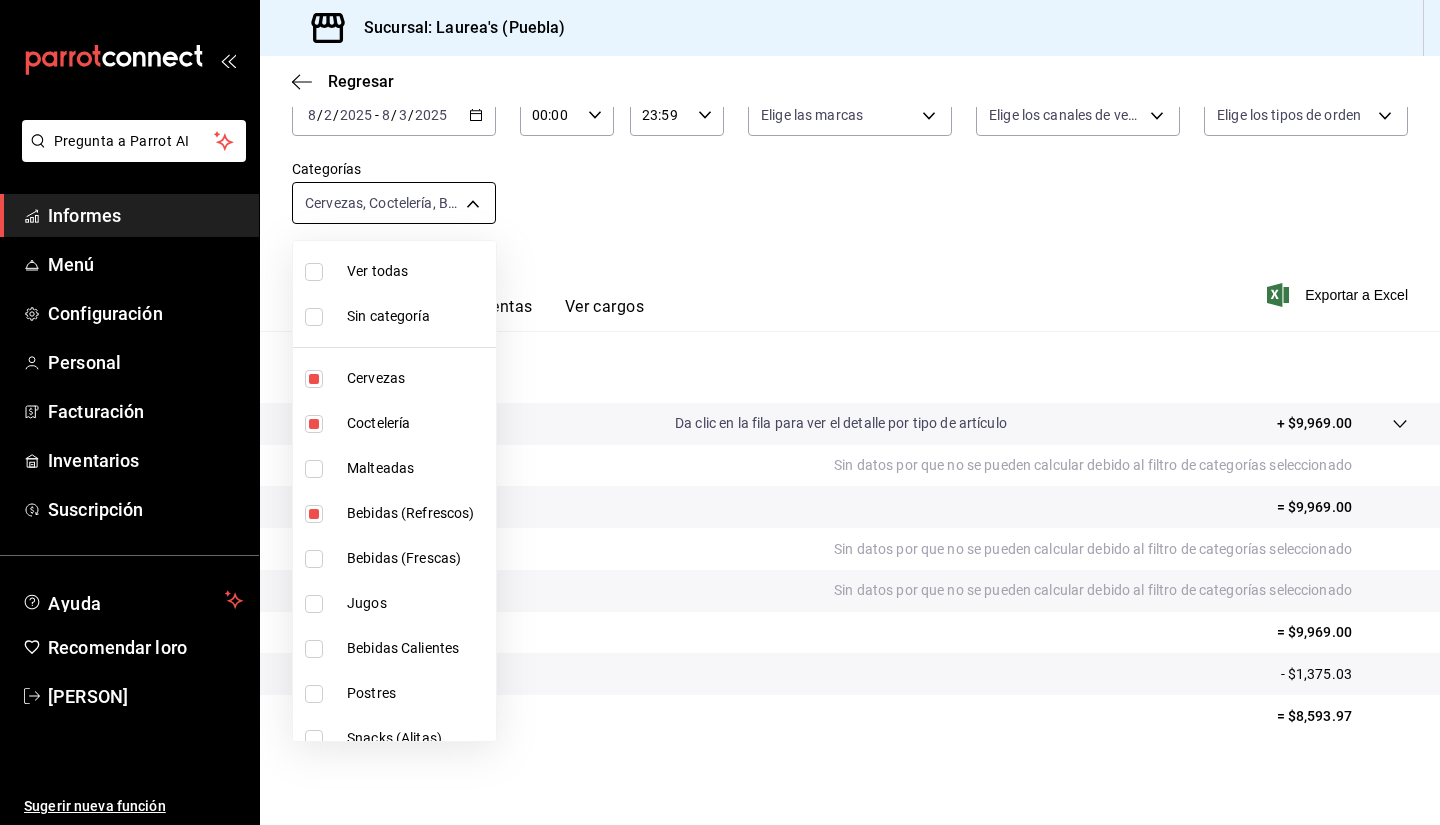 click on "Pregunta a Parrot AI Informes   Menú   Configuración   Personal   Facturación   Inventarios   Suscripción   Ayuda Recomendar loro   [PERSON]   Sugerir nueva función   Sucursal: Laurea's ([CITY]) Regresar Ventas Los artículos listados no incluyen descuentos de orden y el filtro de fechas está limitado a un máximo de 31 días. Fecha 2025-08-02 8 / 2 / 2025 - 2025-08-03 8 / 3 / 2025 Hora de inicio 00:00 Hora de inicio Hora fin 23:59 Hora fin Marca Elige las marcas Canal de venta Elige los canales de venta Tipo de orden Elige los tipos de orden Categorías Cervezas, Coctelería, Bebidas (Refrescos) [UUID],[UUID],[UUID] Ver resumen Ver ventas Ver cargos Exportar a Excel Resumen Total de artículos Da clic en la fila para ver el detalle por tipo de artículo + $9,969.00 Cargas por servicio Sin datos por que no se pueden calcular debido al filtro de categorías seleccionado Venta bruta = $9,969.00 Venta total" at bounding box center [720, 412] 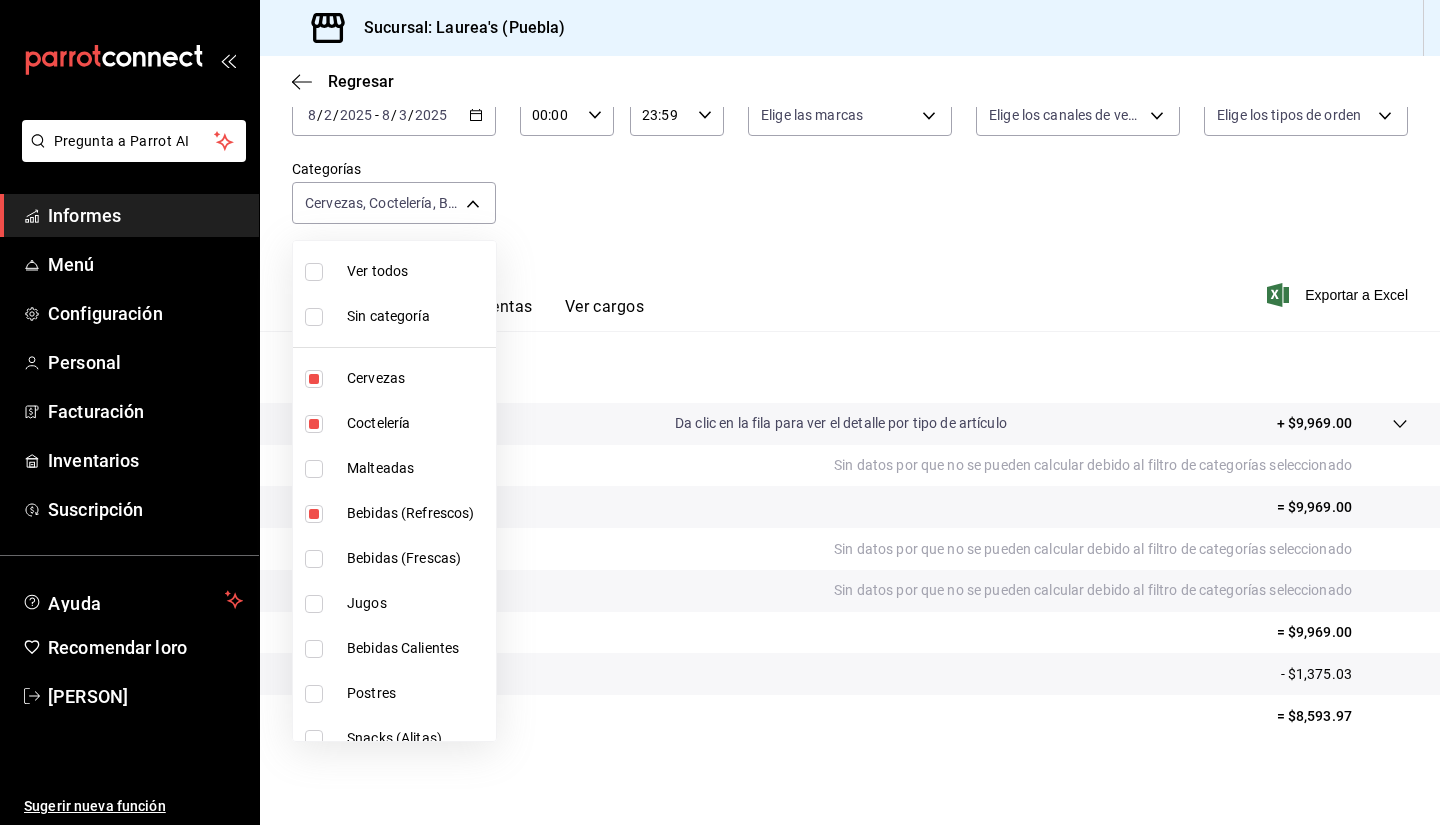 click on "Bebidas (Refrescos)" at bounding box center (411, 513) 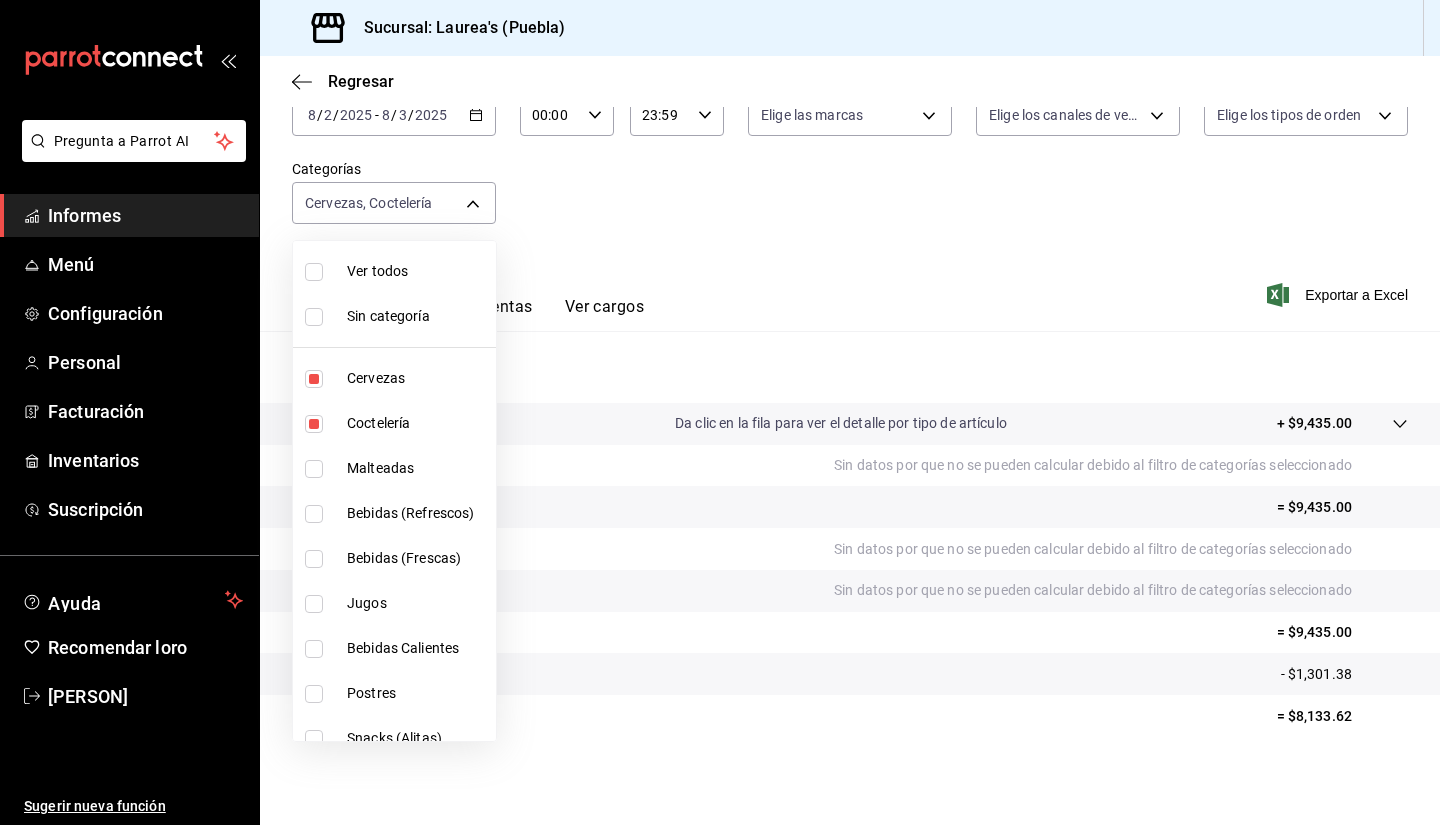 click on "Bebidas (Refrescos)" at bounding box center (417, 513) 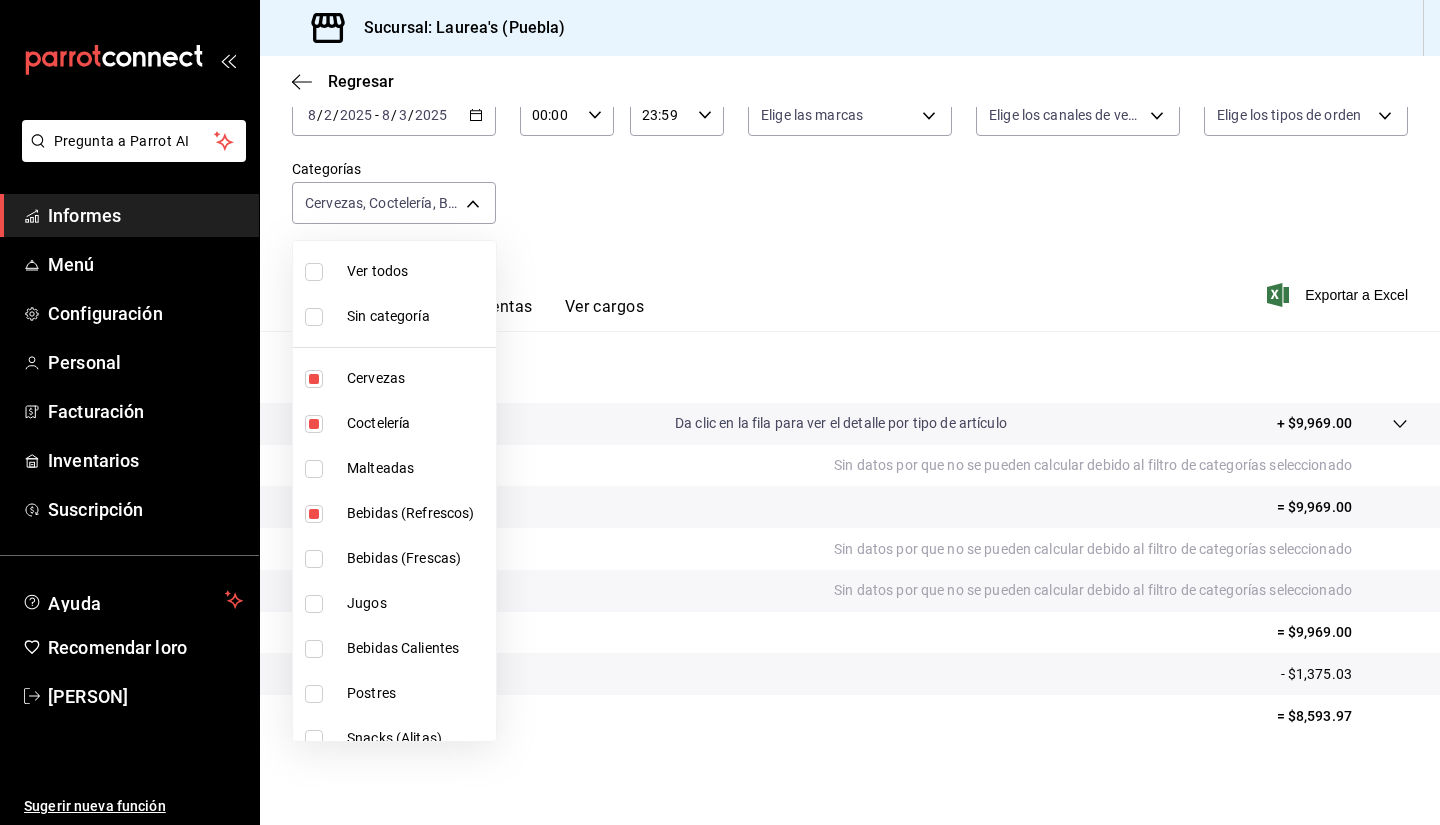 click on "Bebidas (Refrescos)" at bounding box center (417, 513) 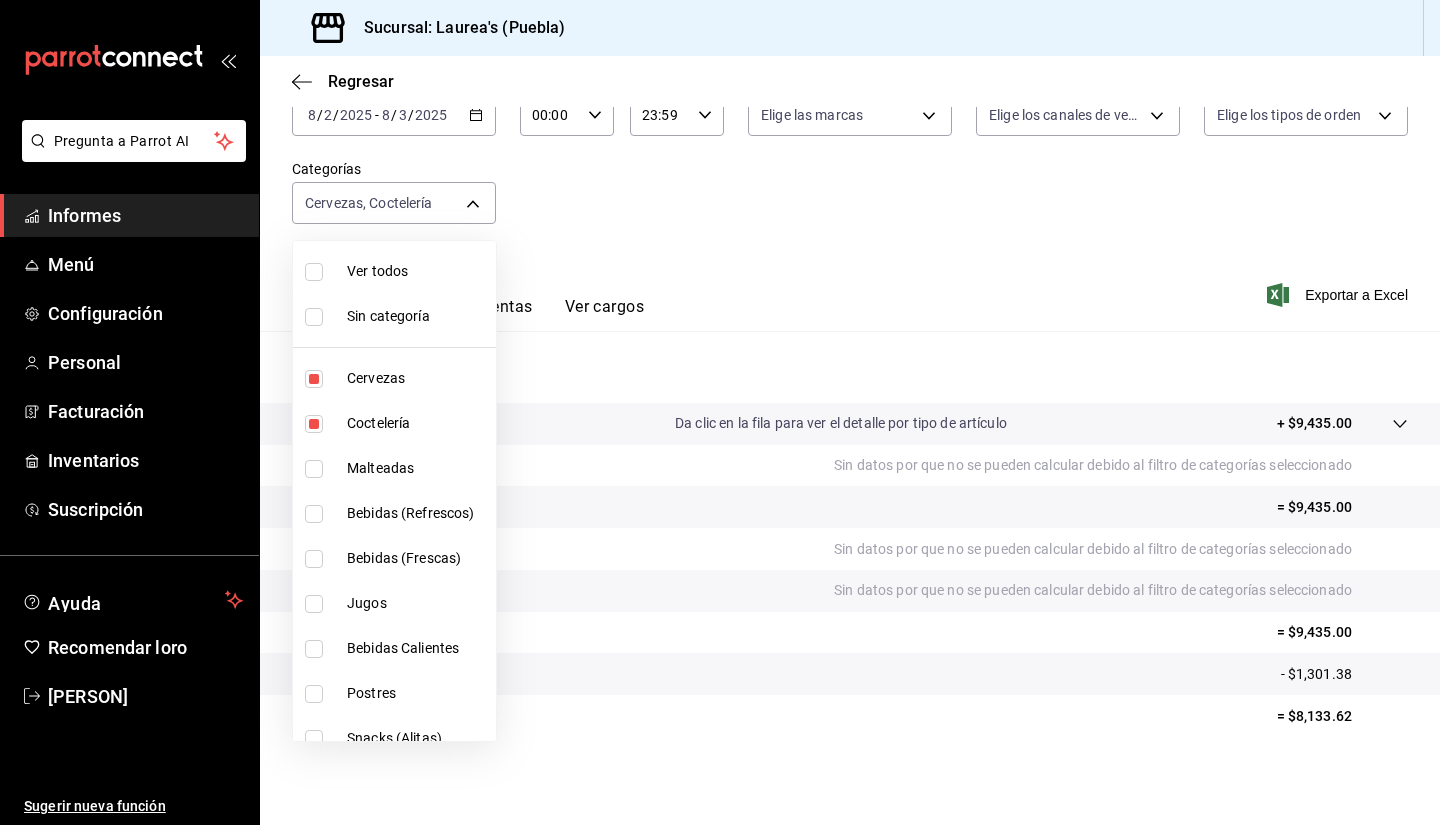 click at bounding box center (720, 412) 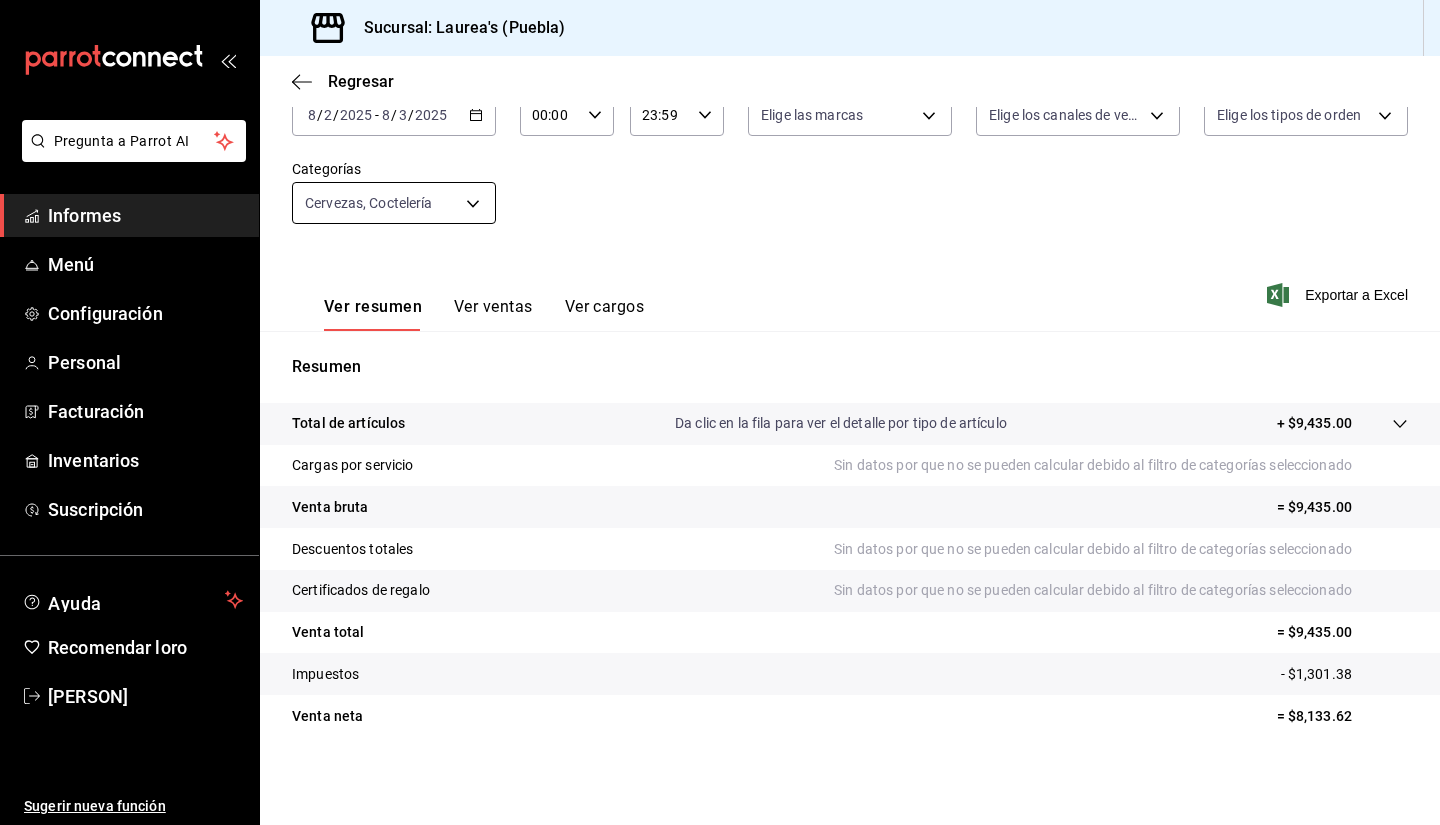 click on "Pregunta a Parrot AI Informes   Menú   Configuración   Personal   Facturación   Inventarios   Suscripción   Ayuda Recomendar loro   [PERSON]   Sugerir nueva función   Sucursal: Laurea's ([CITY]) Regresar Ventas Los artículos listados no incluyen descuentos de orden y el filtro de fechas está limitado a un máximo de 31 días. Fecha 2025-08-02 8 / 2 / 2025 - 2025-08-03 8 / 3 / 2025 Hora de inicio 00:00 Hora de inicio Hora fin 23:59 Hora fin Marca Elige las marcas Canal de venta Elige los canales de venta Tipo de orden Elige los tipos de orden Categorías Coctelería [UUID] Ver resumen Ver ventas Ver cargos Exportar a Excel Resumen Total de artículos Da clic en la fila para ver el detalle por tipo de artículo + $9,435.00 Cargas por servicio Sin datos por que no se pueden calcular debido al filtro de categorías seleccionado Venta bruta = $9,435.00 Descuentos totales Certificados de regalo Venta total = $9,435.00 Informes" at bounding box center (720, 412) 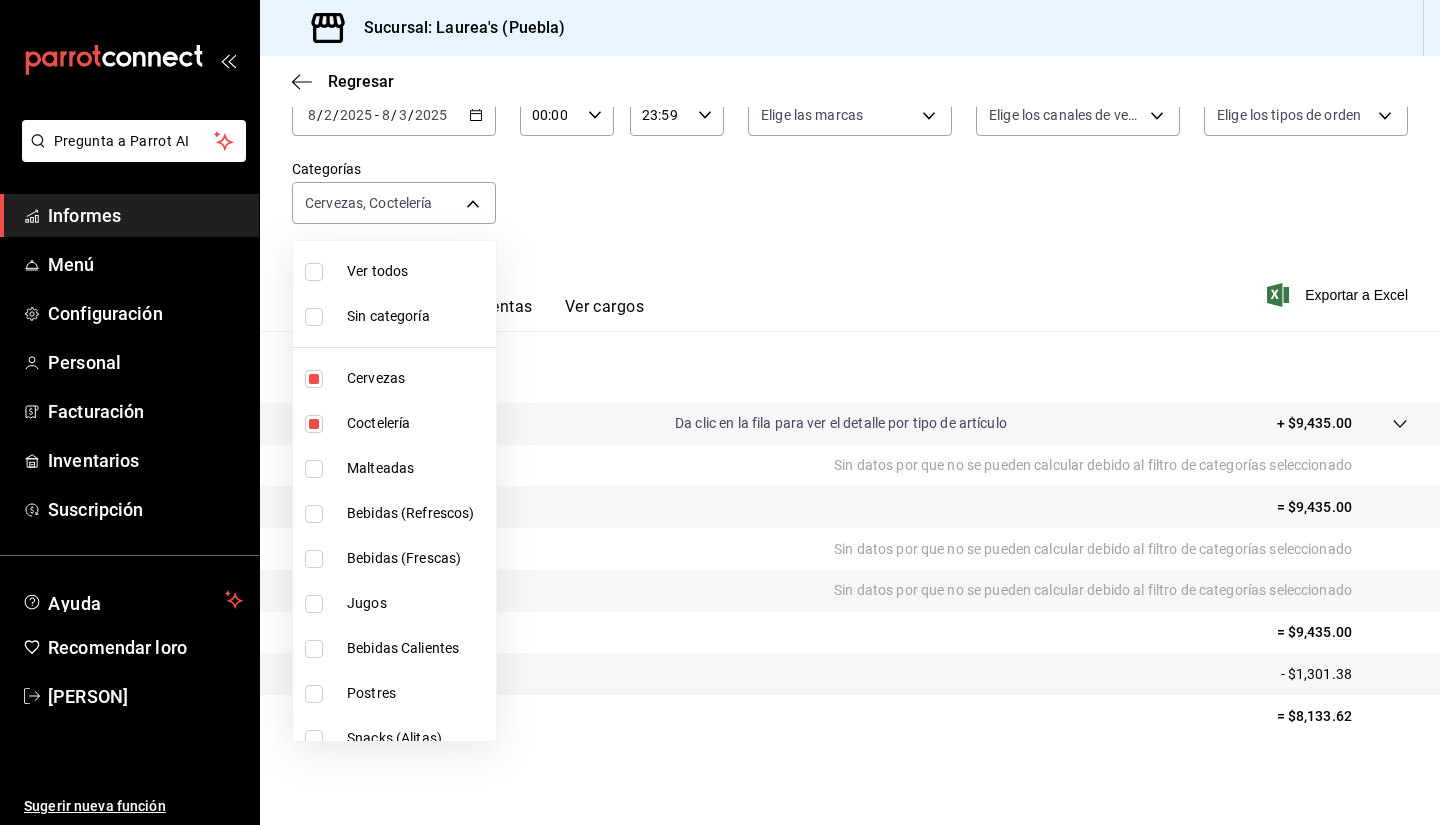 click on "Ver todos" at bounding box center (377, 271) 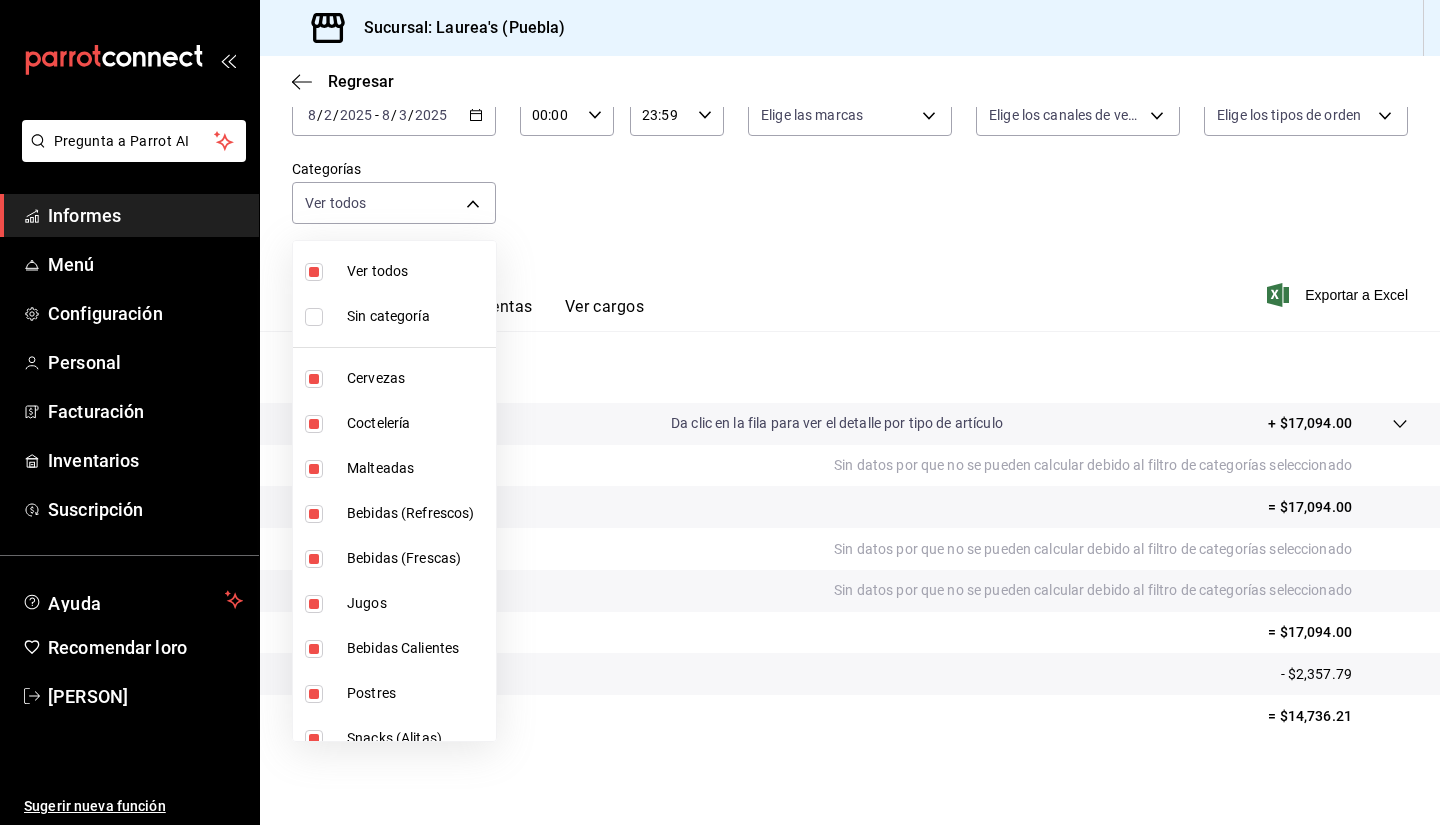 click at bounding box center [720, 412] 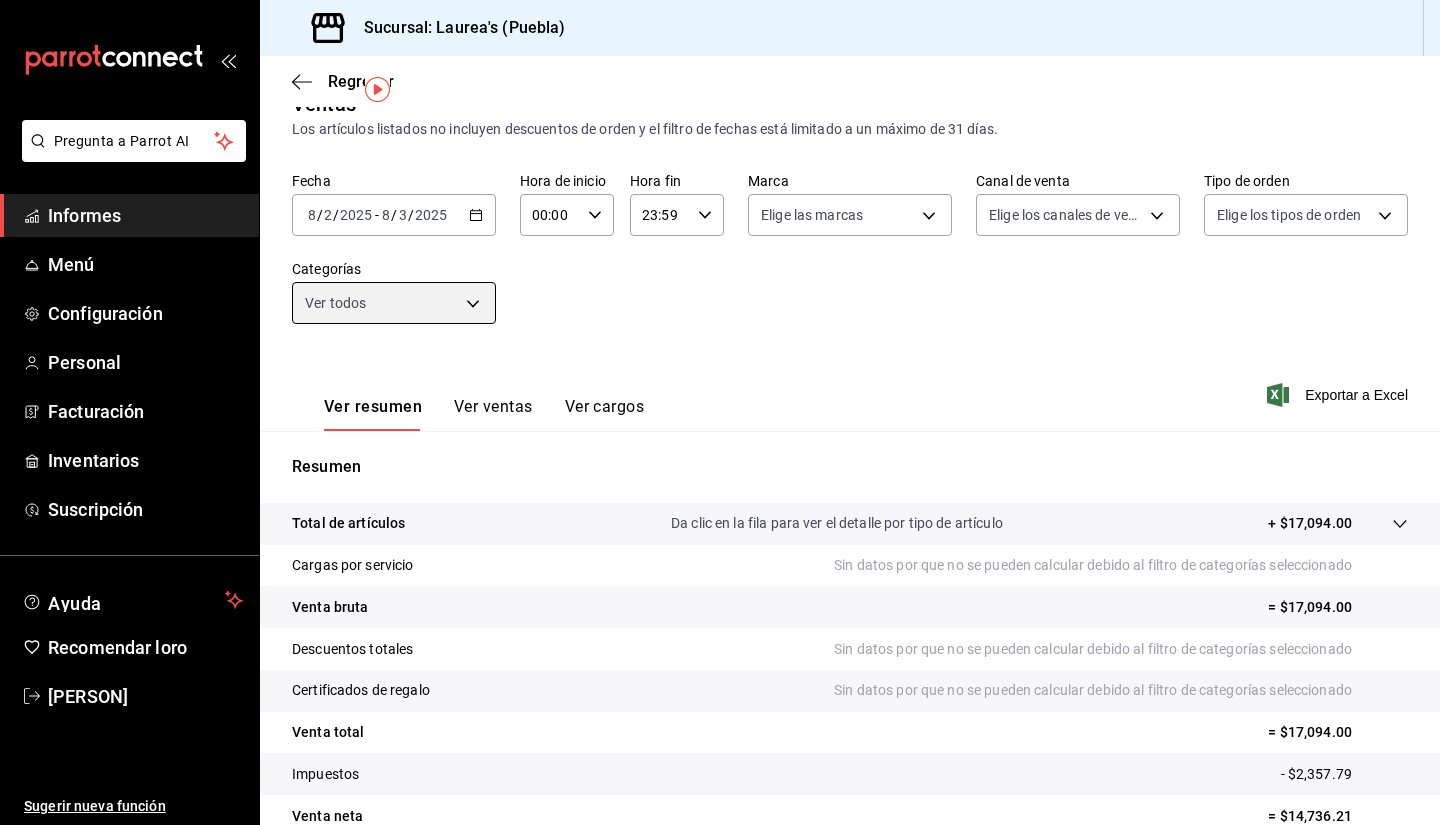 scroll, scrollTop: 134, scrollLeft: 0, axis: vertical 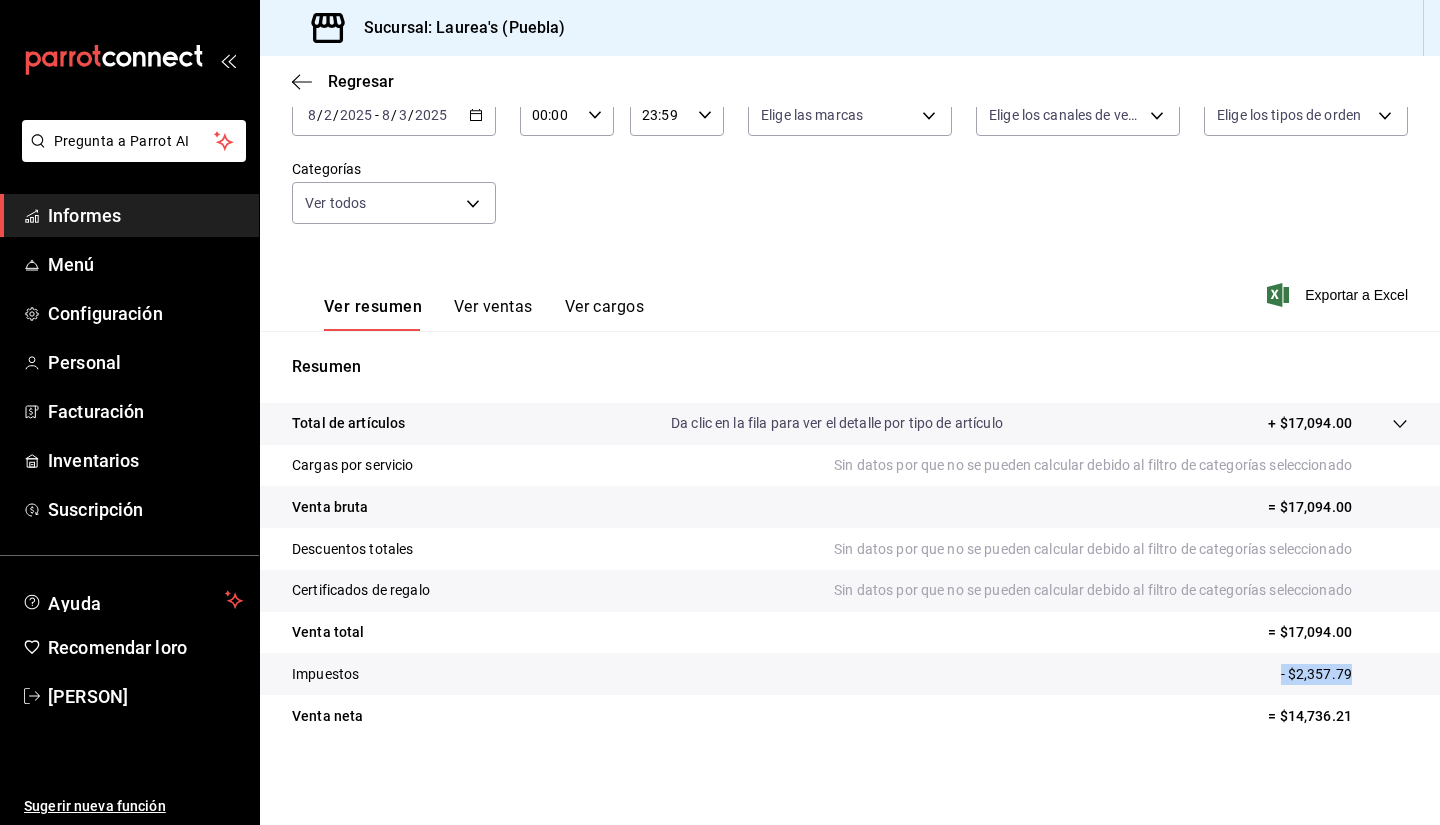 drag, startPoint x: 1354, startPoint y: 669, endPoint x: 1185, endPoint y: 675, distance: 169.10648 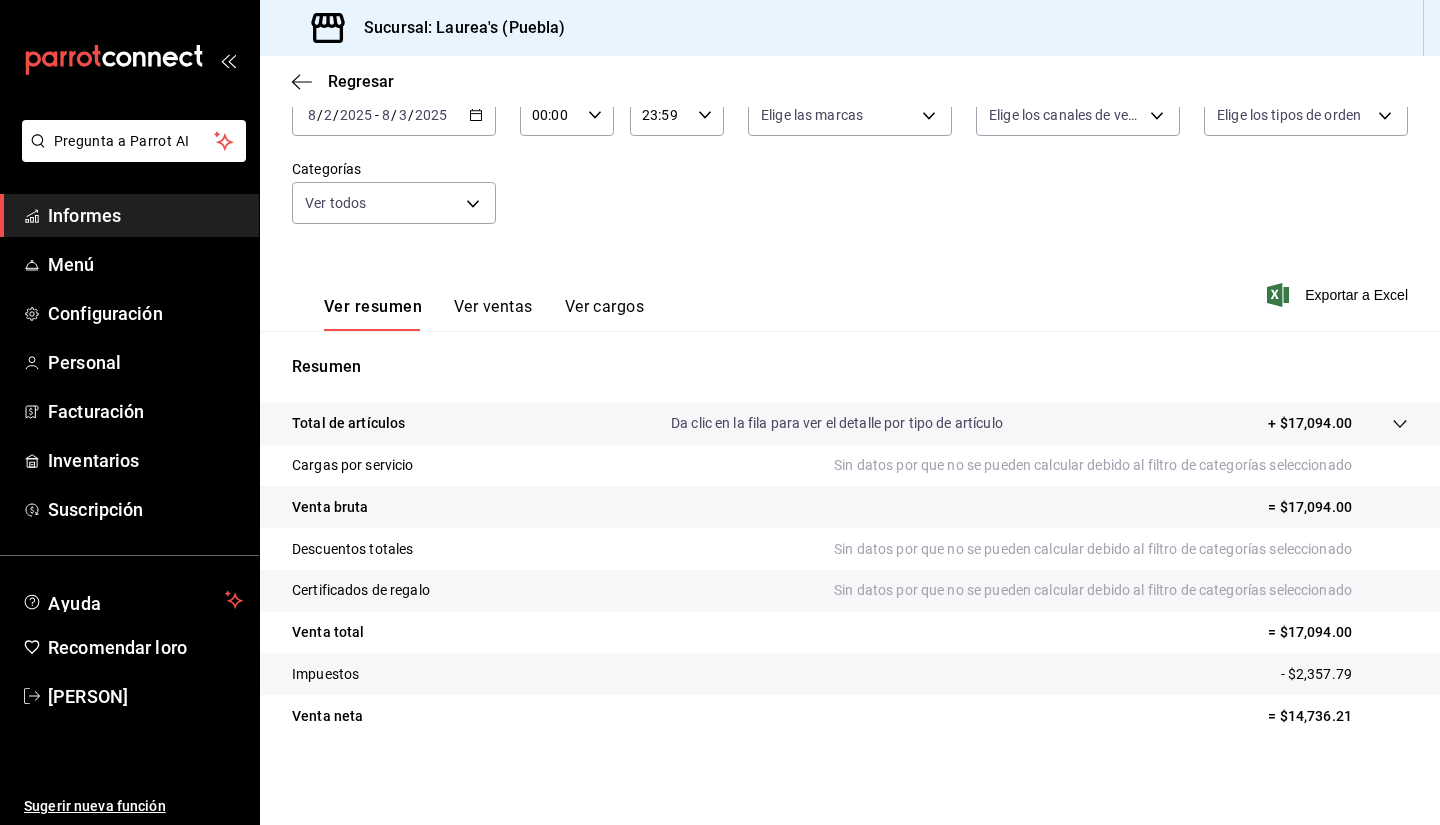 click on "Venta neta = $14,736.21" at bounding box center [850, 716] 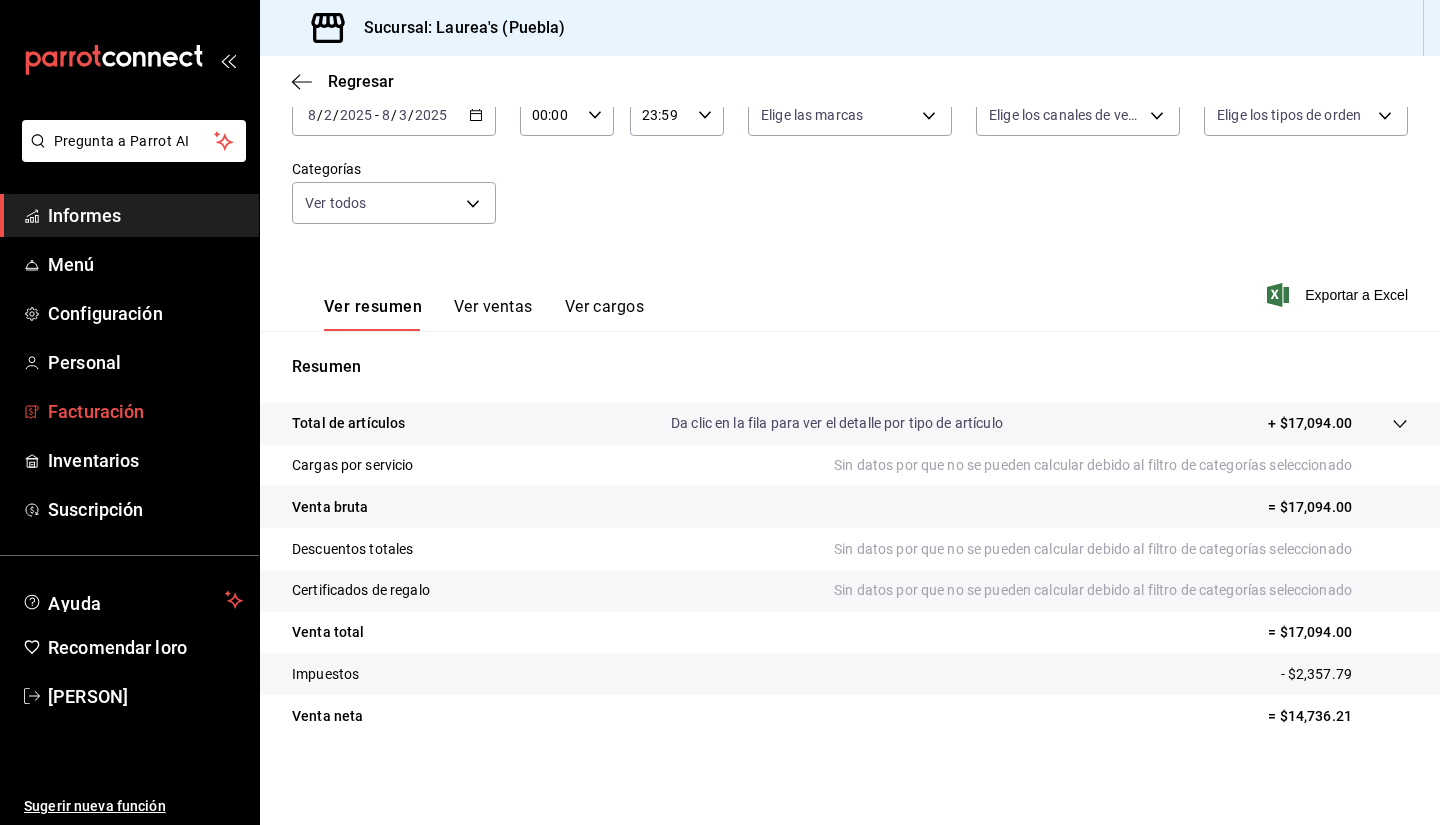 click on "Facturación" at bounding box center [96, 411] 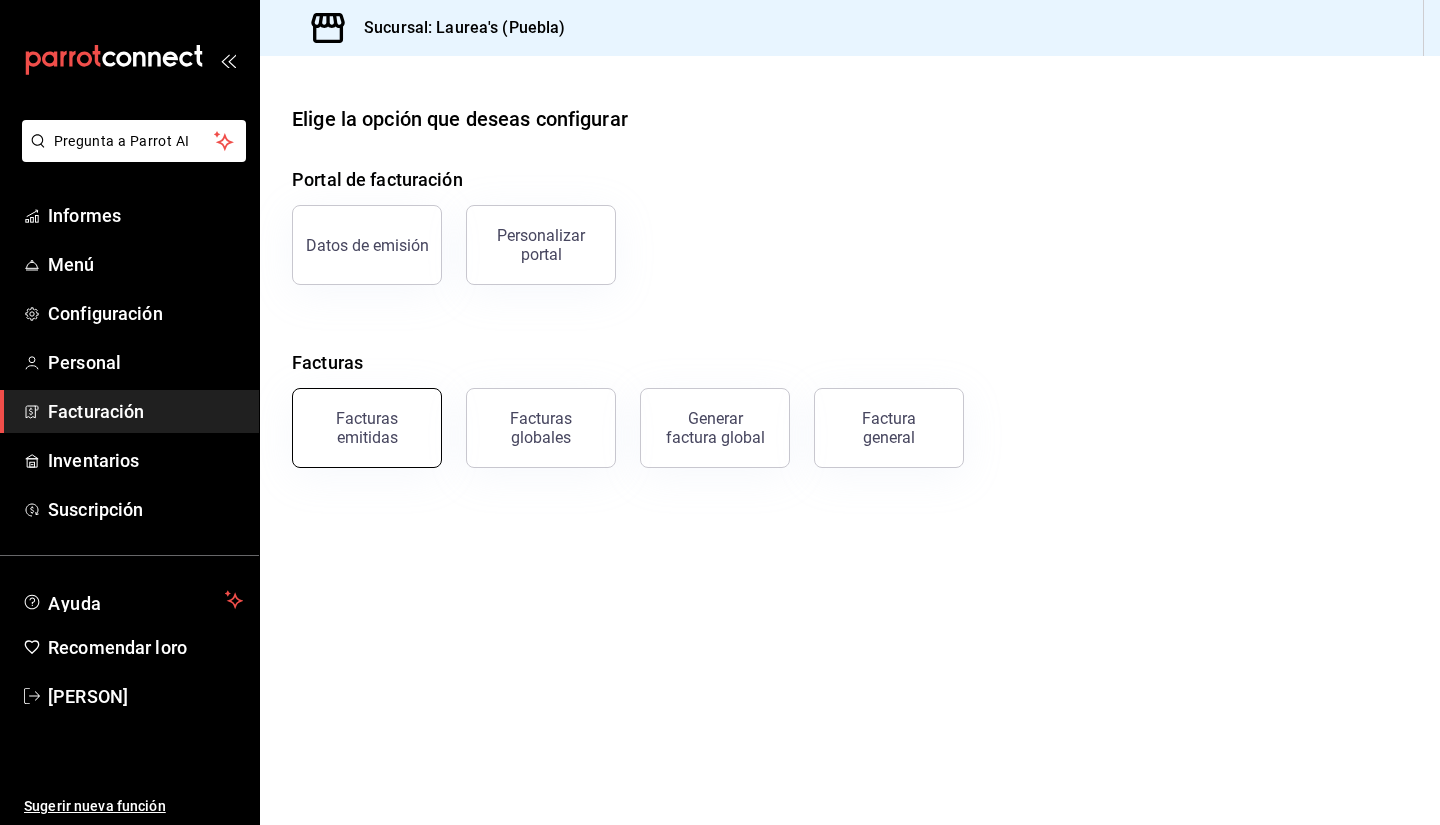 click on "Facturas emitidas" at bounding box center (367, 428) 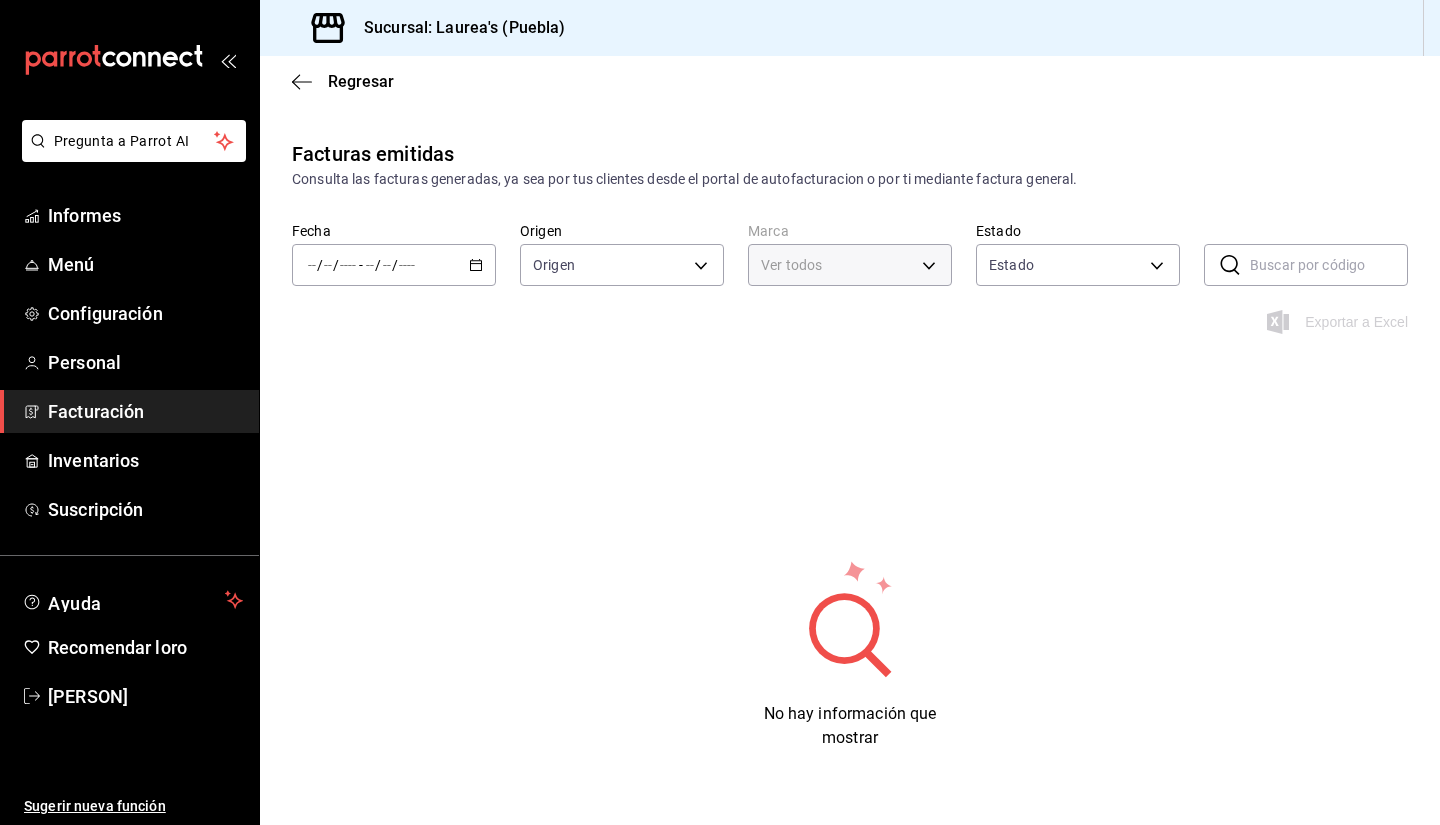 type on "7c749ec0-a870-4e3d-81e1-acde17211e35" 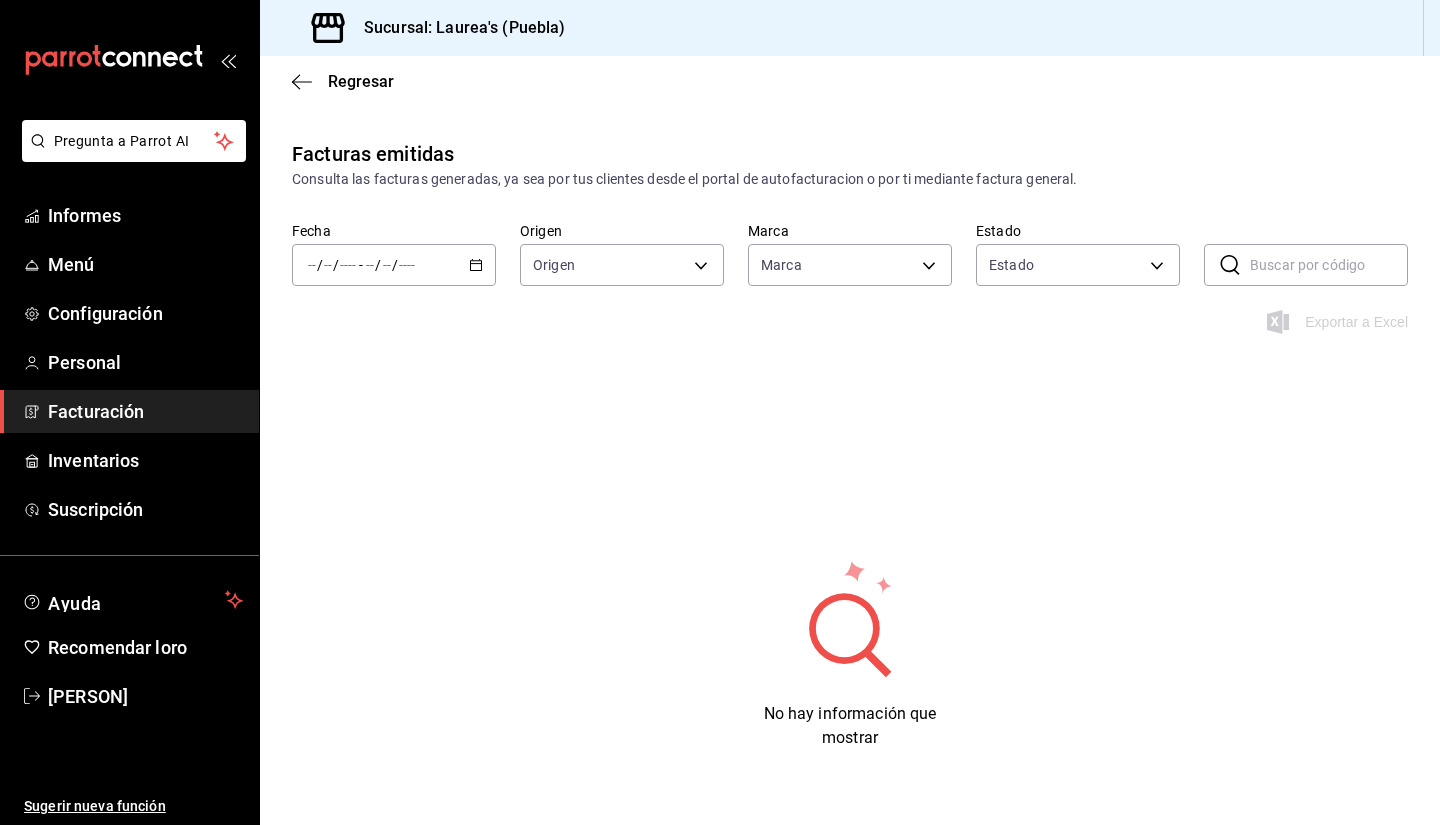 click on "/ / - / /" at bounding box center [394, 265] 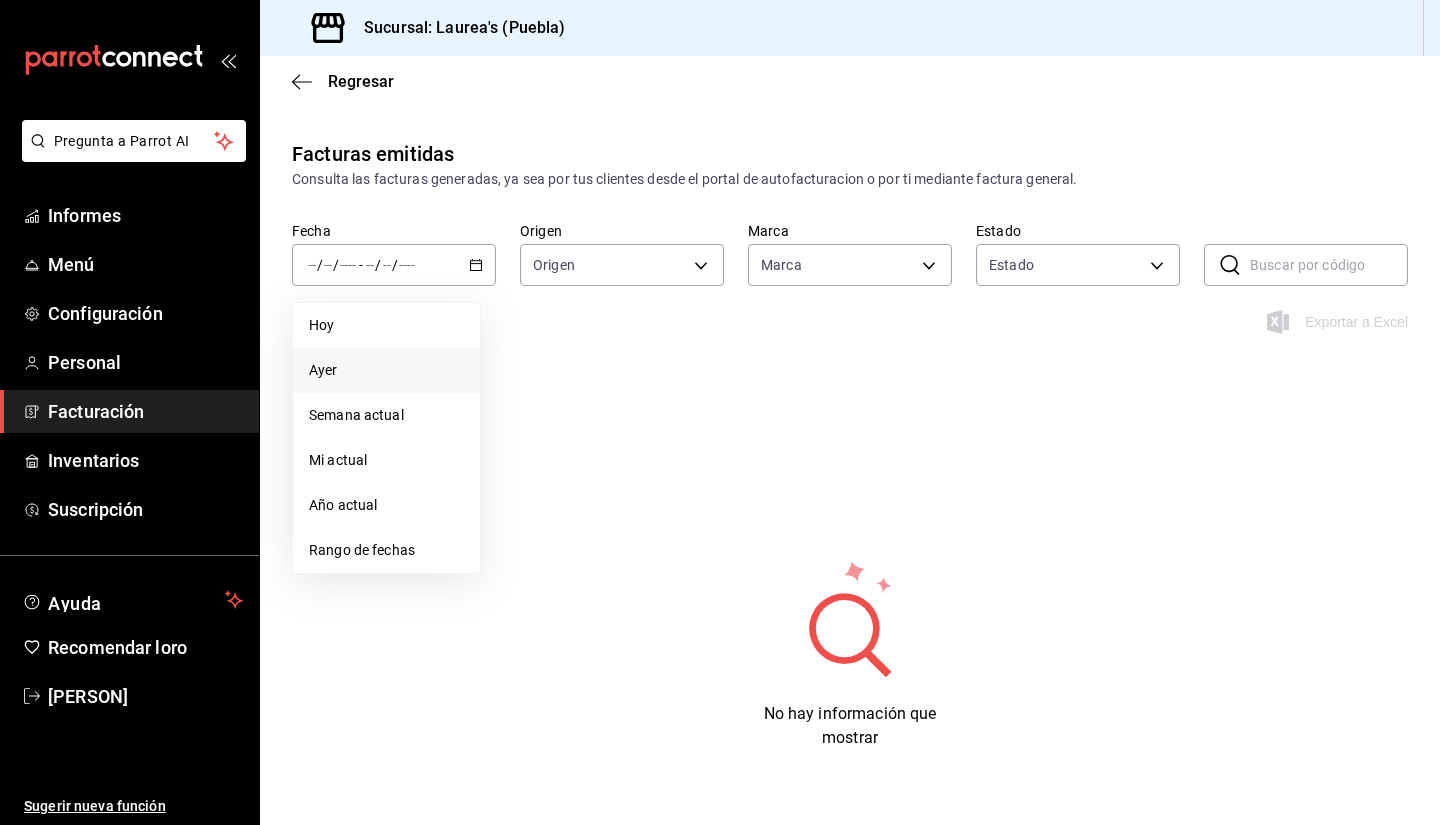 click on "Ayer" at bounding box center (386, 370) 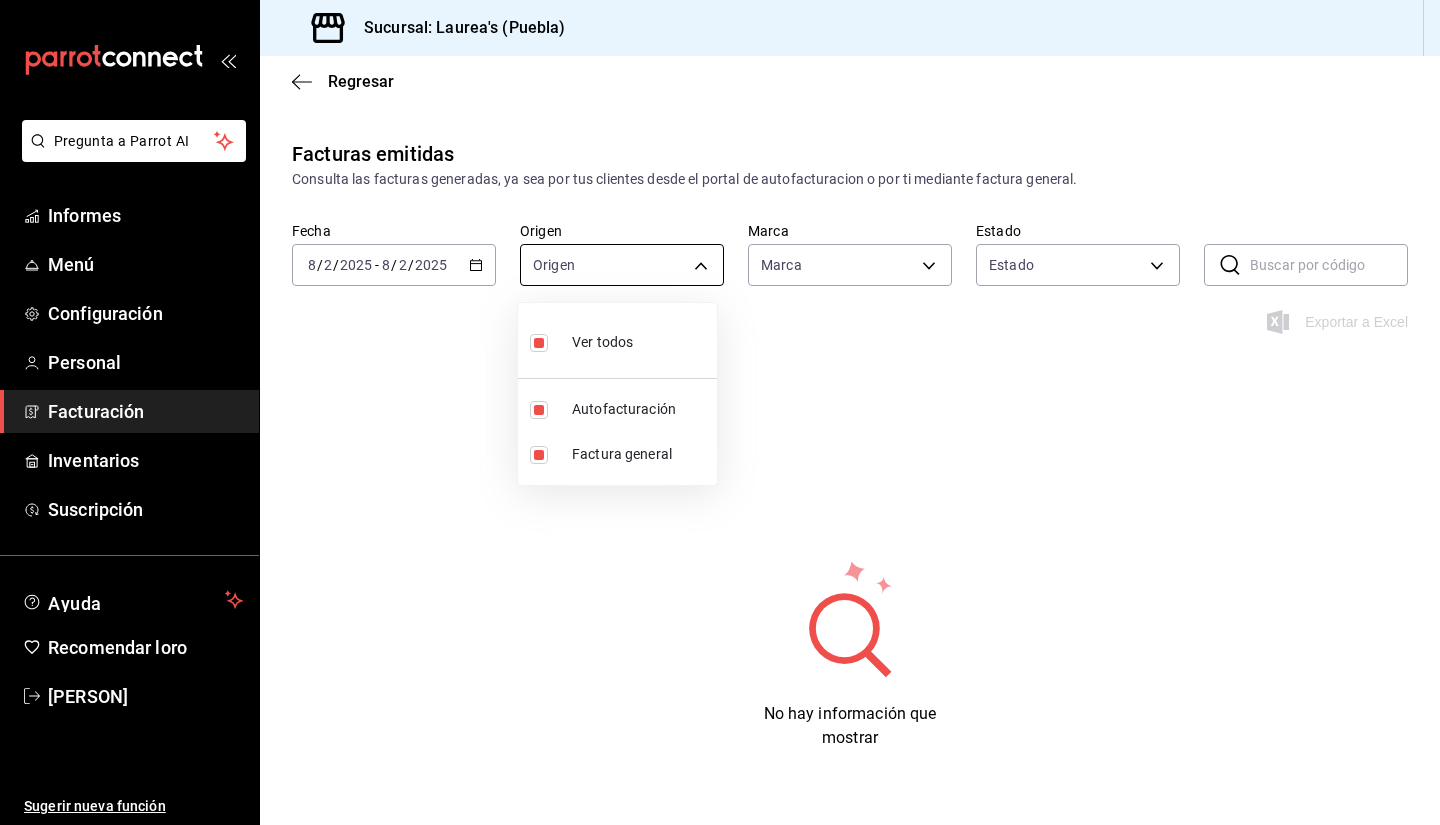 click on "Pregunta a Parrot AI Informes   Menú   Configuración   Personal   Facturación   Inventarios   Suscripción   Ayuda Recomendar loro   [PERSON]   Sugerir nueva función   Sucursal: Laurea's ([CITY]) Regresar Facturas emitidas Consulta las facturas generadas, ya sea por tus clientes desde el portal de autofacturacion o por ti mediante factura general. Fecha 2025-08-02 8 / 2 / 2025 - 2025-08-02 8 / 2 / 2025 Origen Origen ORDER_INVOICE,GENERAL_INVOICE Marca Marca [UUID] Estado Estado ACTIVE,PENDING_CANCELLATION,CANCELLED,PRE_CANCELLED ​ ​ Exportar a Excel No hay información que mostrar Texto original Valora esta traducción Tu opinión servirá para ayudar a mejorar el Traductor de Google GANA 1 MES GRATIS EN TU SUSCRIPCIÓN AQUÍ Pregunta a Parrot AI Informes   Menú   Configuración   Personal   Facturación   Inventarios   Suscripción   Ayuda Recomendar loro   [PERSON]   Sugerir nueva función   Visitar centro de ayuda ([PHONE]) soporte@example.com" at bounding box center (720, 412) 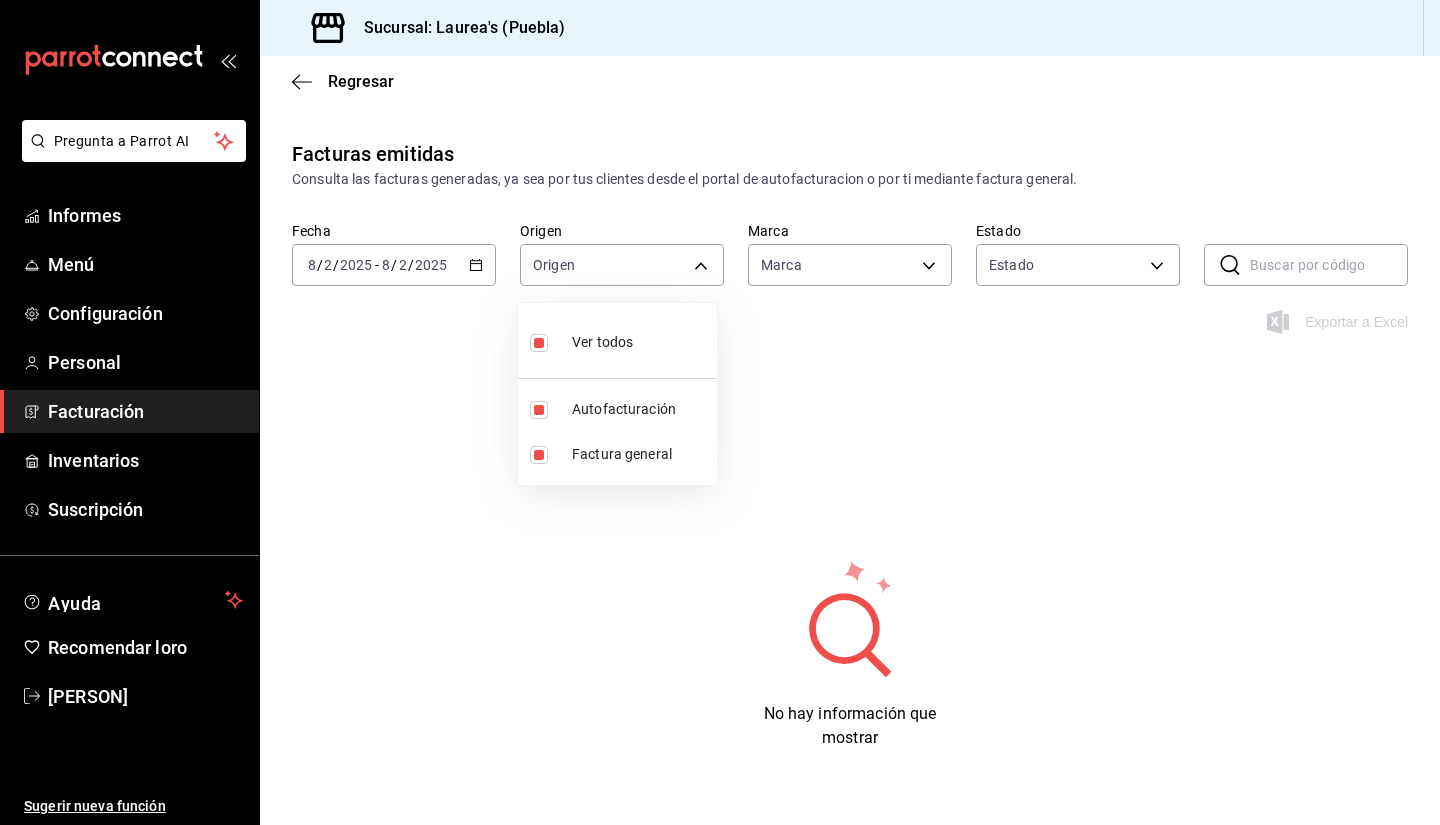 click at bounding box center (720, 412) 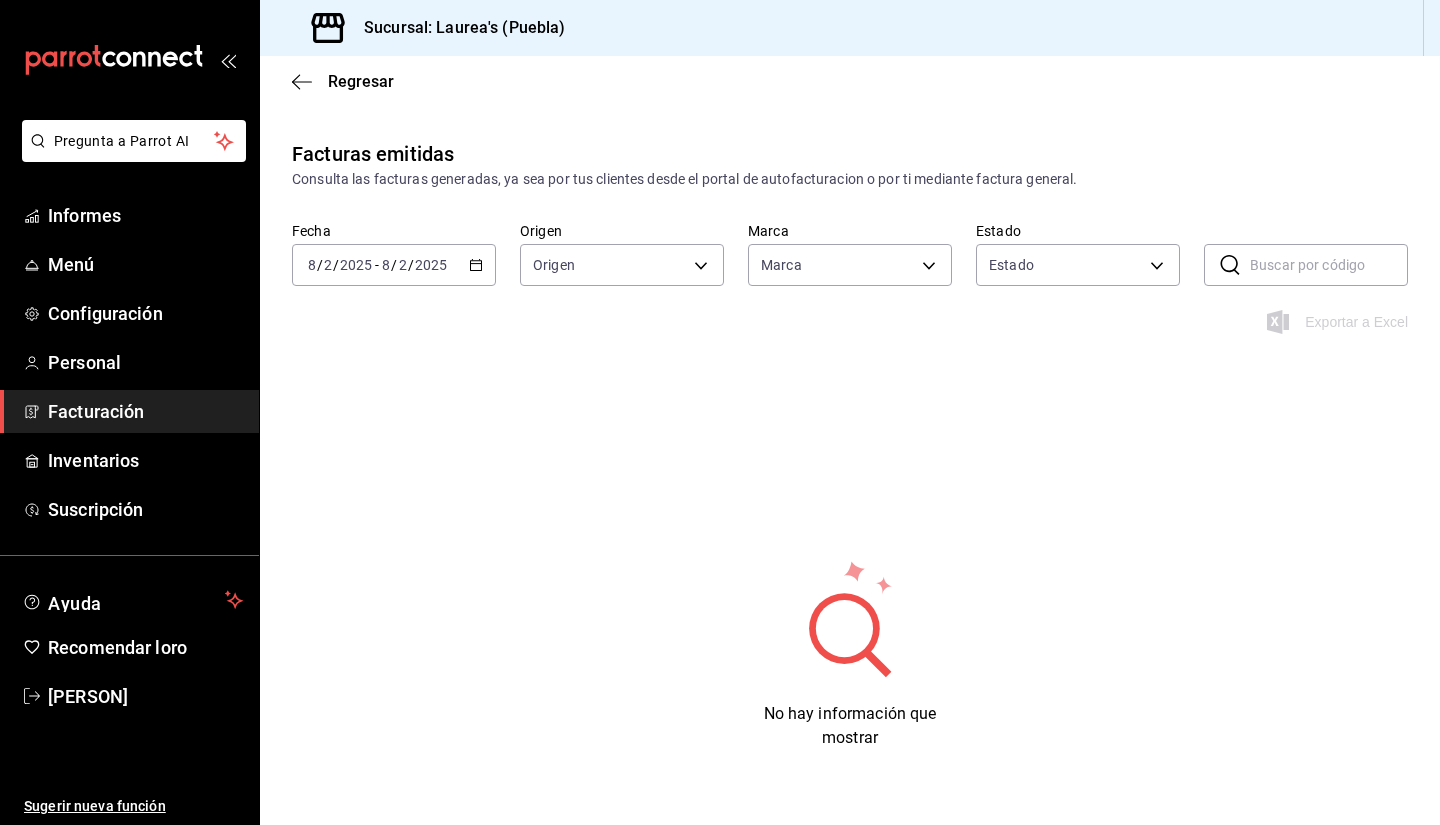click on "Pregunta a Parrot AI Informes   Menú   Configuración   Personal   Facturación   Inventarios   Suscripción   Ayuda Recomendar loro   [PERSON]   Sugerir nueva función   Sucursal: Laurea's ([CITY]) Regresar Facturas emitidas Consulta las facturas generadas, ya sea por tus clientes desde el portal de autofacturacion o por ti mediante factura general. Fecha 2025-08-02 8 / 2 / 2025 - 2025-08-02 8 / 2 / 2025 Origen Origen ORDER_INVOICE,GENERAL_INVOICE Marca Marca [UUID] Estado Estado ACTIVE,PENDING_CANCELLATION,CANCELLED,PRE_CANCELLED ​ ​ Exportar a Excel No hay información que mostrar Texto original Valora esta traducción Tu opinión servirá para ayudar a mejorar el Traductor de Google GANA 1 MES GRATIS EN TU SUSCRIPCIÓN AQUÍ Pregunta a Parrot AI Informes   Menú   Configuración   Personal   Facturación   Inventarios   Suscripción   Ayuda Recomendar loro   [PERSON]   Sugerir nueva función   Visitar centro de ayuda ([PHONE]) soporte@example.com" at bounding box center [720, 412] 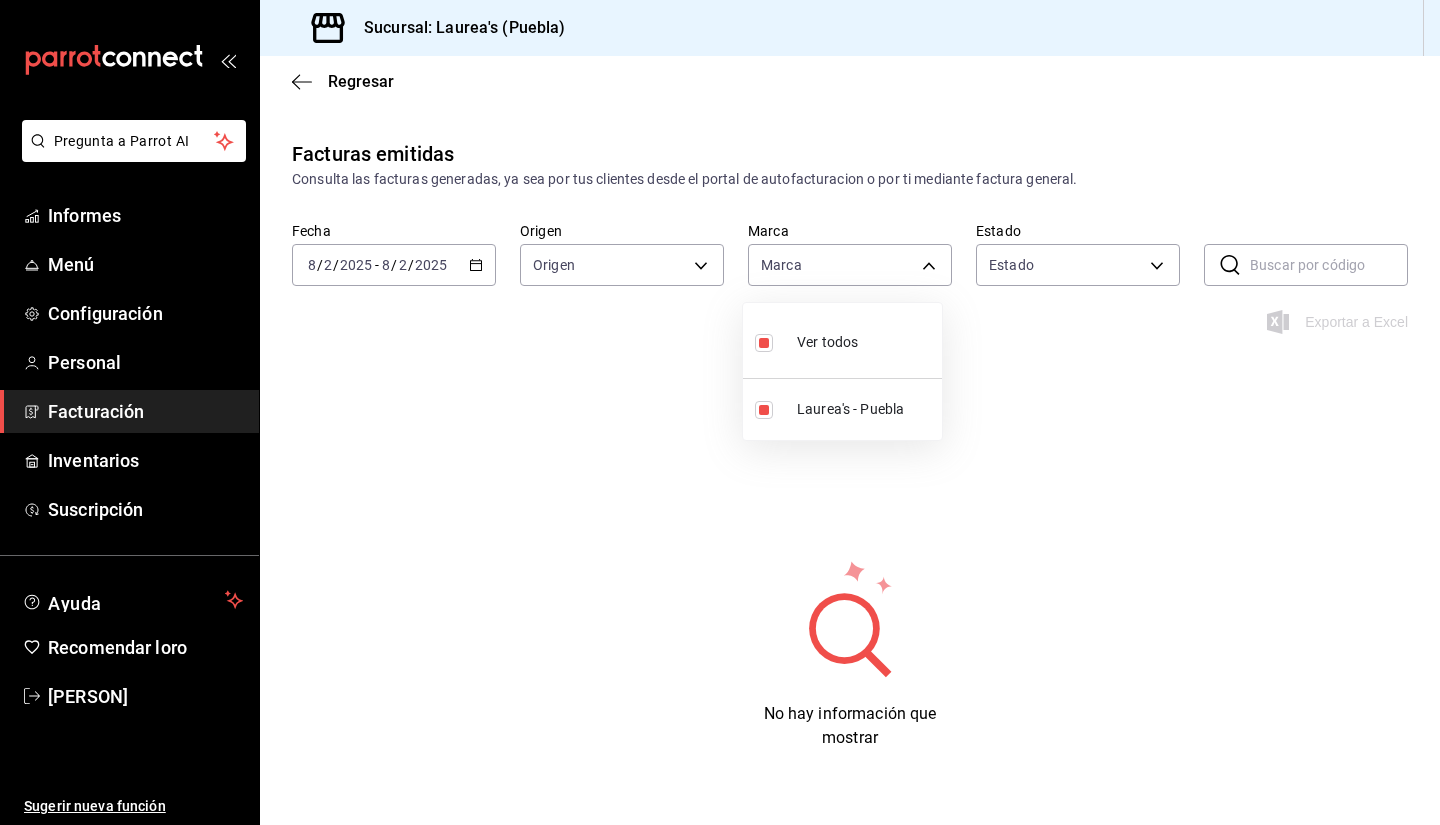 click at bounding box center (720, 412) 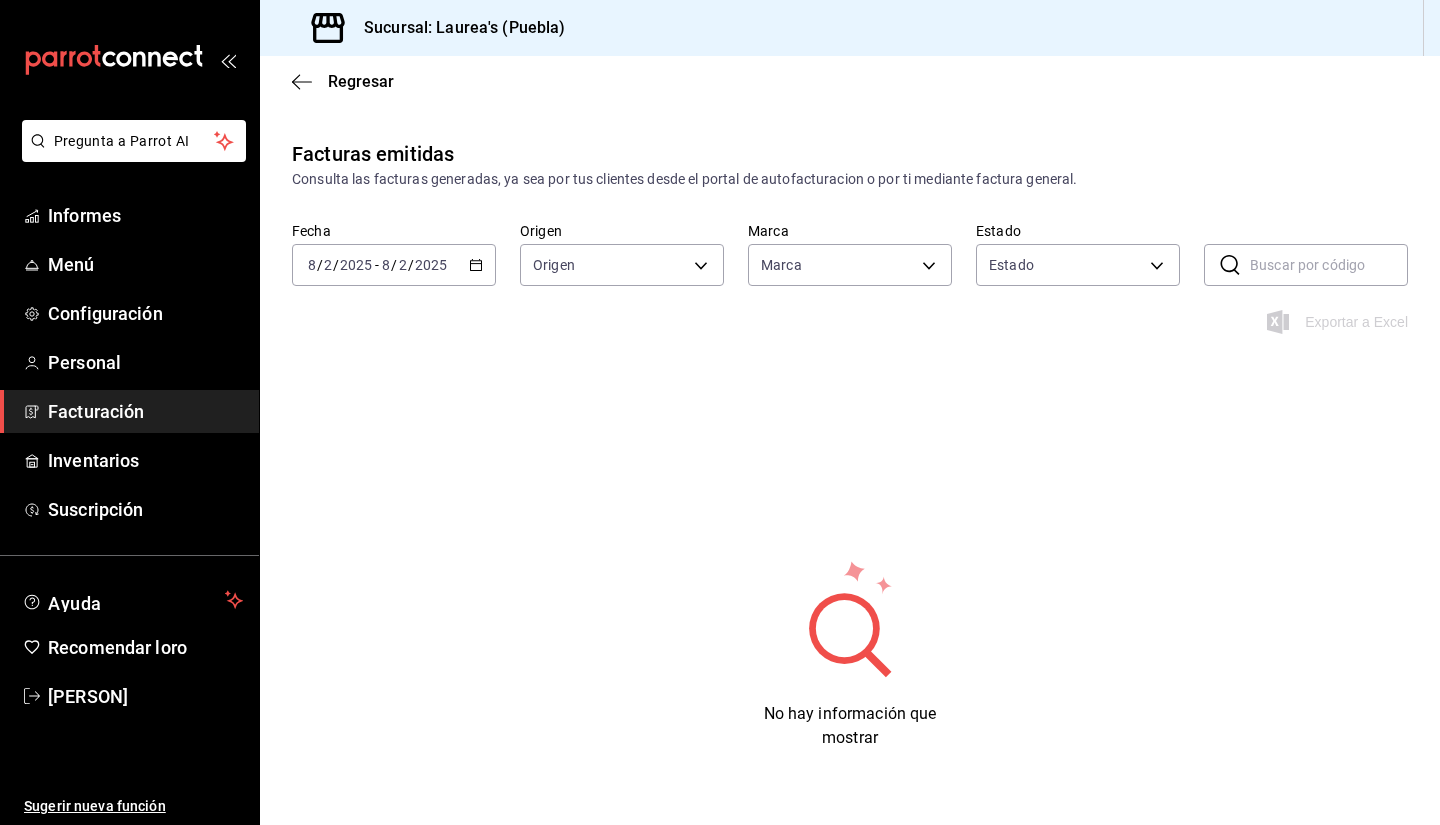 click on "Pregunta a Parrot AI Informes   Menú   Configuración   Personal   Facturación   Inventarios   Suscripción   Ayuda Recomendar loro   [PERSON]   Sugerir nueva función   Sucursal: Laurea's ([CITY]) Regresar Facturas emitidas Consulta las facturas generadas, ya sea por tus clientes desde el portal de autofacturacion o por ti mediante factura general. Fecha 2025-08-02 8 / 2 / 2025 - 2025-08-02 8 / 2 / 2025 Origen Origen ORDER_INVOICE,GENERAL_INVOICE Marca Marca [UUID] Estado Estado ACTIVE,PENDING_CANCELLATION,CANCELLED,PRE_CANCELLED ​ ​ Exportar a Excel No hay información que mostrar Texto original Valora esta traducción Tu opinión servirá para ayudar a mejorar el Traductor de Google GANA 1 MES GRATIS EN TU SUSCRIPCIÓN AQUÍ Pregunta a Parrot AI Informes   Menú   Configuración   Personal   Facturación   Inventarios   Suscripción   Ayuda Recomendar loro   [PERSON]   Sugerir nueva función   Visitar centro de ayuda ([PHONE]) soporte@example.com" at bounding box center [720, 412] 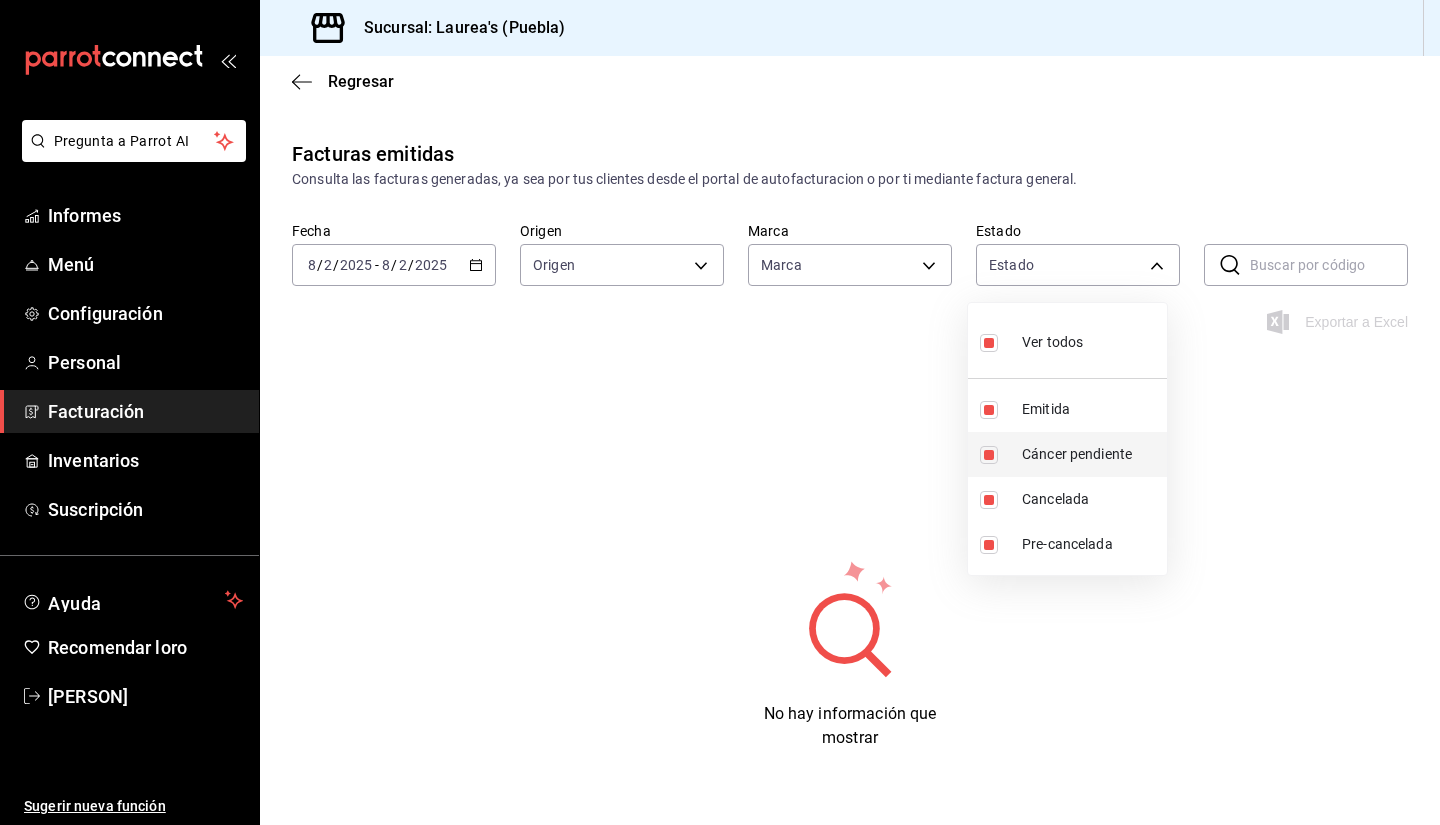 click at bounding box center [989, 455] 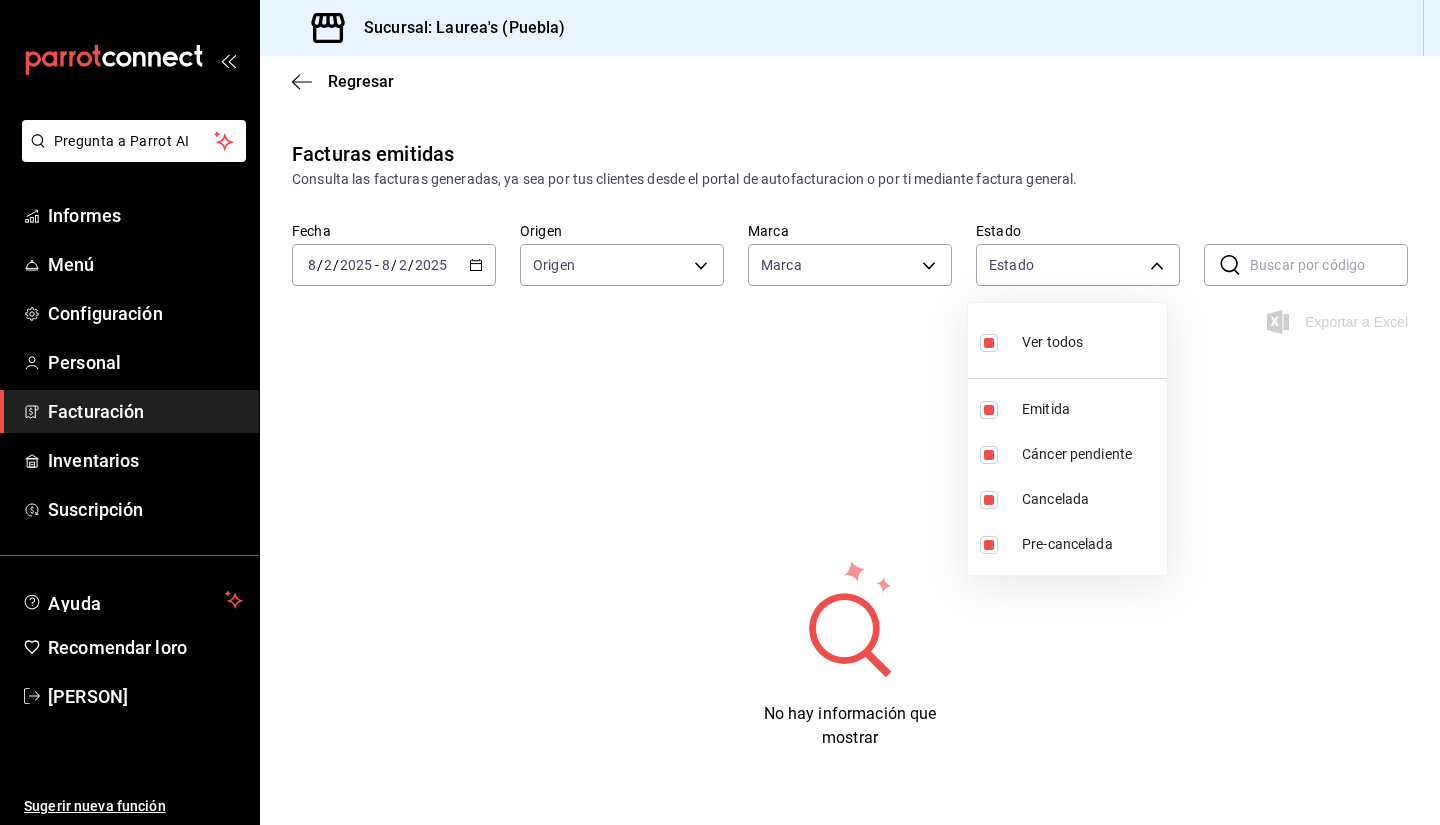 type on "ACTIVE,CANCELLED,PRE_CANCELLED" 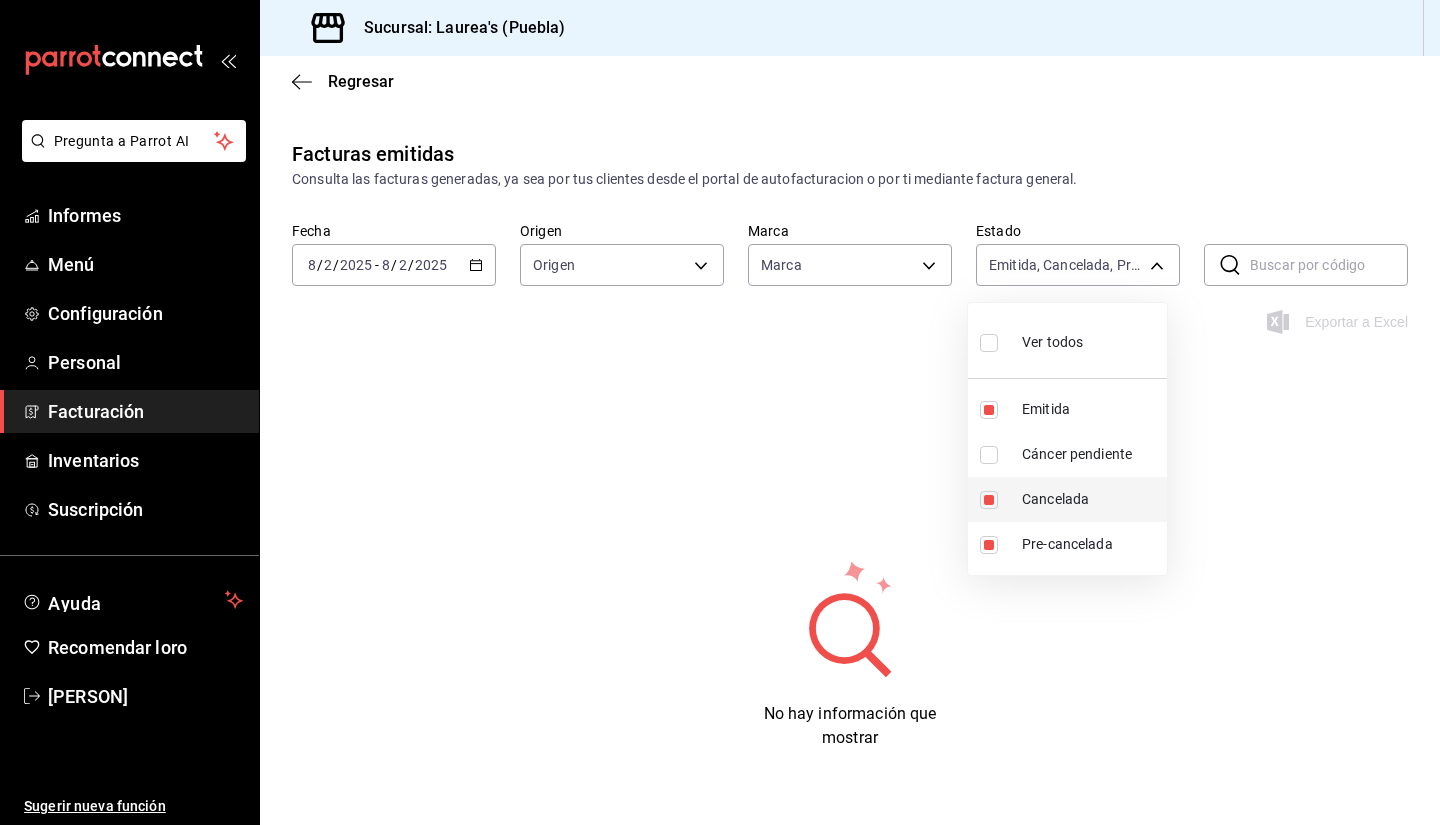 click at bounding box center (993, 500) 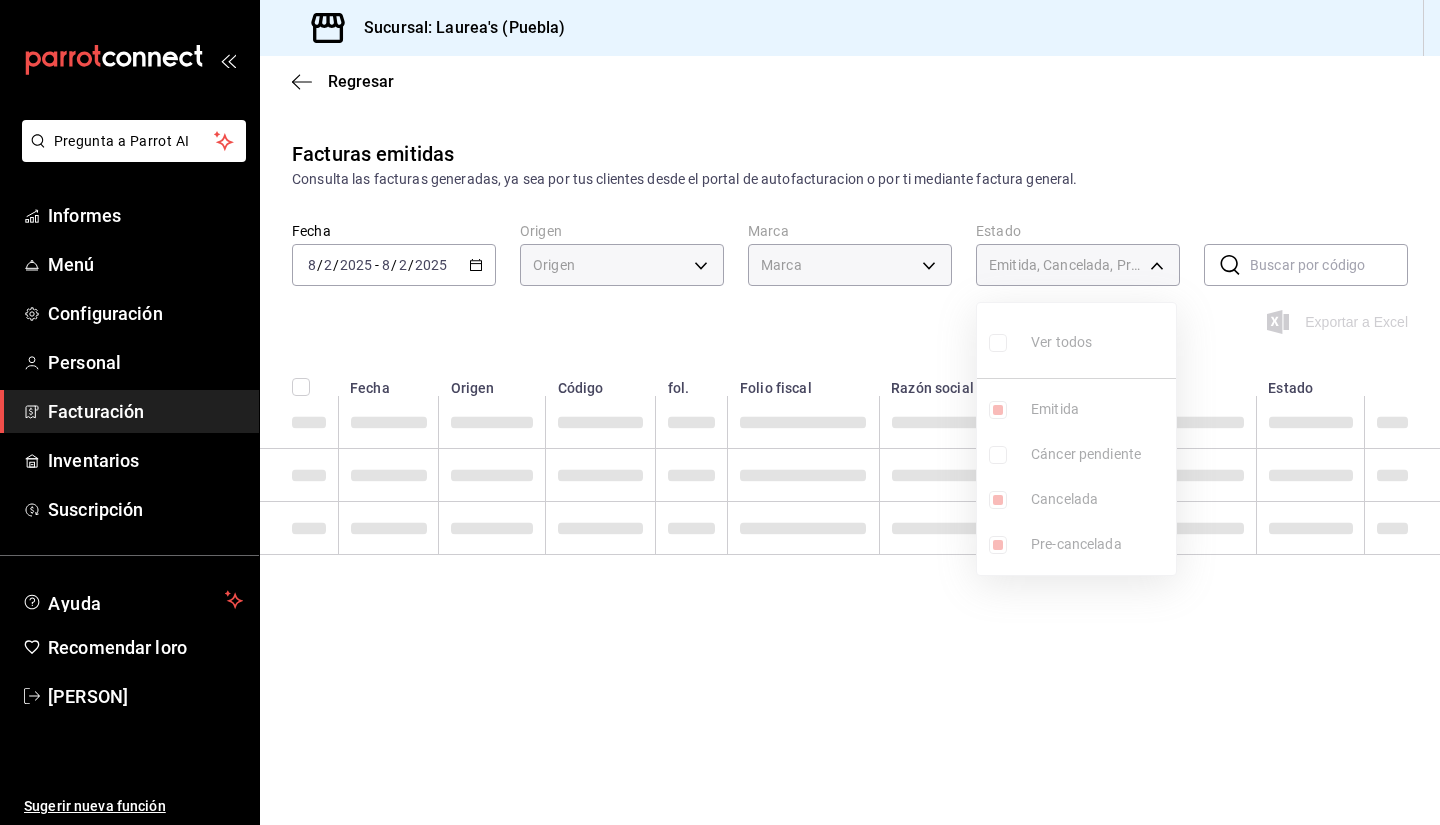 click on "Pre-cancelada" at bounding box center [1076, 544] 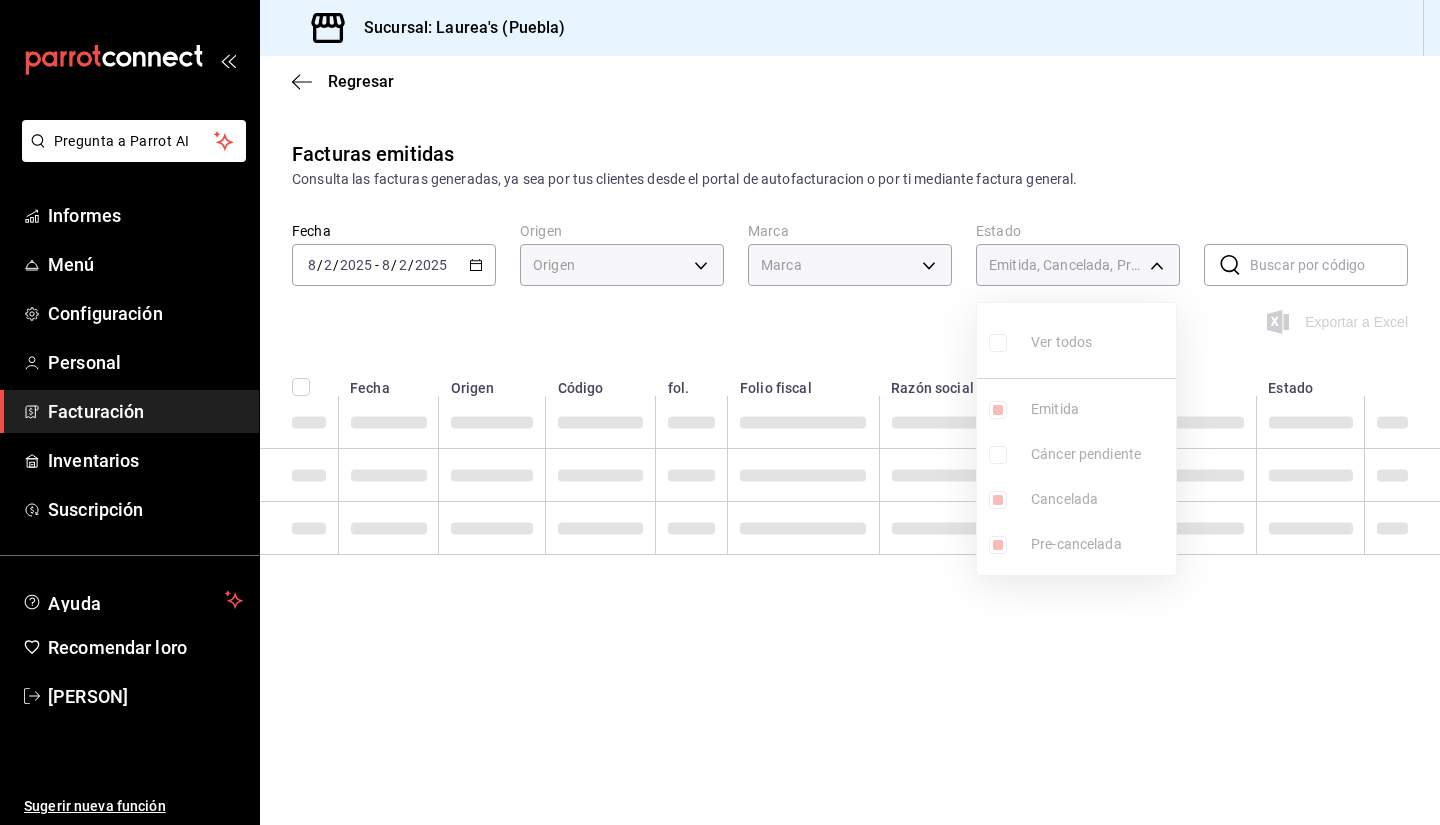 type on "ACTIVE,CANCELLED" 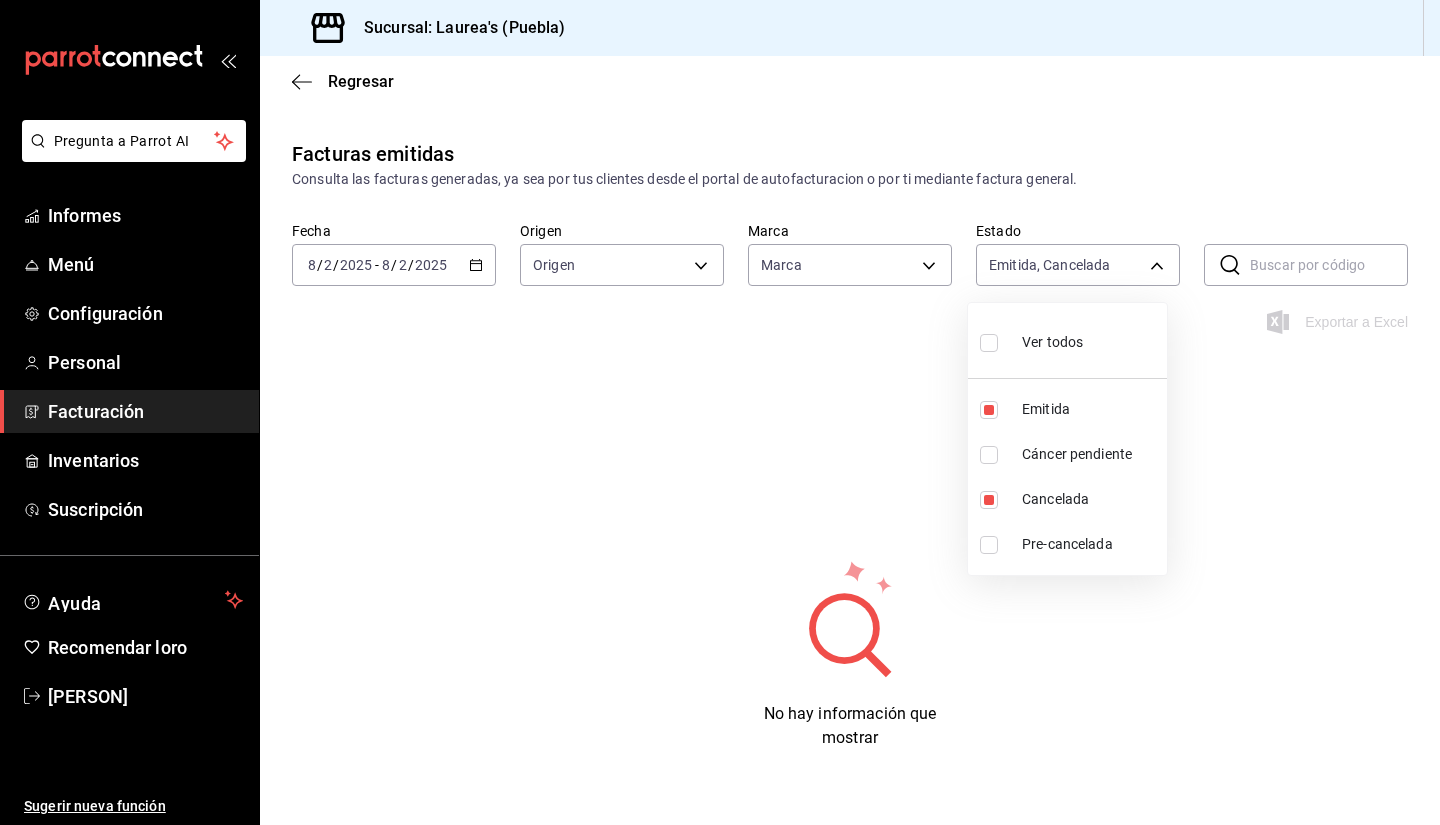 click at bounding box center [720, 412] 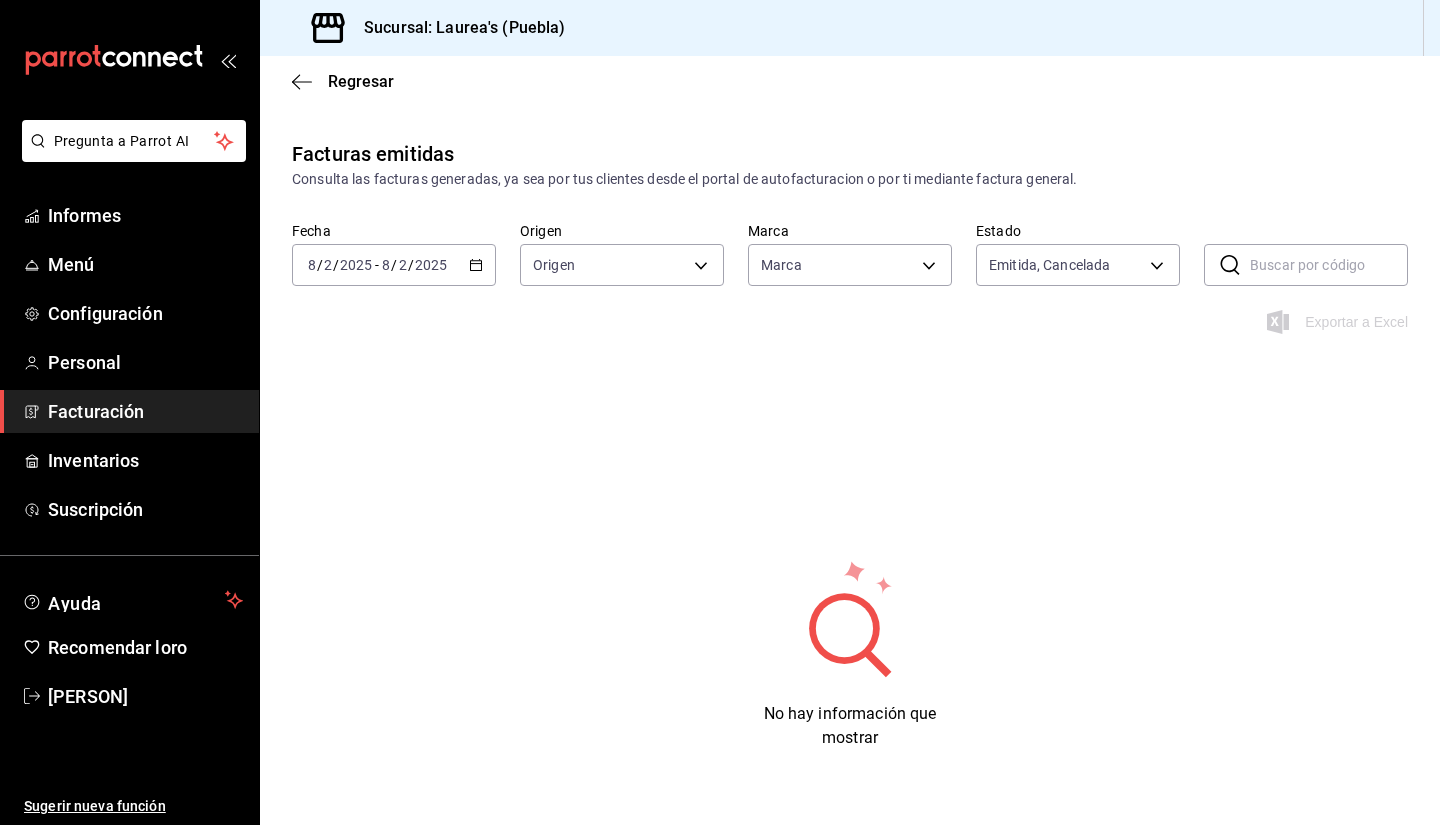 click on "2025-08-02 8 / 2 / 2025" at bounding box center (414, 265) 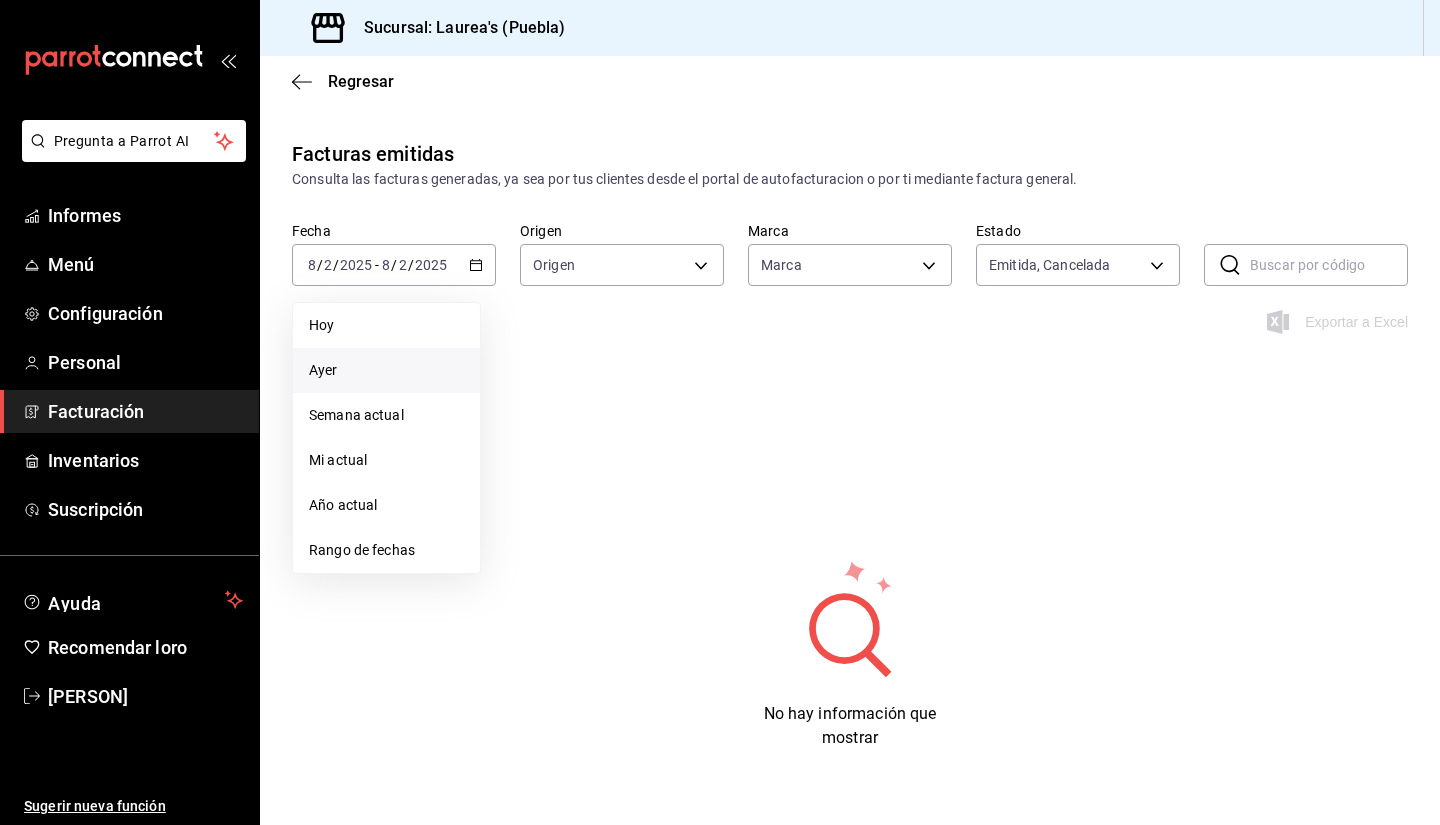 click on "Facturas emitidas Consulta las facturas generadas, ya sea por tus clientes desde el portal de autofacturacion o por ti mediante factura general. Fecha 2025-08-02 8 / 2 / 2025 - 2025-08-02 8 / 2 / 2025 Hoy Ayer Semana actual Mi actual Año actual Rango de fechas Origen Origen ORDER_INVOICE,GENERAL_INVOICE Marca Marca [UUID] Estado Emitida, Cancelada ACTIVE,CANCELLED ​ ​ Exportar a Excel No hay información que mostrar" at bounding box center [850, 484] 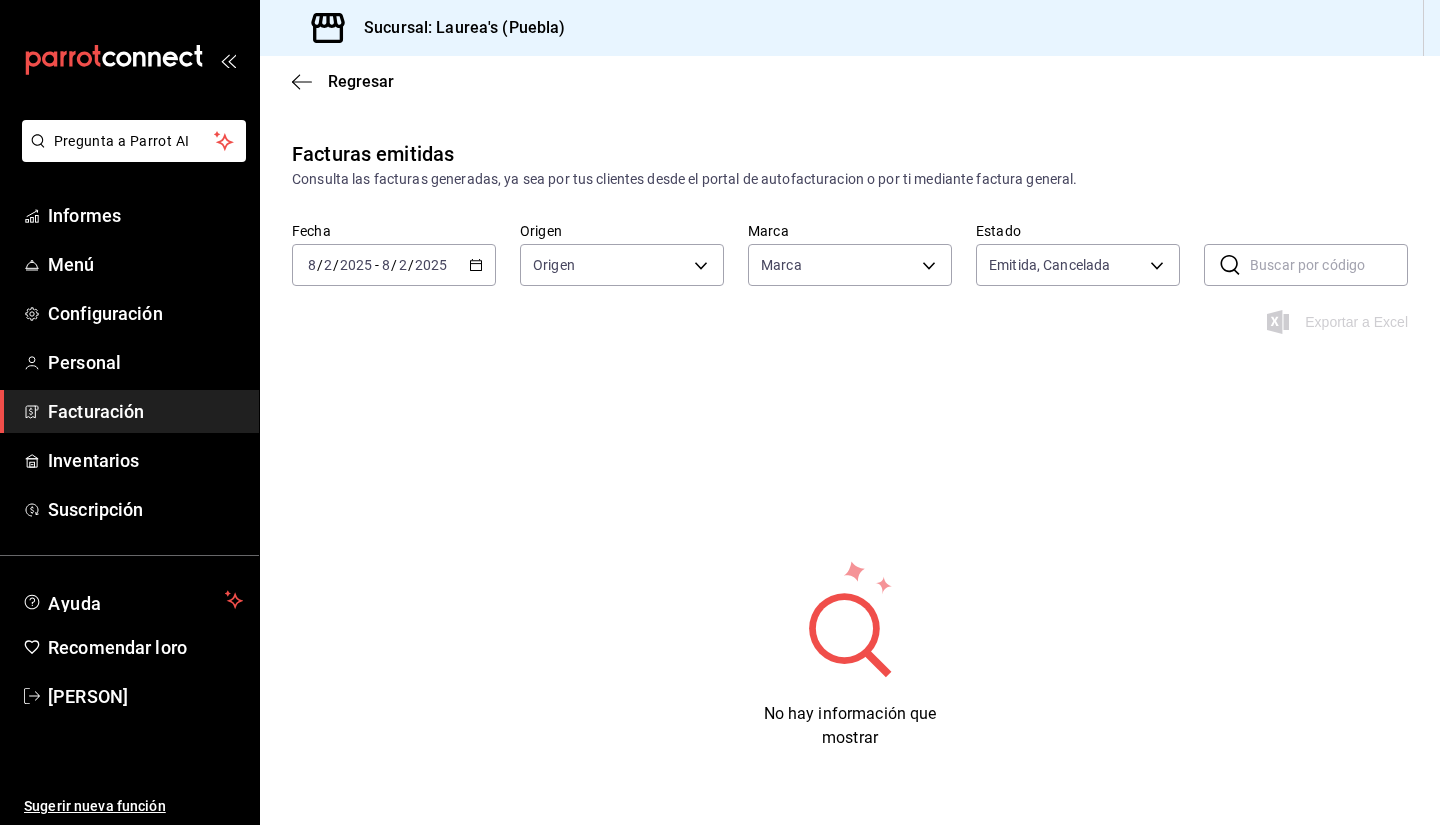 click on "2025-08-02 8 / 2 / 2025 - 2025-08-02 8 / 2 / 2025" at bounding box center [394, 265] 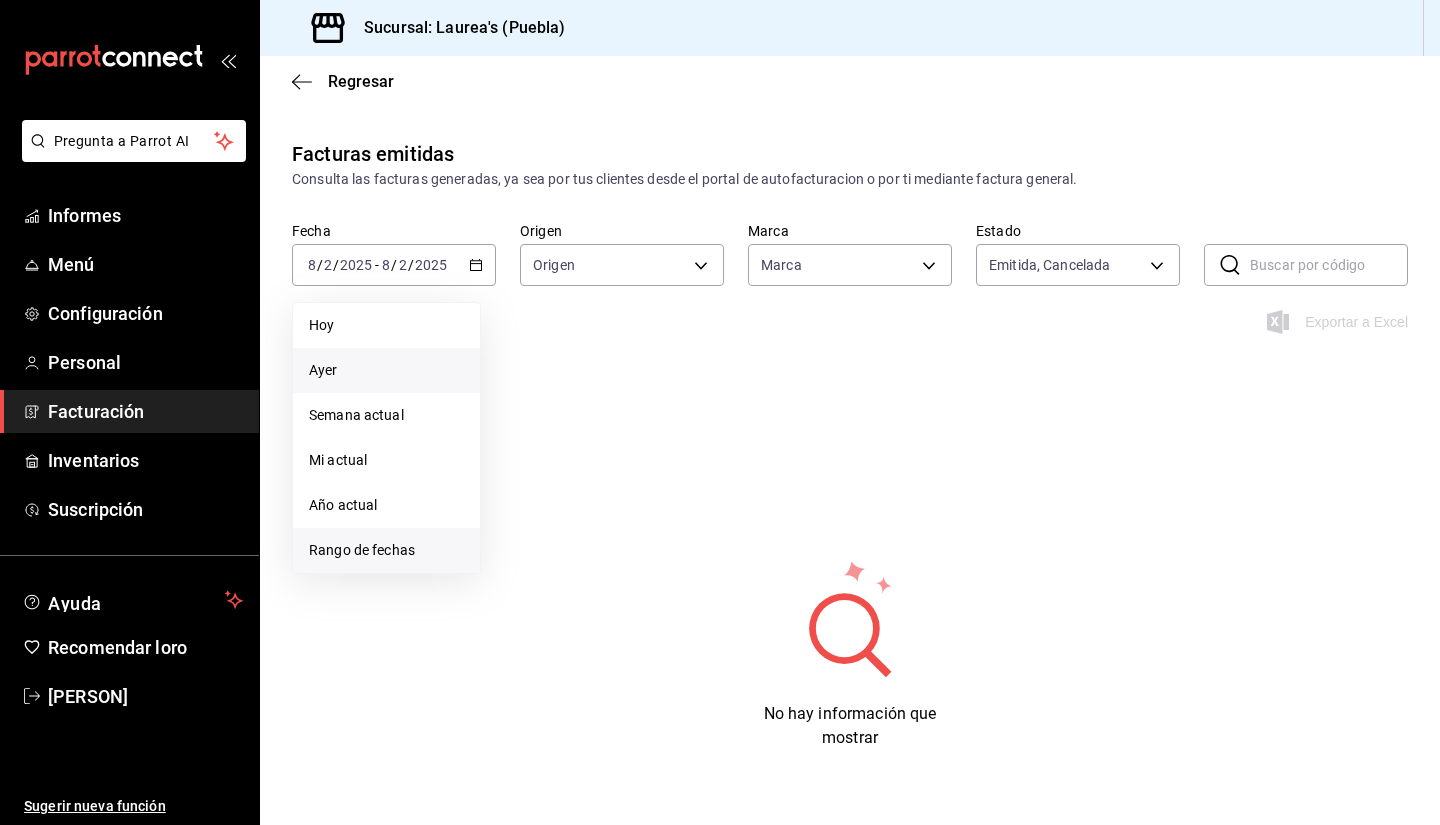 click on "Rango de fechas" at bounding box center [362, 550] 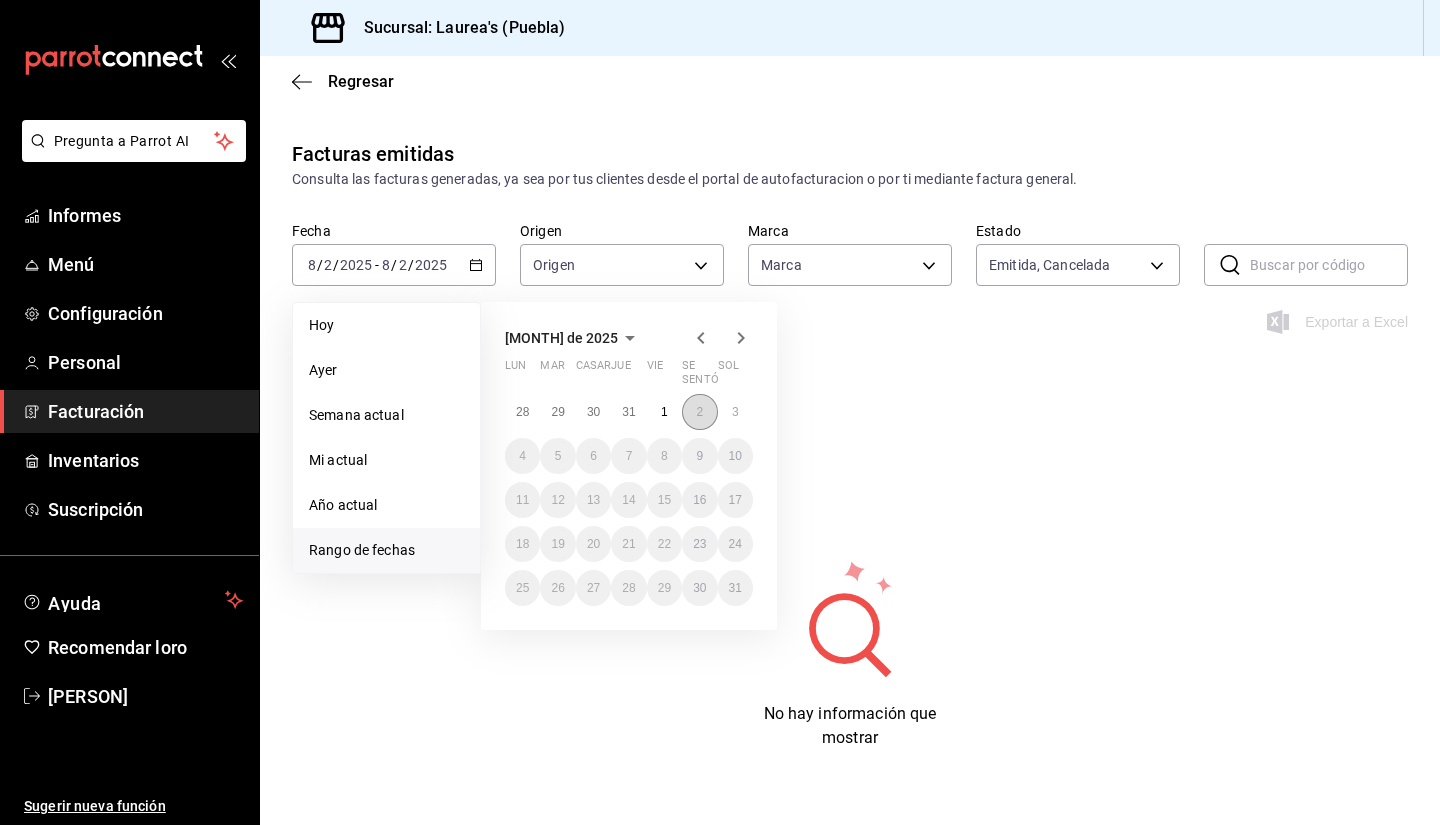 click on "2" at bounding box center [699, 412] 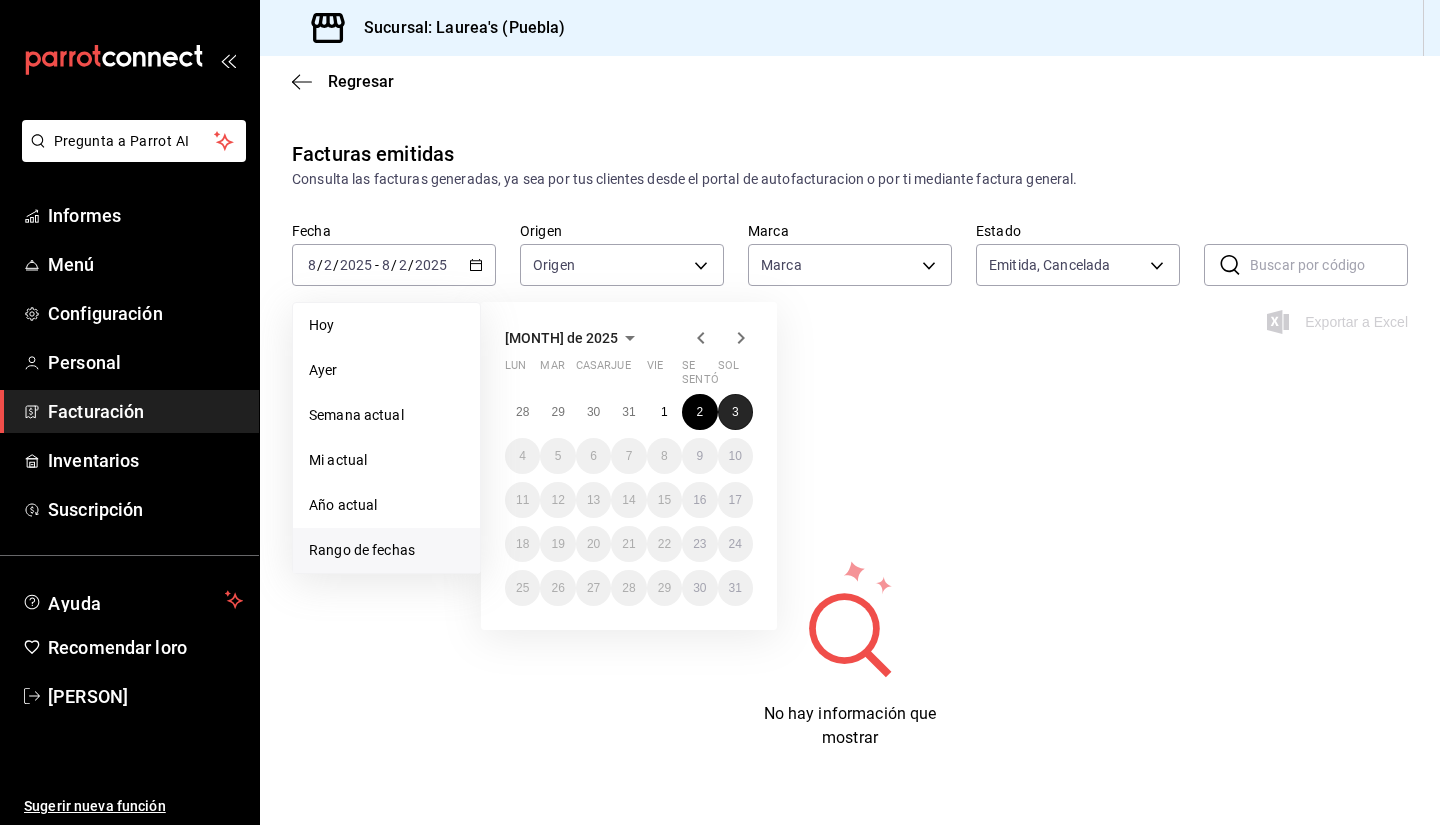 click on "3" at bounding box center (735, 412) 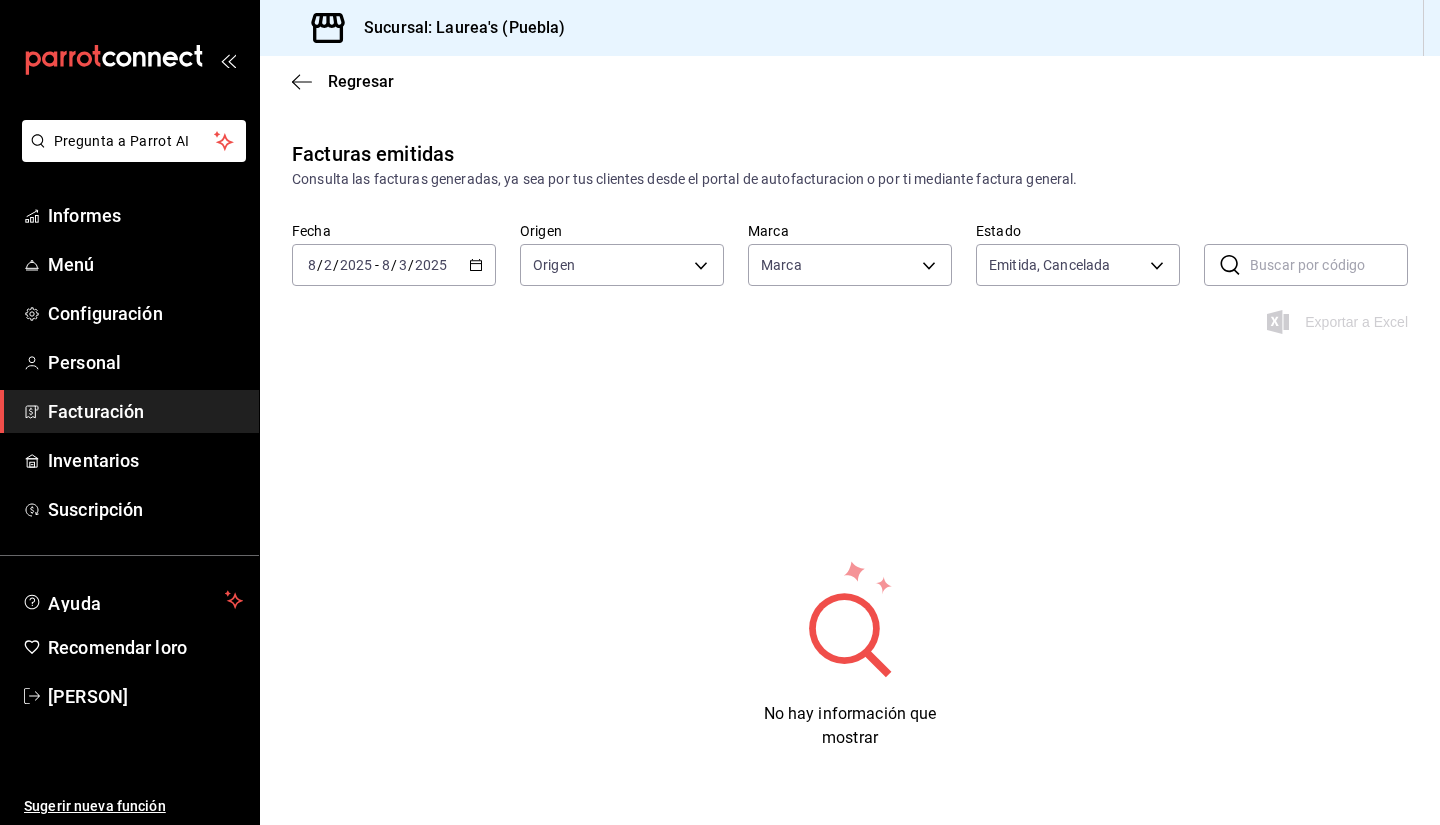 click on "Facturas emitidas Consulta las facturas generadas, ya sea por tus clientes desde el portal de autofacturacion o por ti mediante factura general. Fecha 2025-08-02 8 / 2 / 2025 - 2025-08-03 8 / 3 / 2025 Origen Origen ORDER_INVOICE,GENERAL_INVOICE Marca Marca [UUID] Estado Emitida, Cancelada ACTIVE,CANCELLED ​ ​ Exportar a Excel No hay información que mostrar" at bounding box center [850, 484] 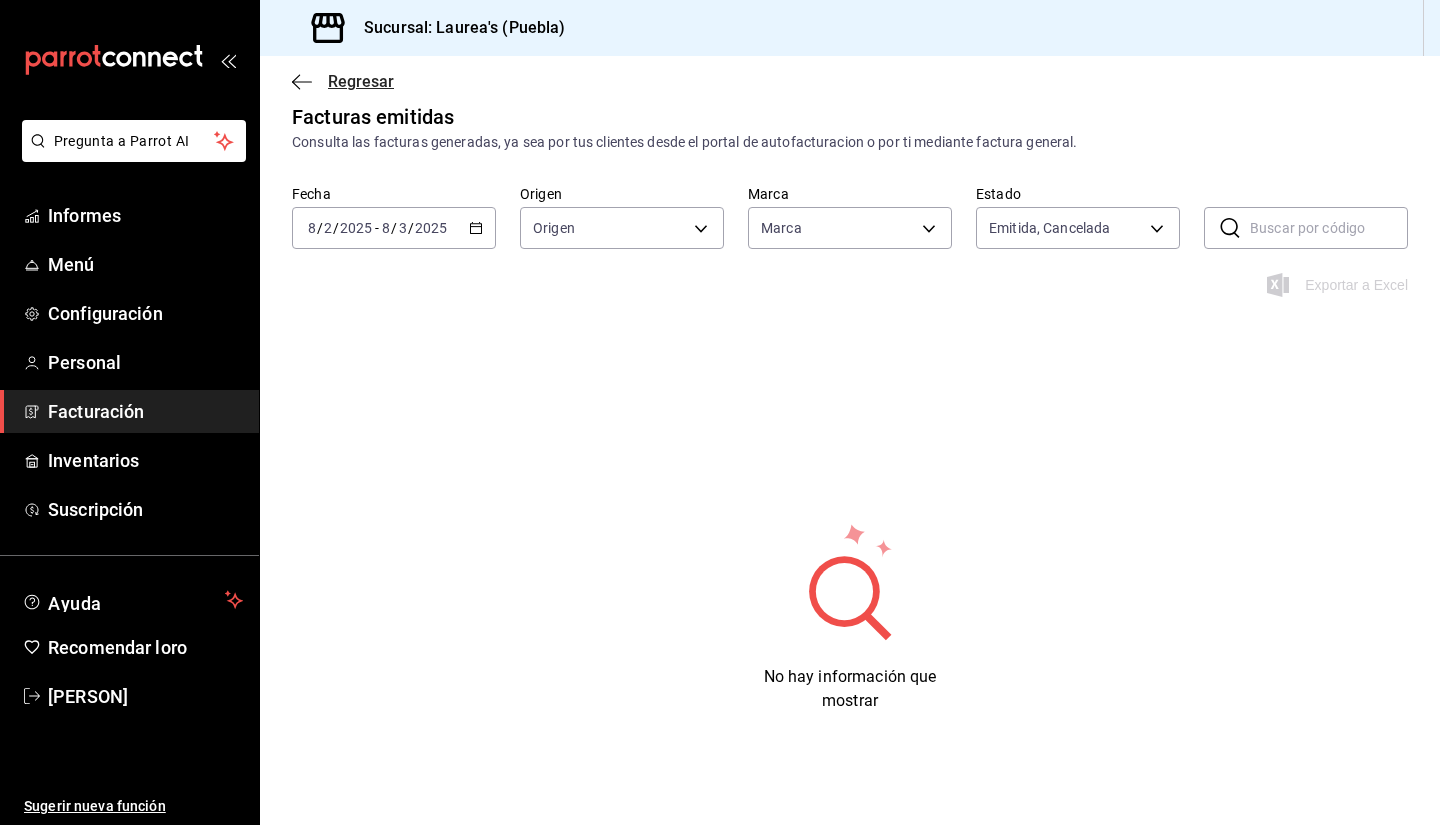 click 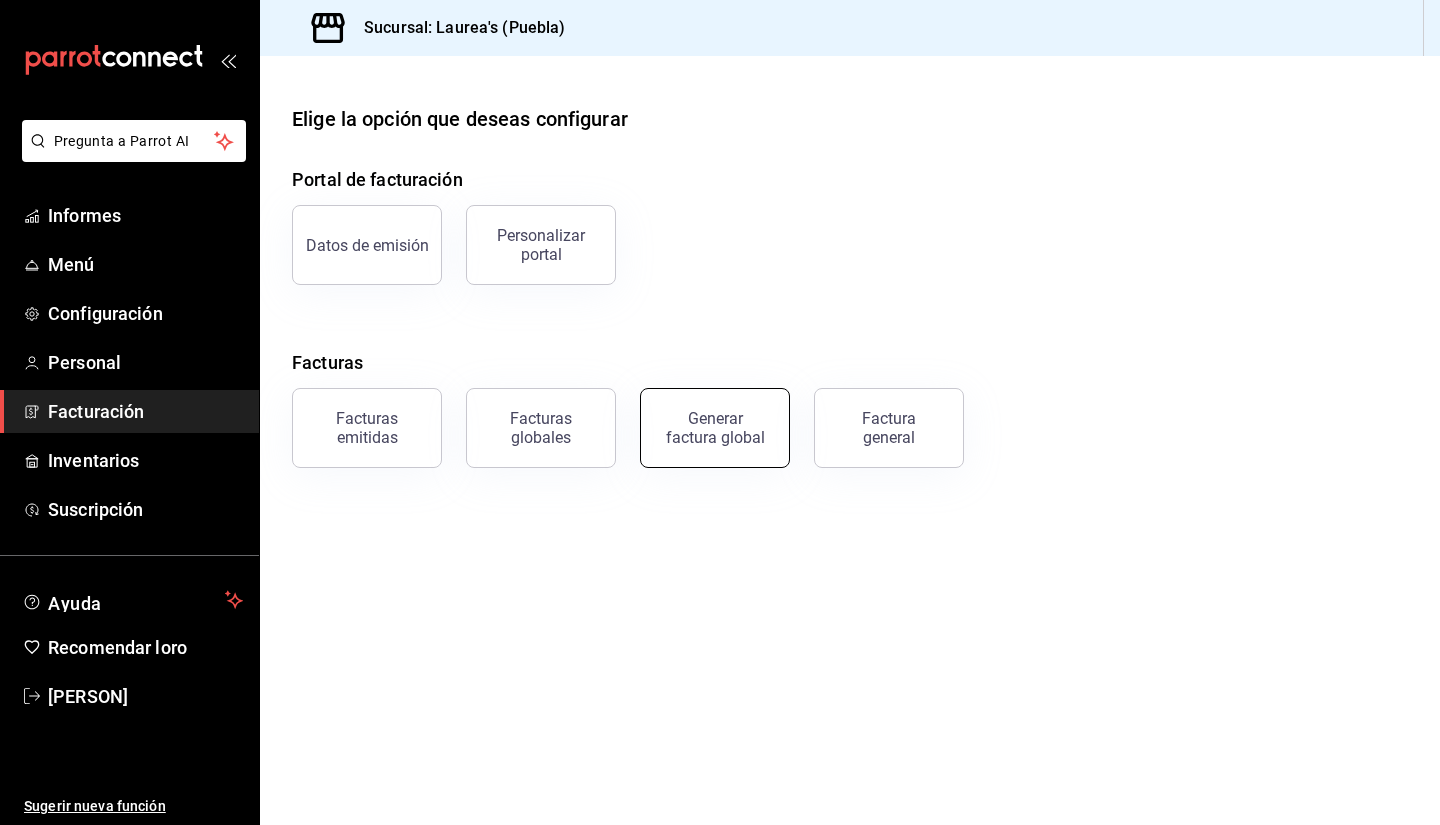 click on "Generar factura global" at bounding box center [715, 428] 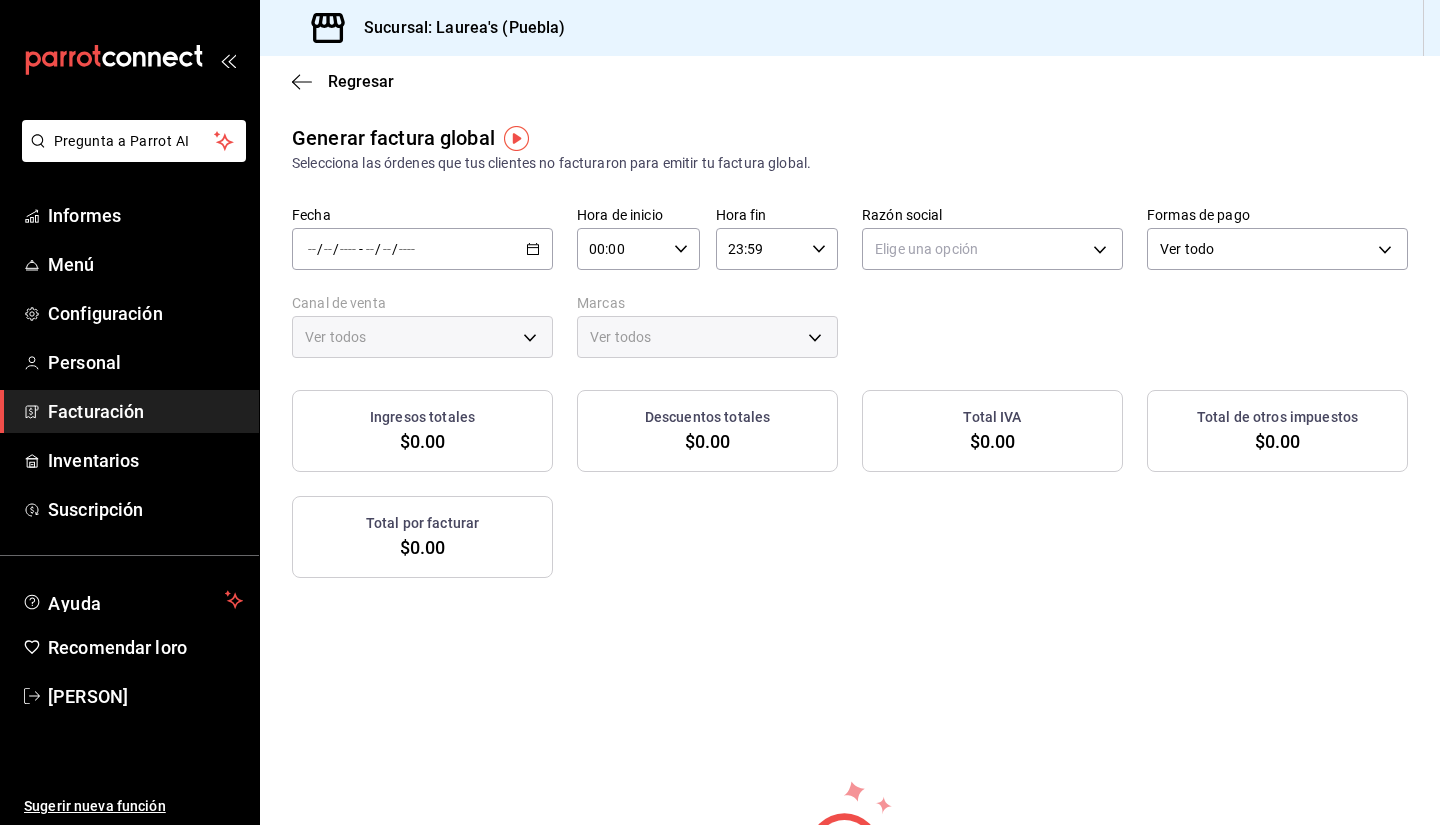 type on "PARROT,UBER_EATS,RAPPI,DIDI_FOOD,ONLINE" 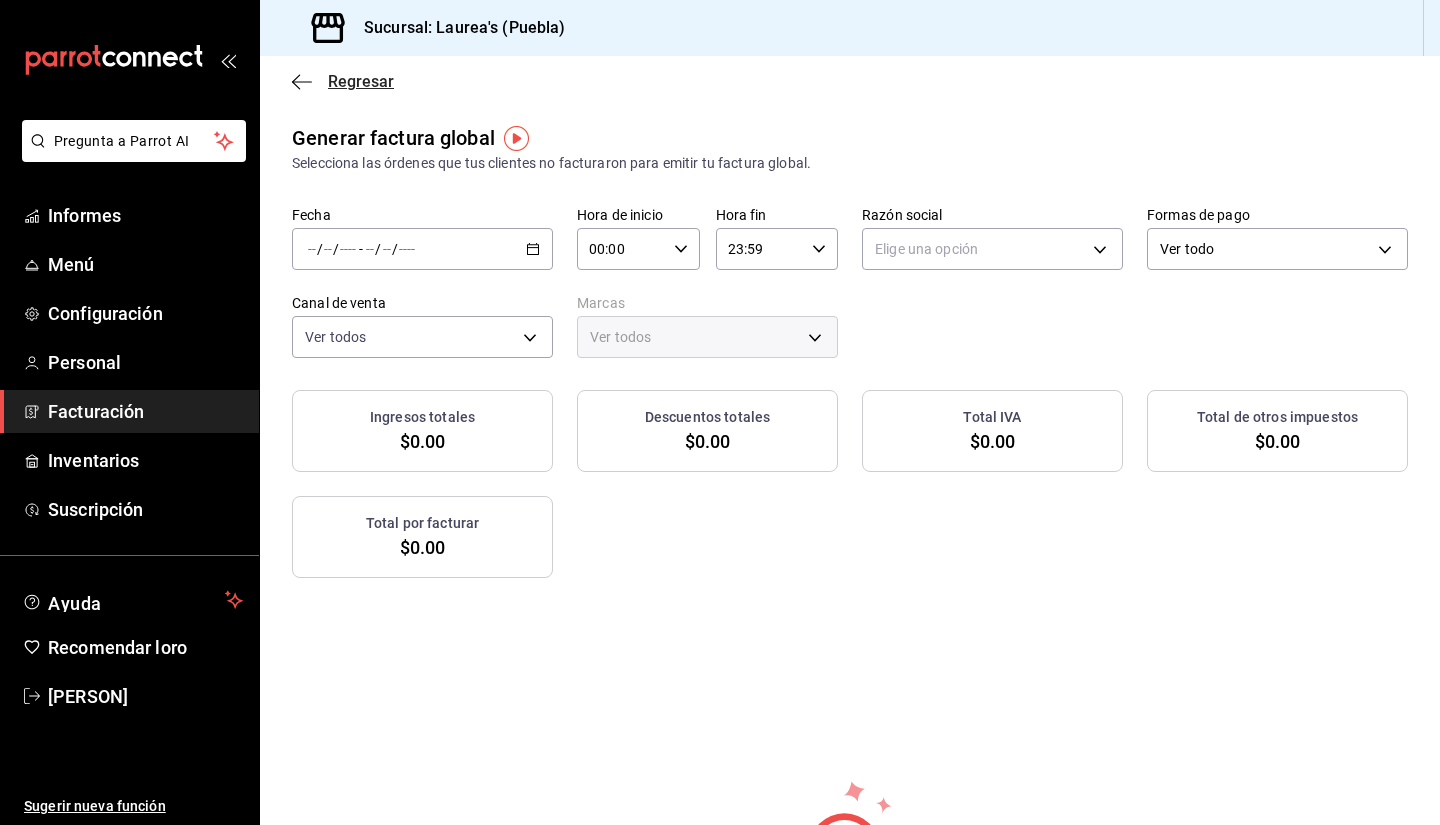 click 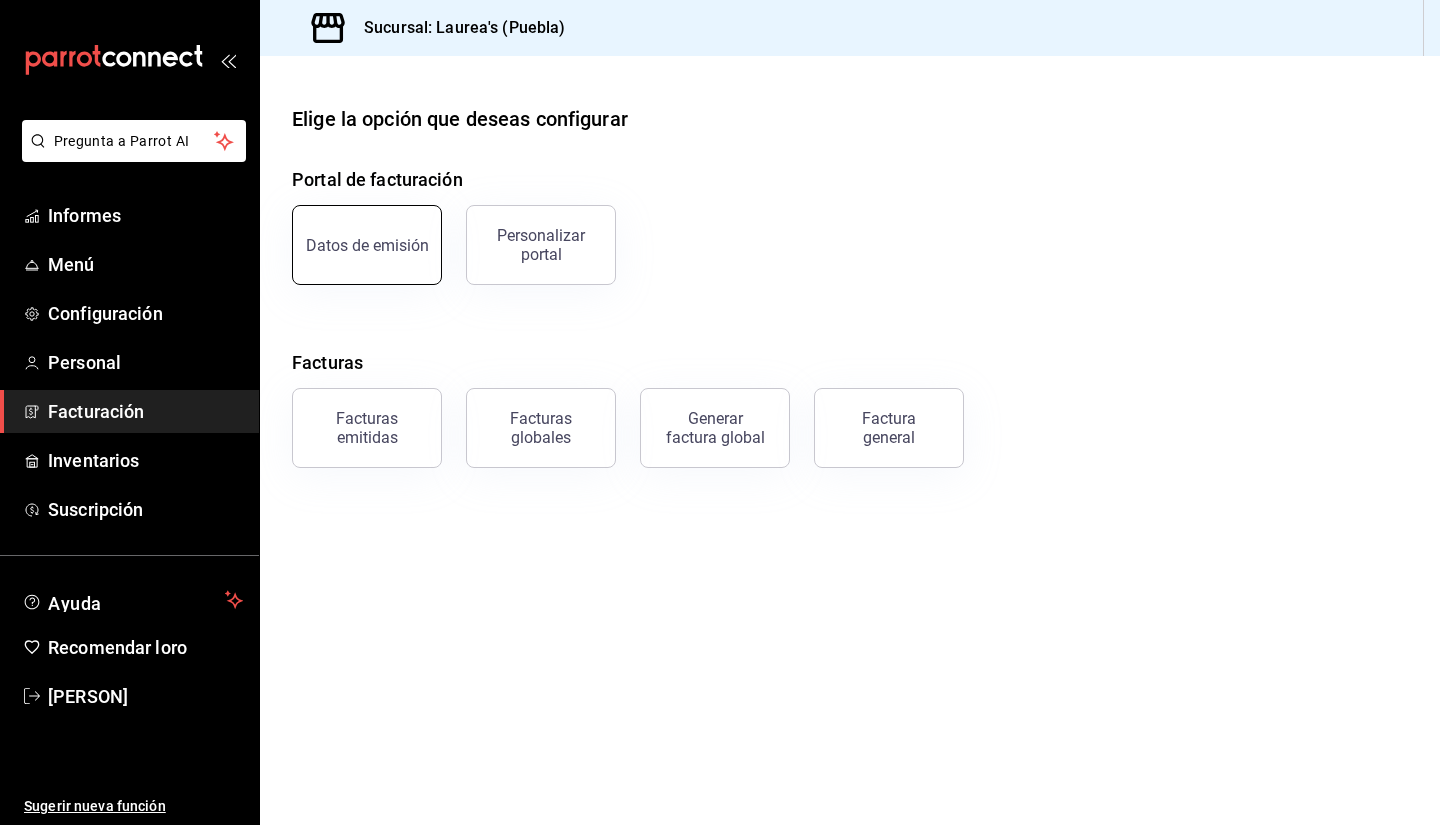 click on "Datos de emisión" at bounding box center [367, 245] 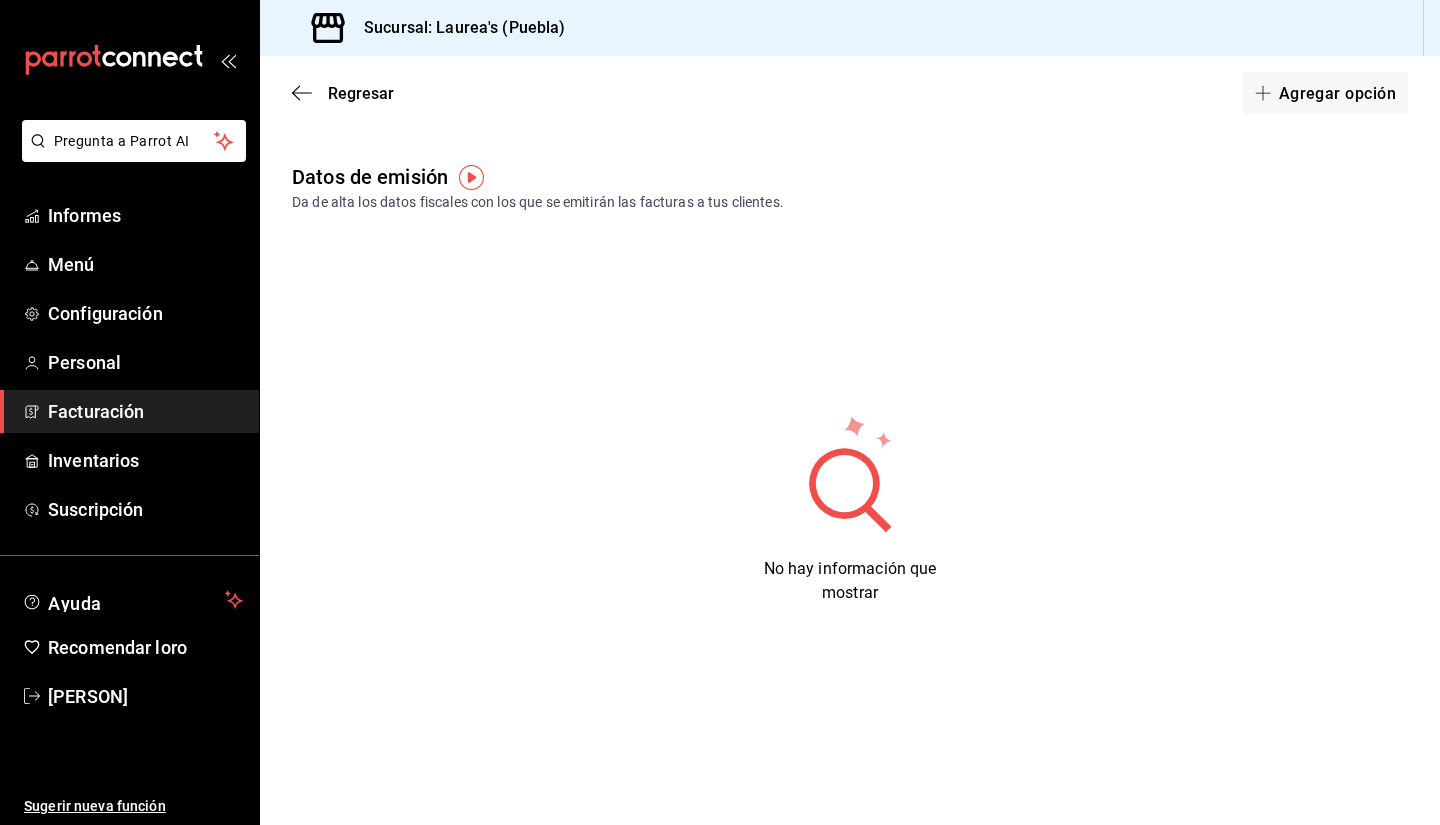 click at bounding box center [471, 177] 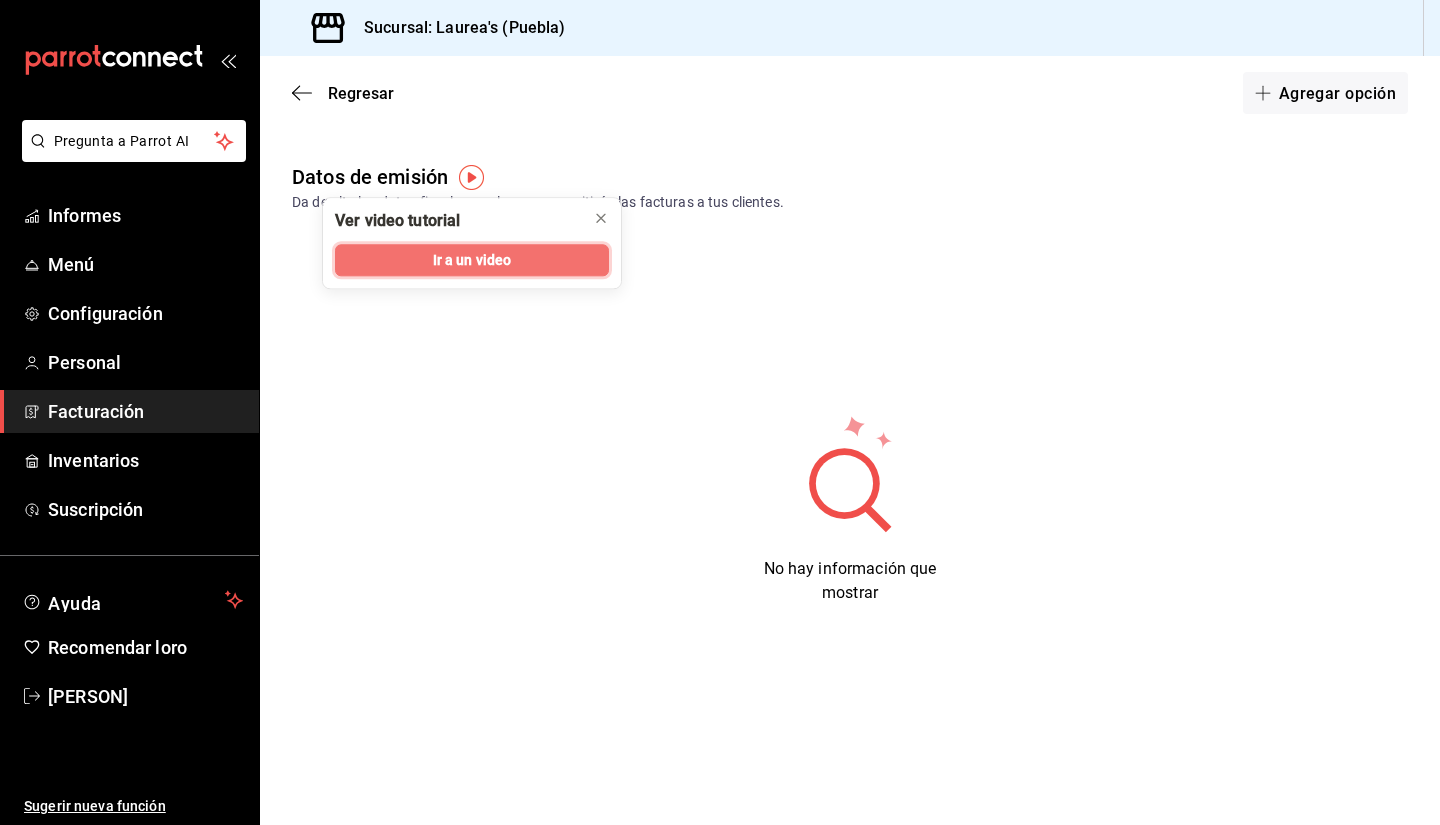 click on "Ir a un video" at bounding box center (472, 260) 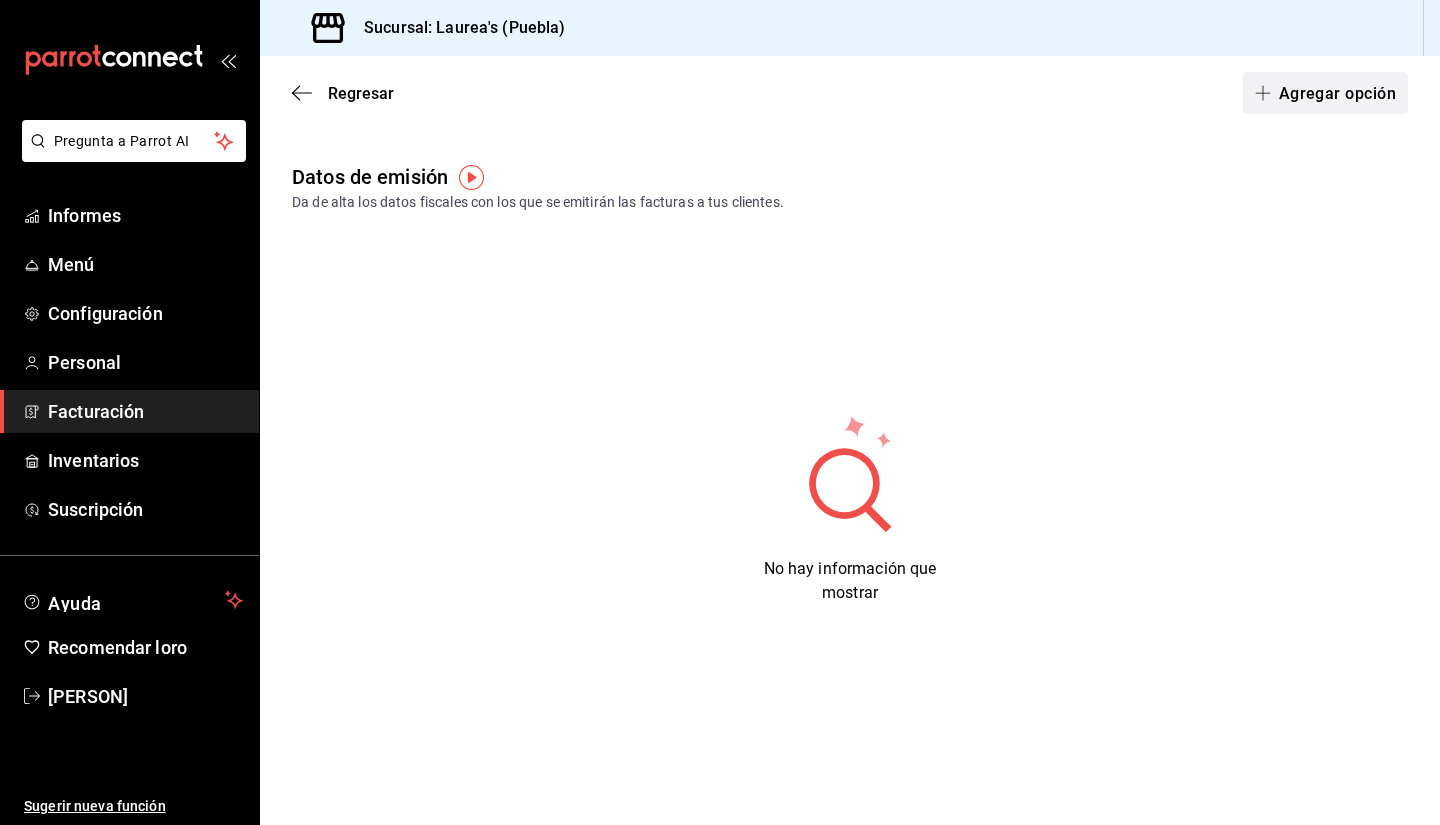 click on "Agregar opción" at bounding box center (1337, 92) 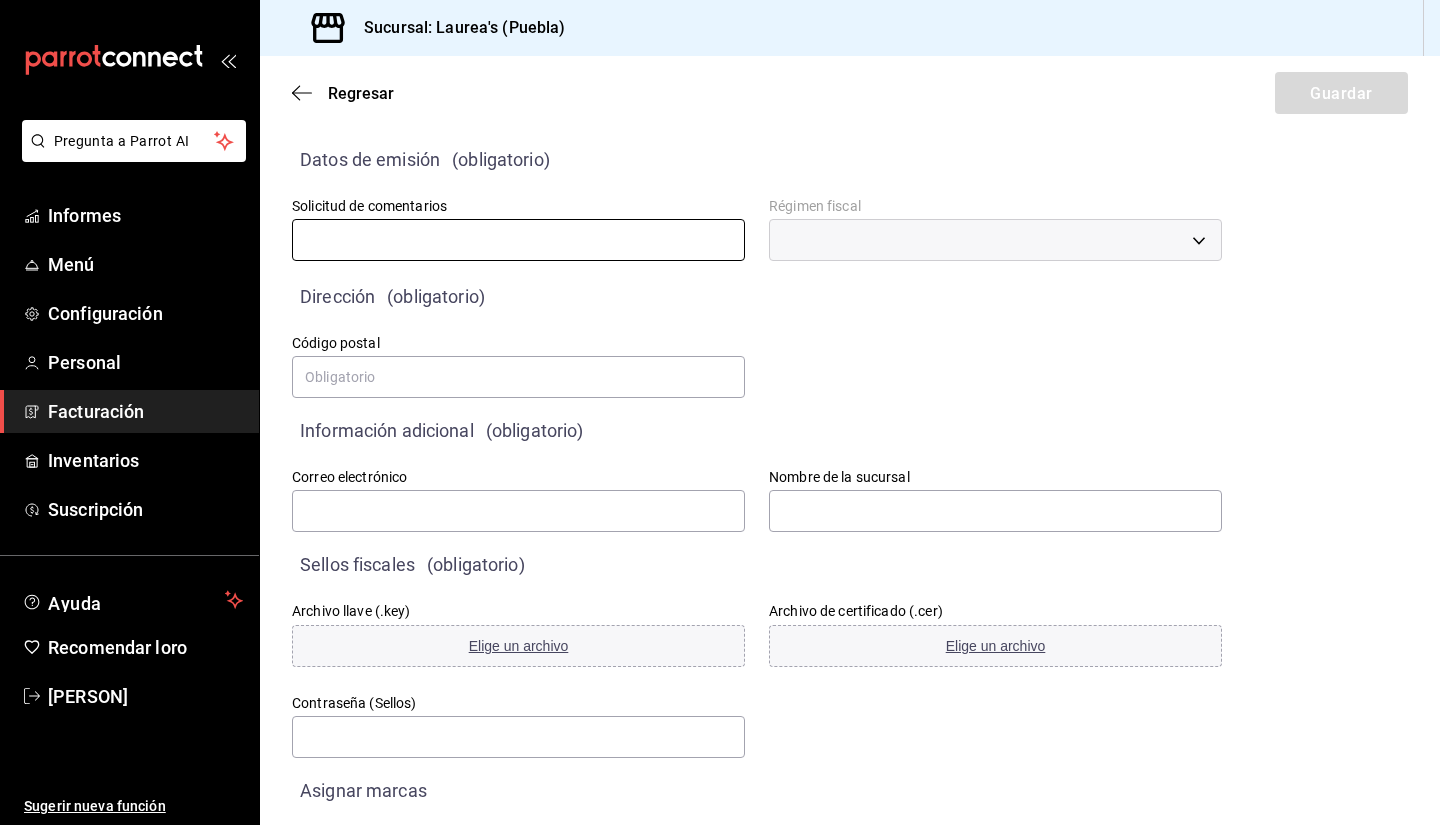 click at bounding box center [518, 240] 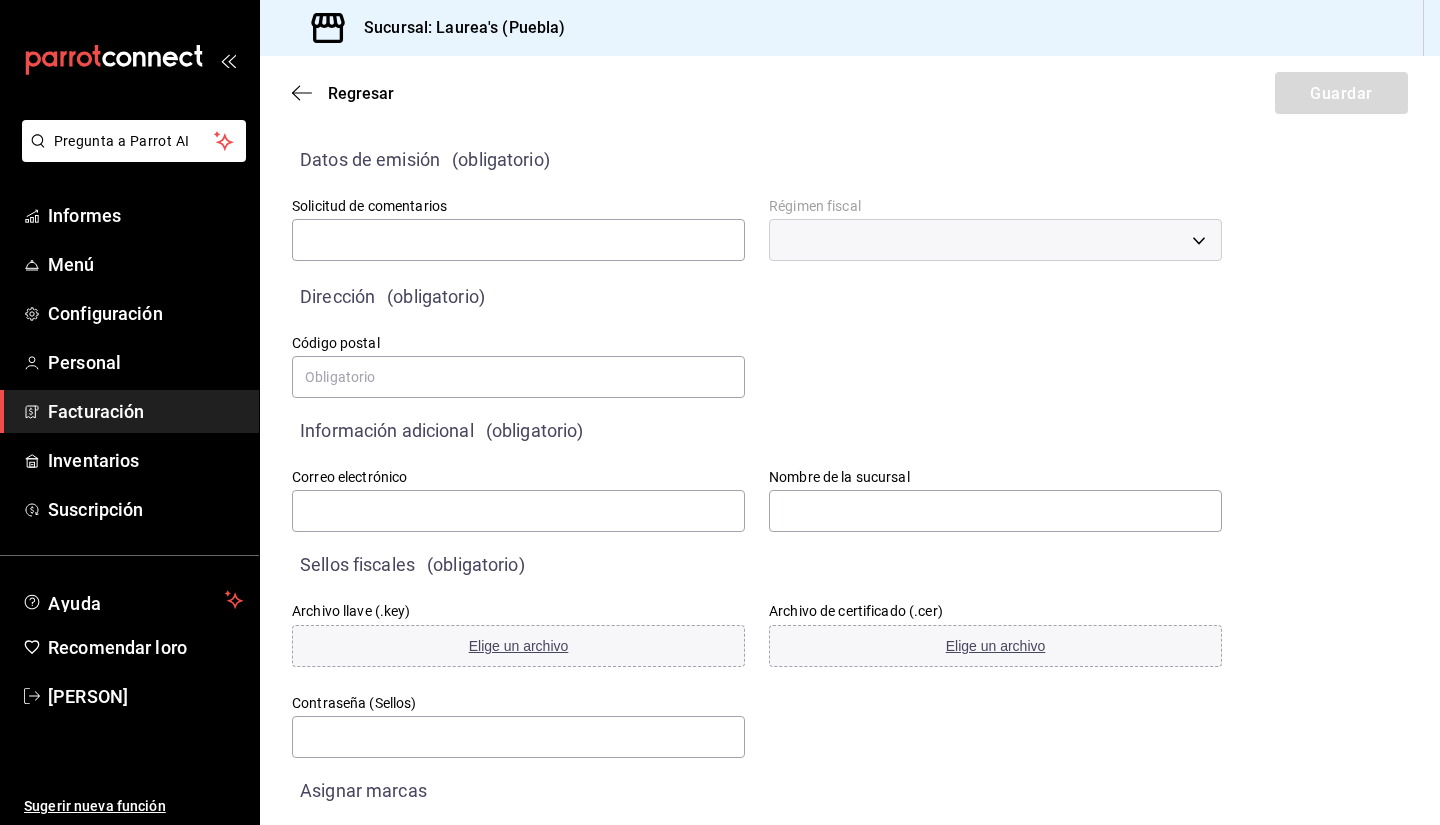 click on "​" at bounding box center [995, 240] 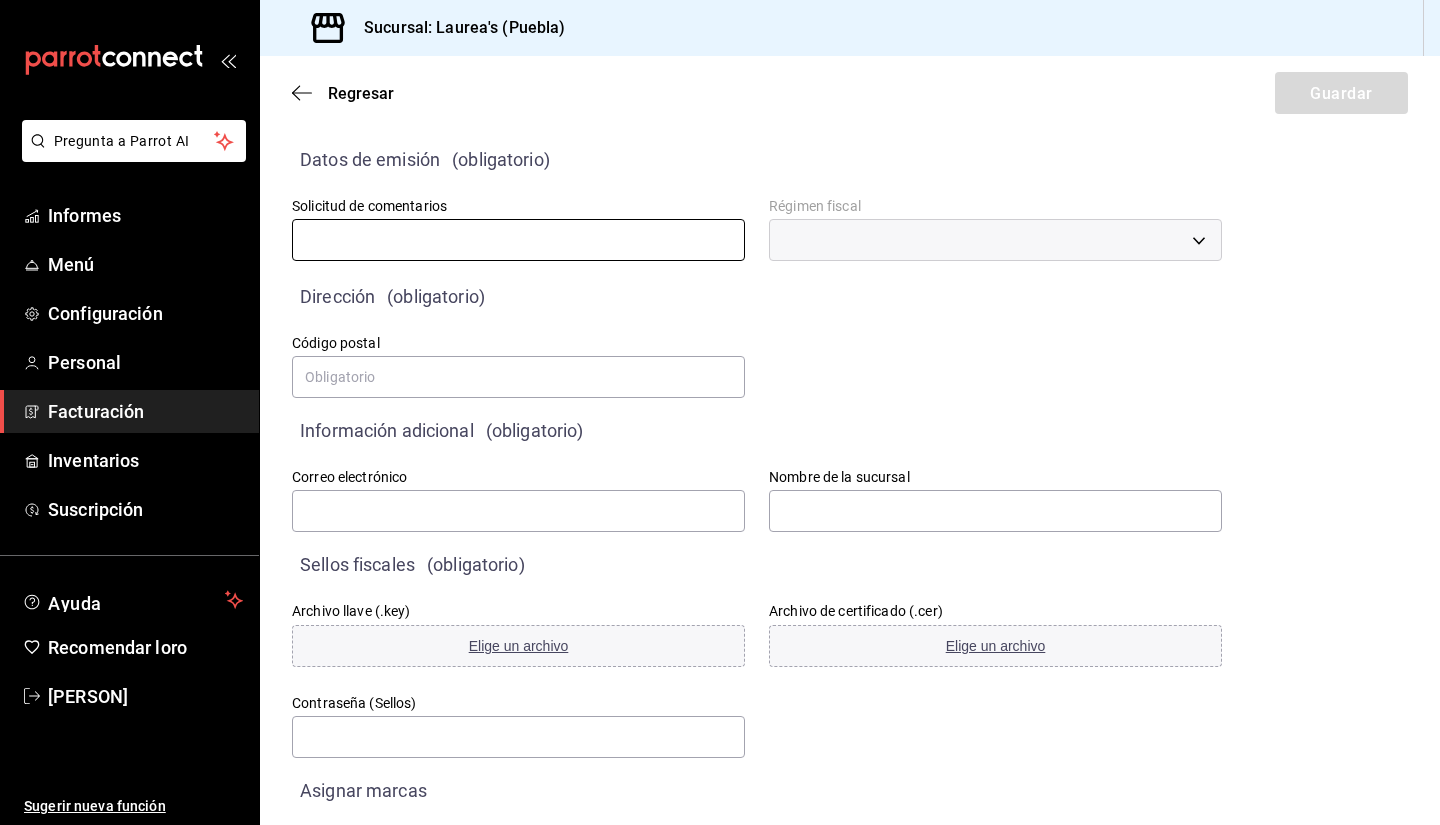 click at bounding box center [518, 240] 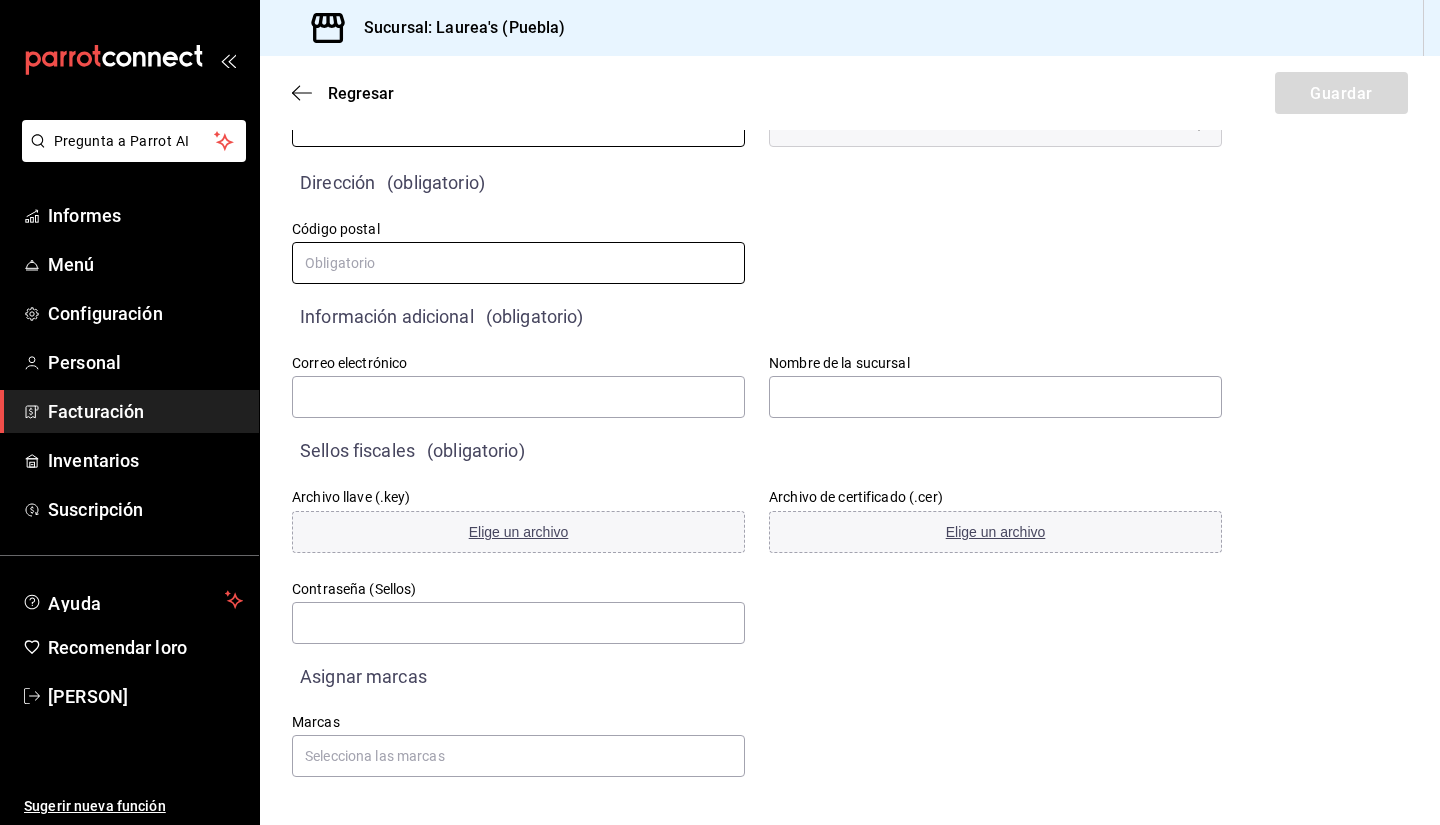 scroll, scrollTop: 0, scrollLeft: 0, axis: both 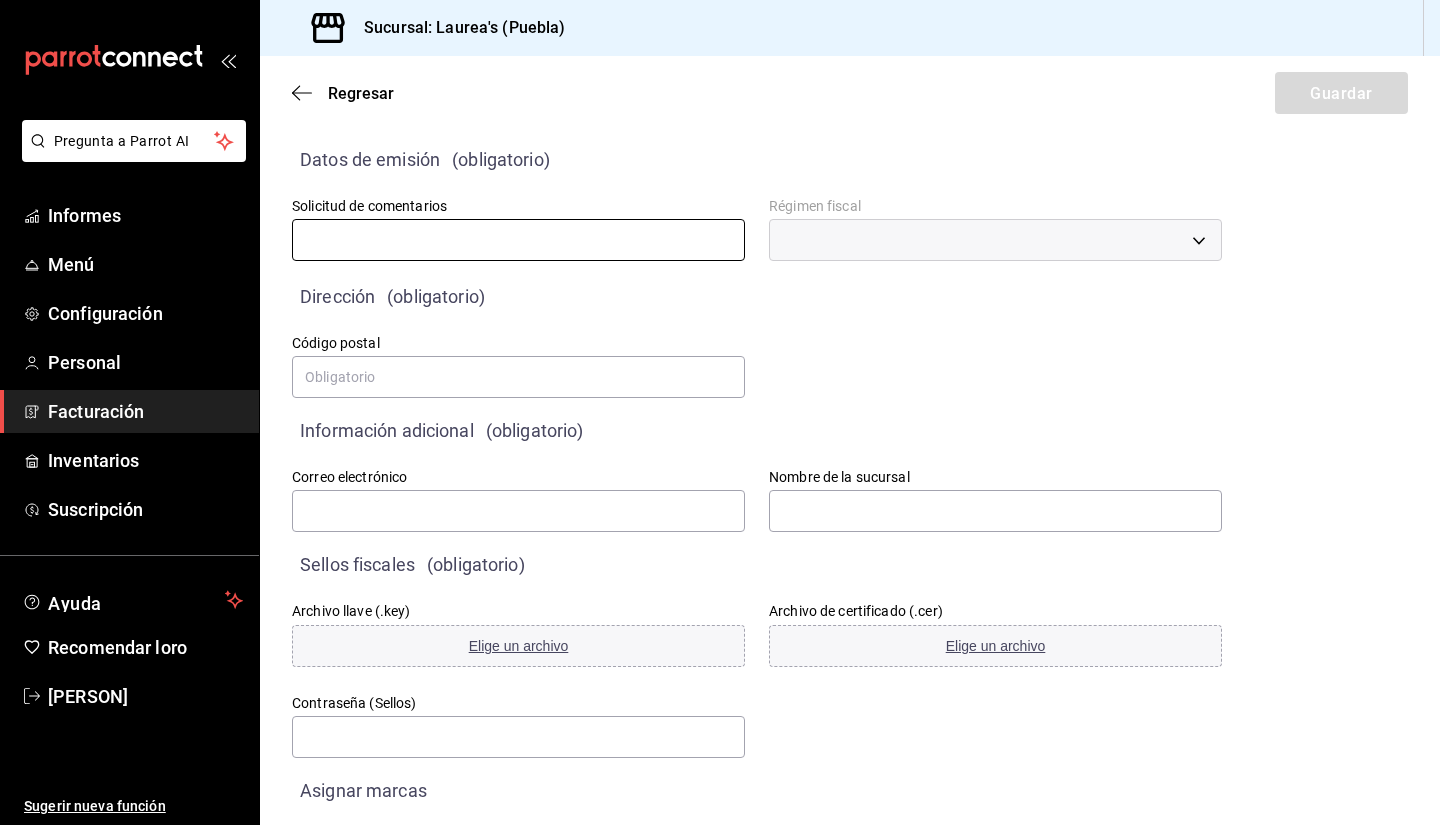 click at bounding box center [518, 240] 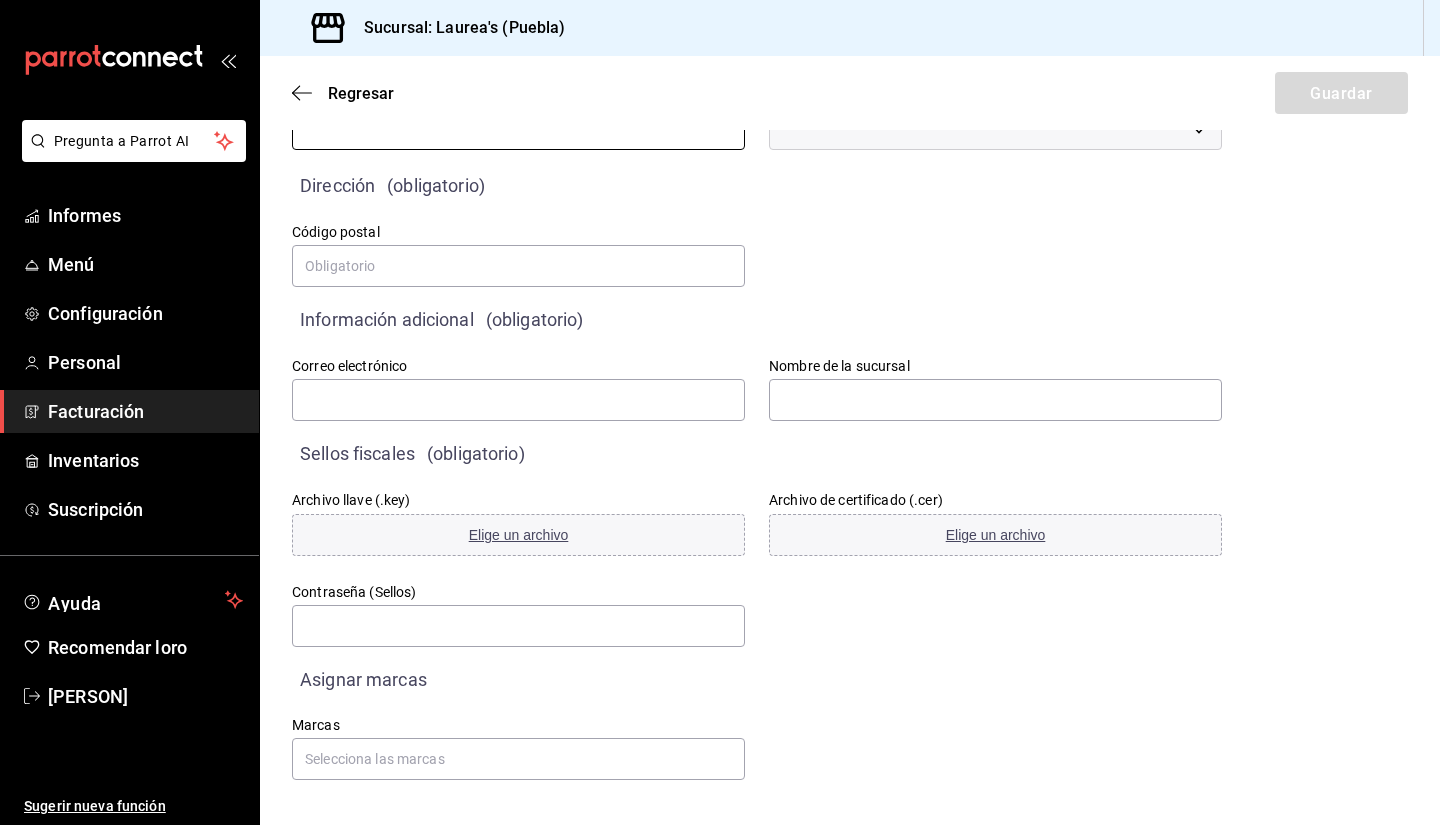 scroll, scrollTop: 114, scrollLeft: 0, axis: vertical 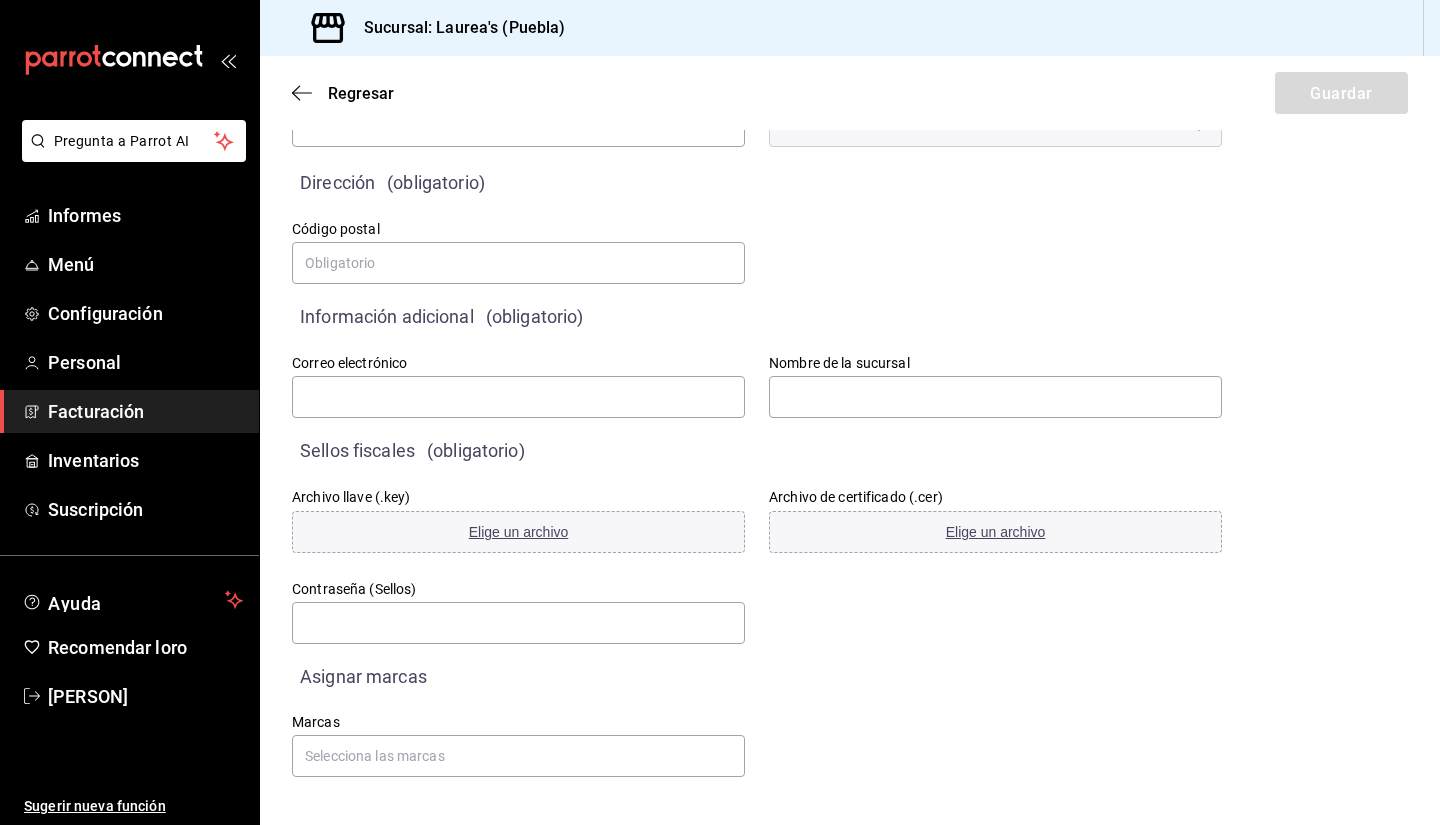 click on "Asignar marcas" at bounding box center (745, 664) 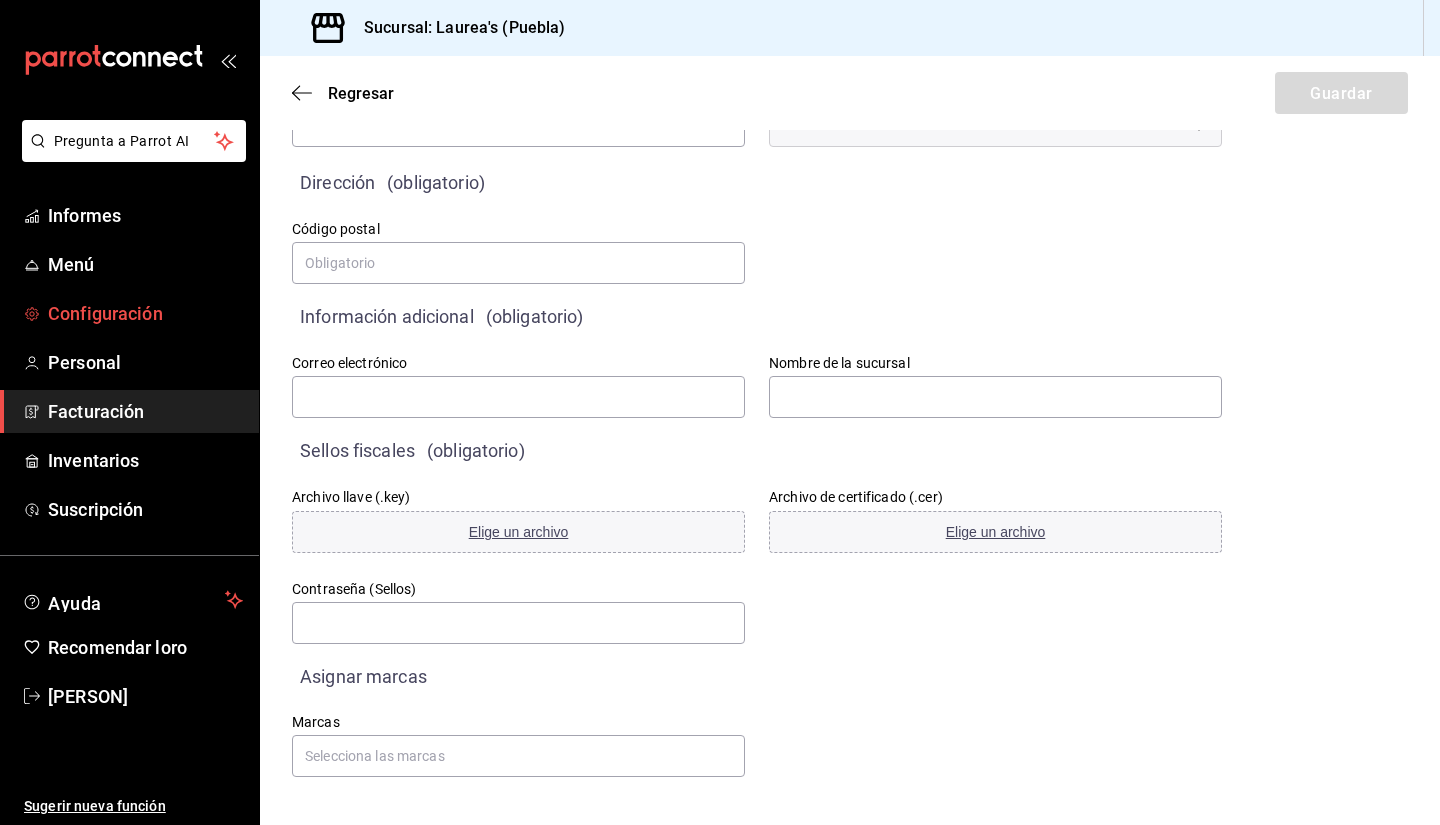 click on "Configuración" at bounding box center (105, 313) 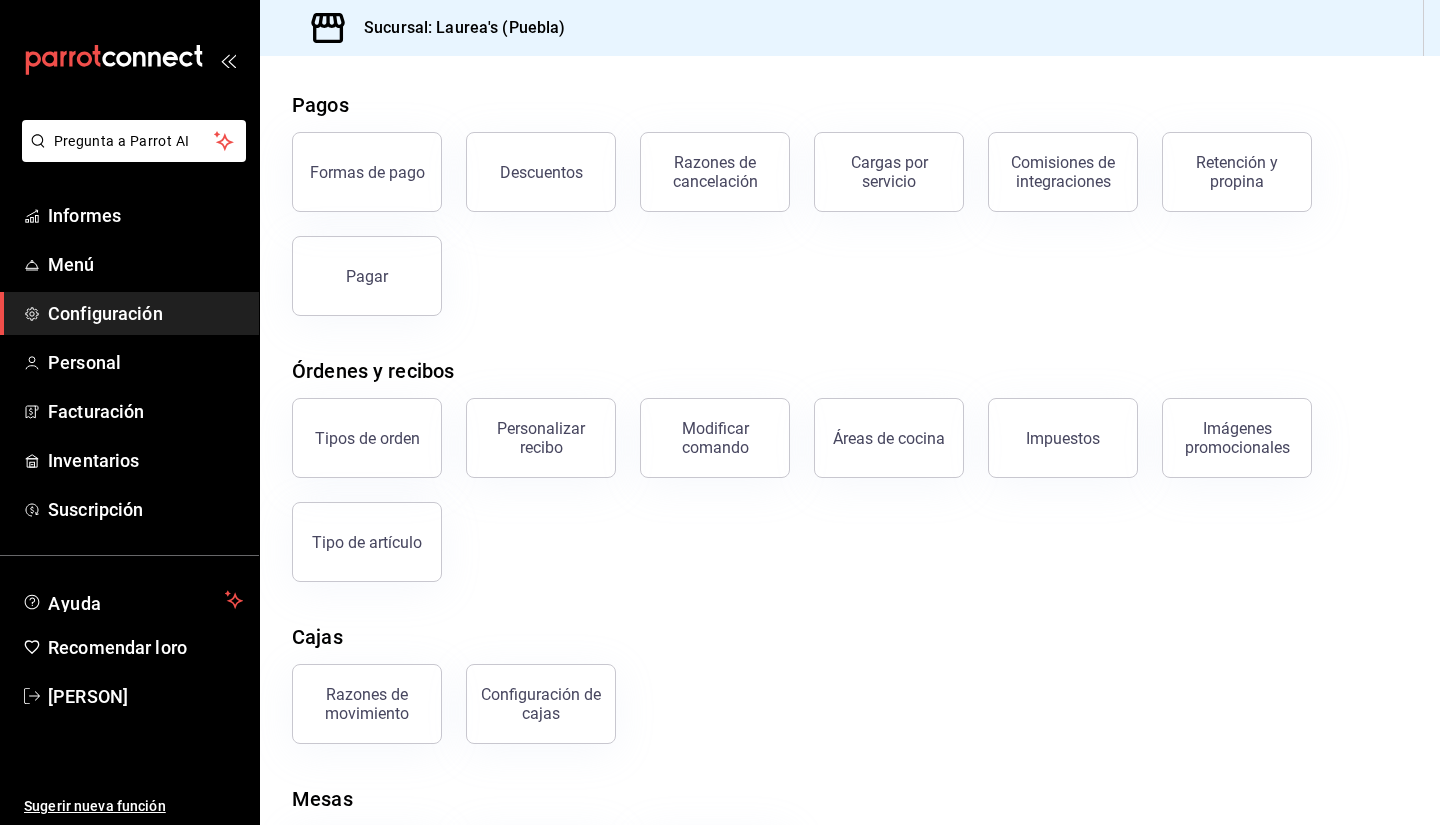 scroll, scrollTop: 188, scrollLeft: 0, axis: vertical 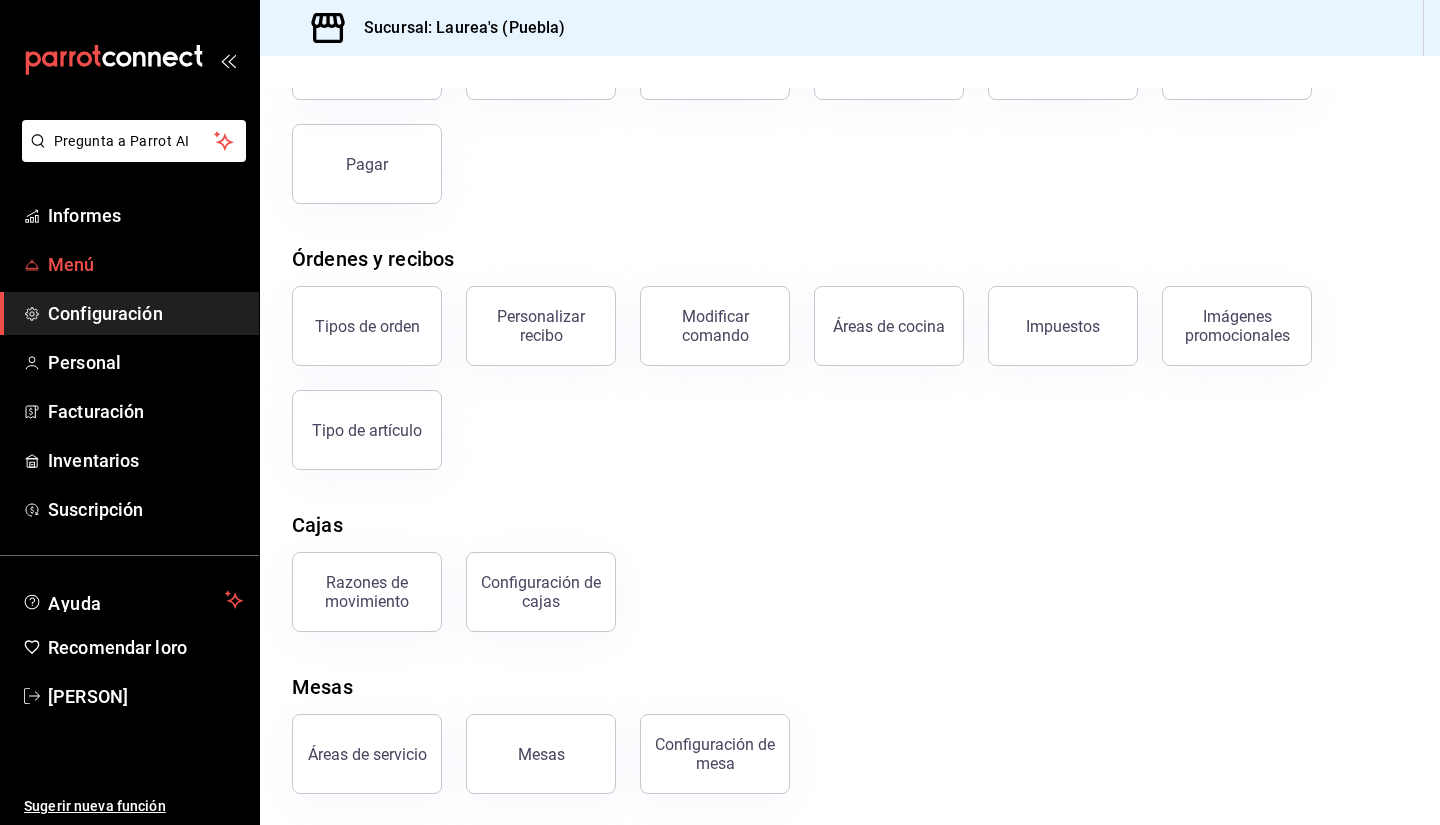click on "Menú" at bounding box center [145, 264] 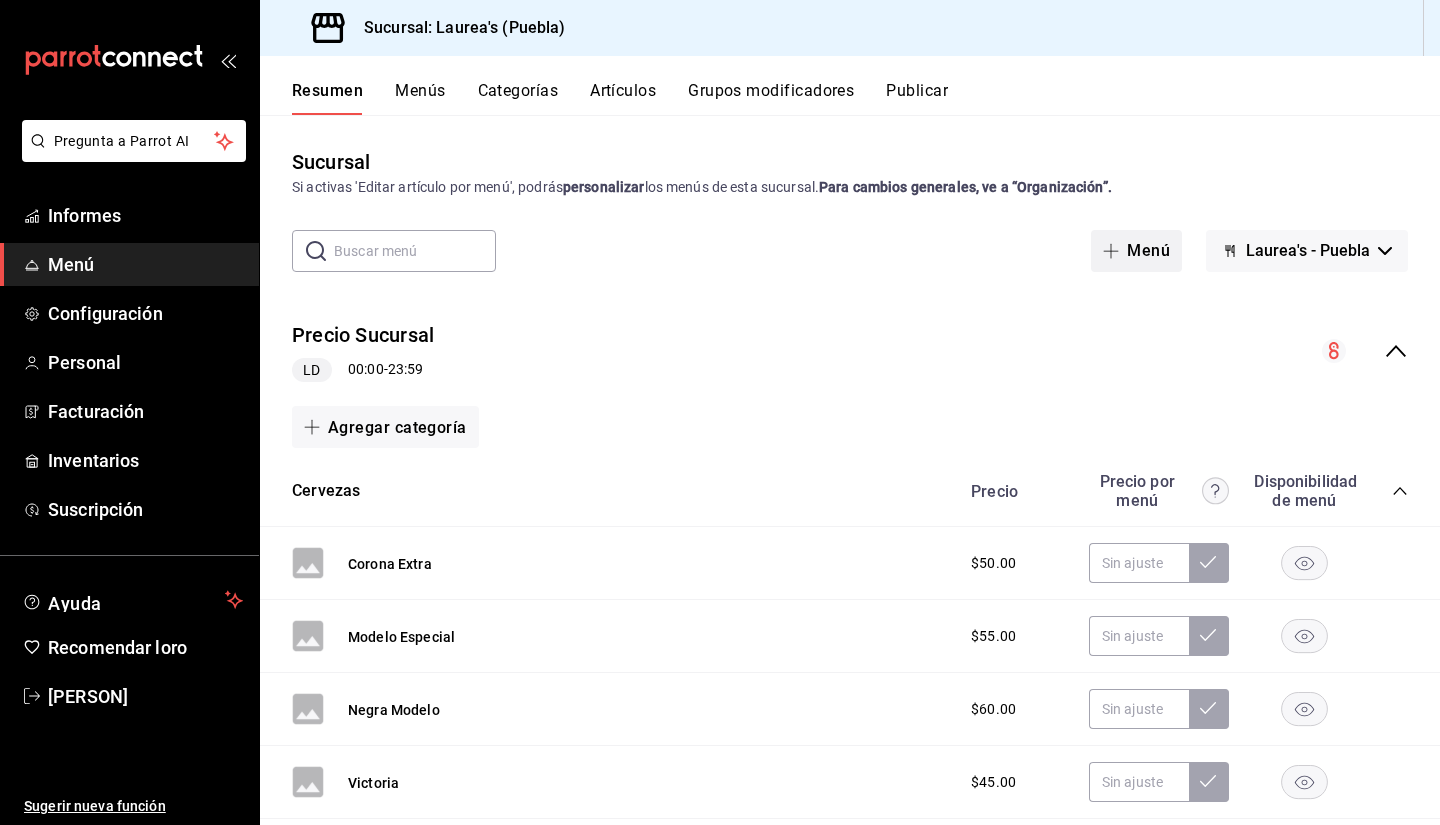 click on "Menú" at bounding box center [1148, 250] 